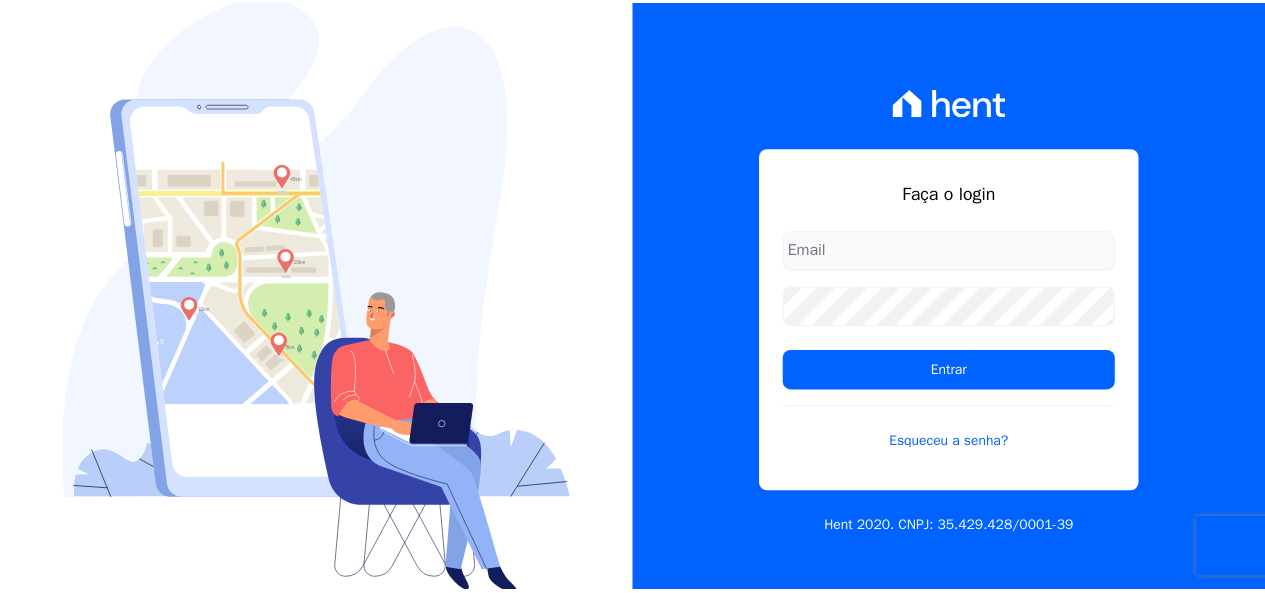 scroll, scrollTop: 0, scrollLeft: 0, axis: both 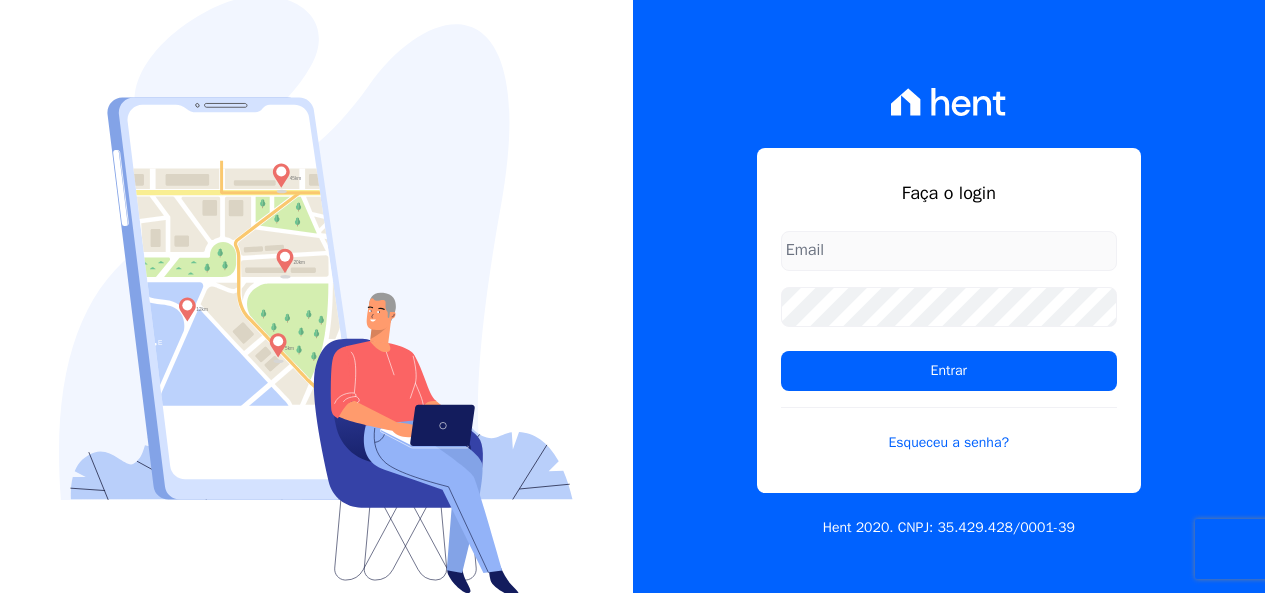 click at bounding box center [949, 251] 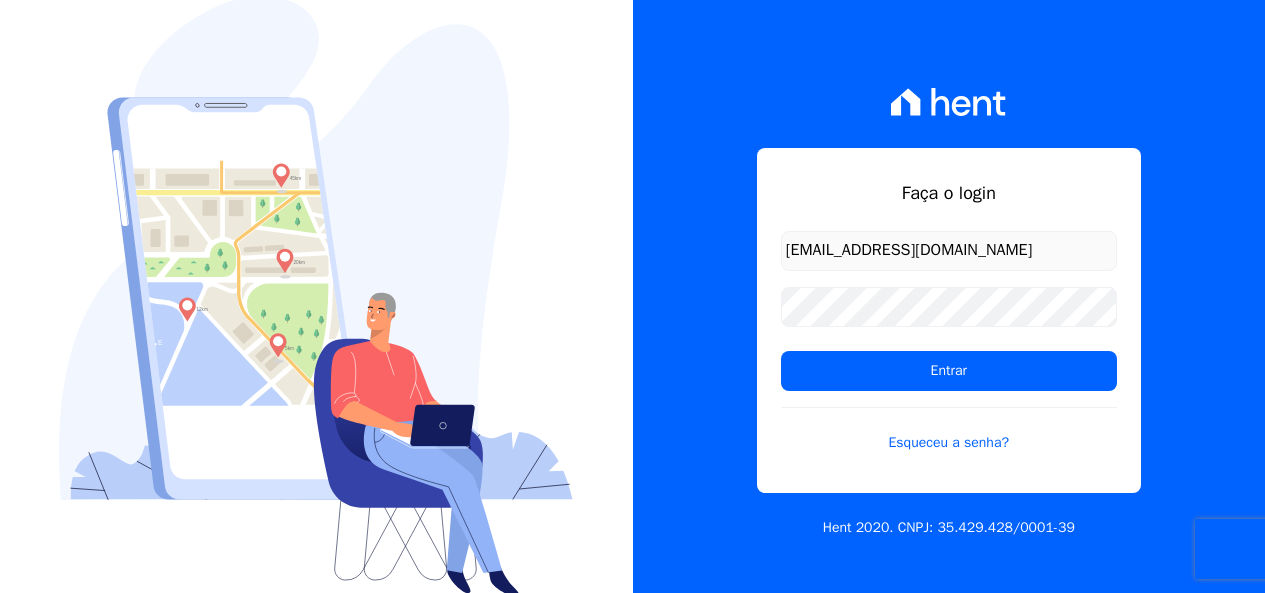 type on "[EMAIL_ADDRESS][DOMAIN_NAME]" 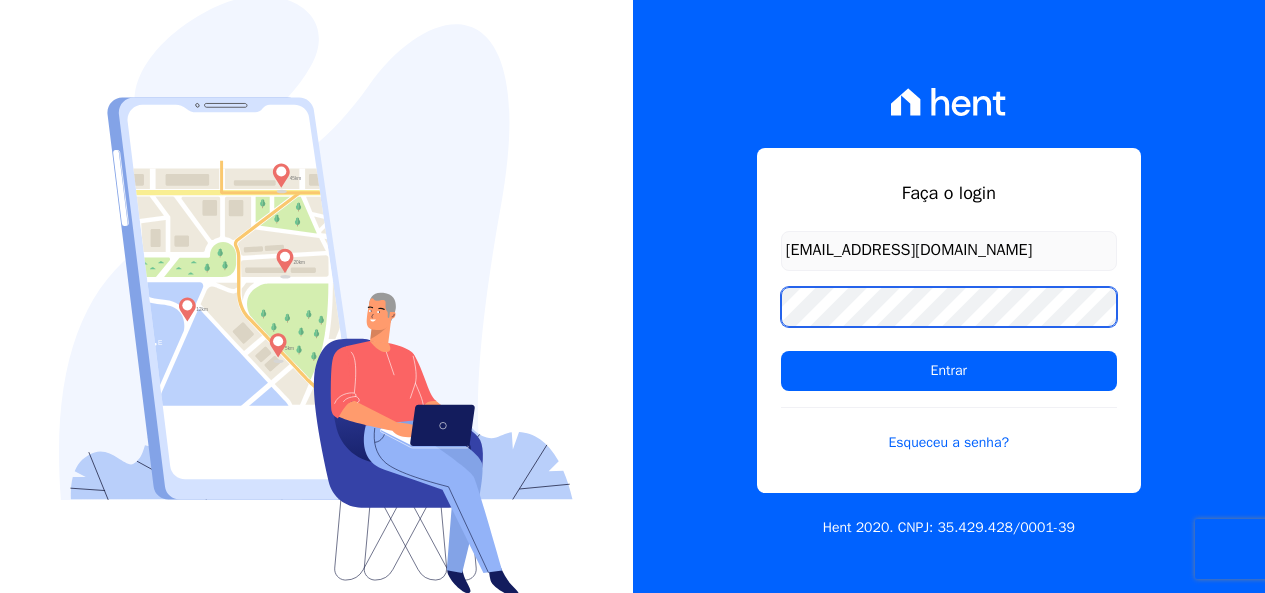 click on "Entrar" at bounding box center [949, 371] 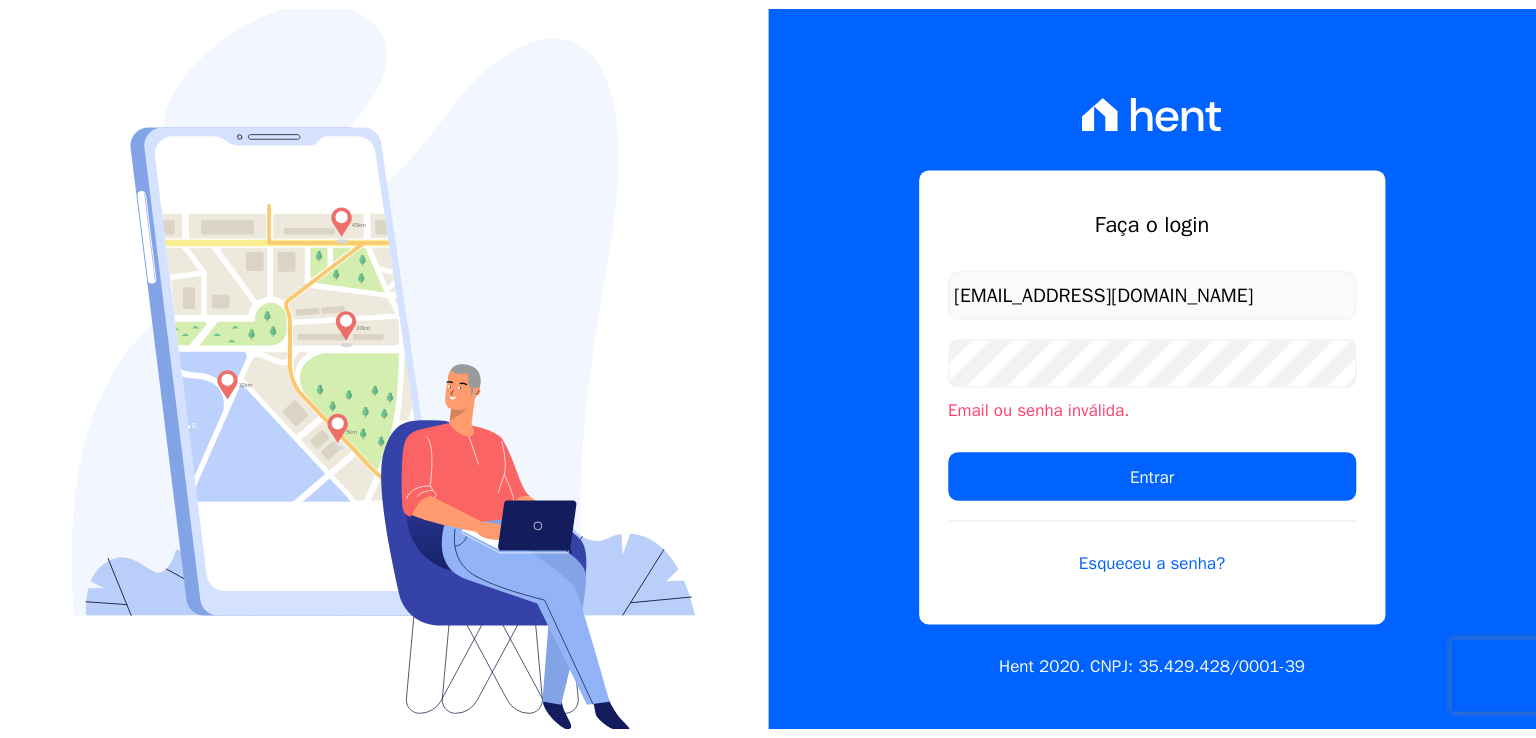 scroll, scrollTop: 0, scrollLeft: 0, axis: both 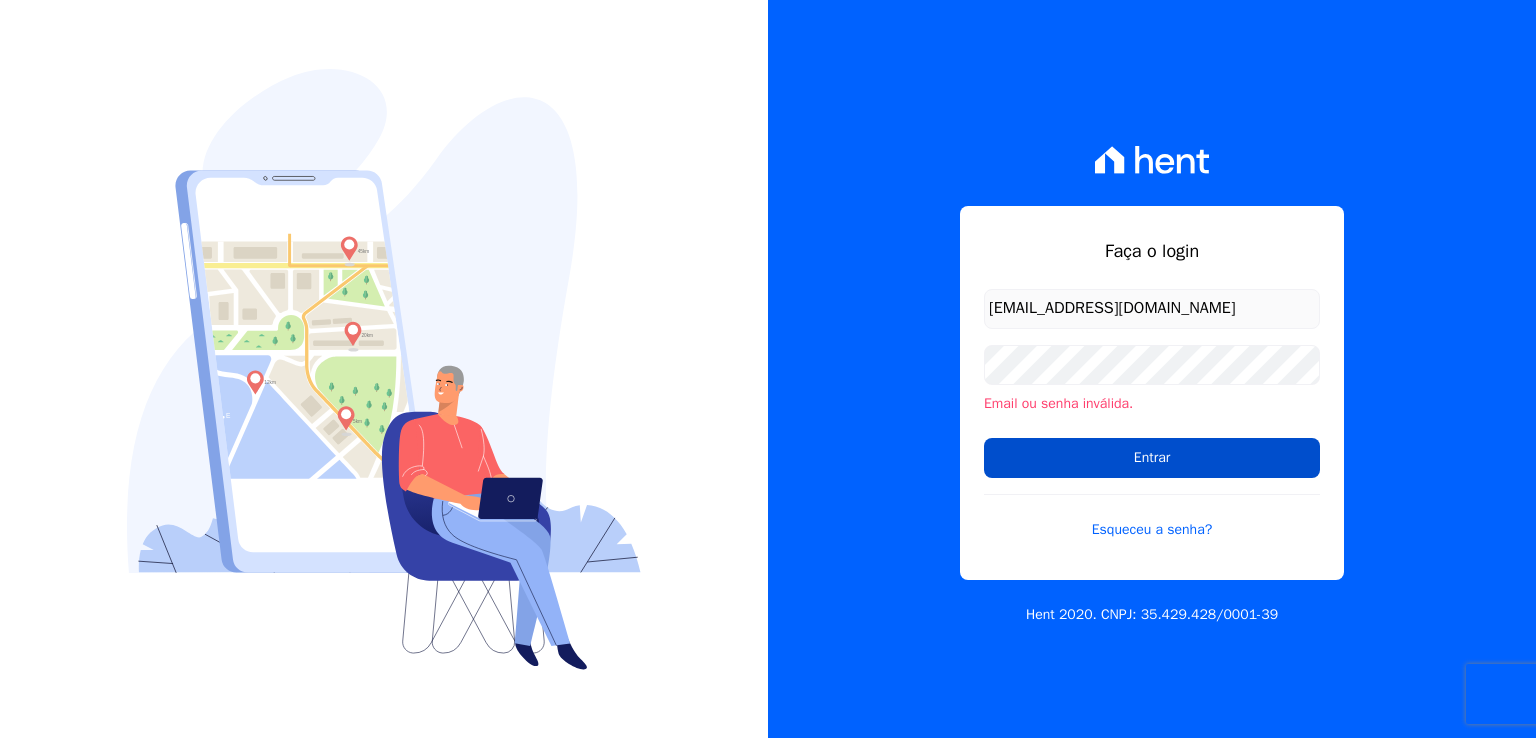 click on "Entrar" at bounding box center (1152, 458) 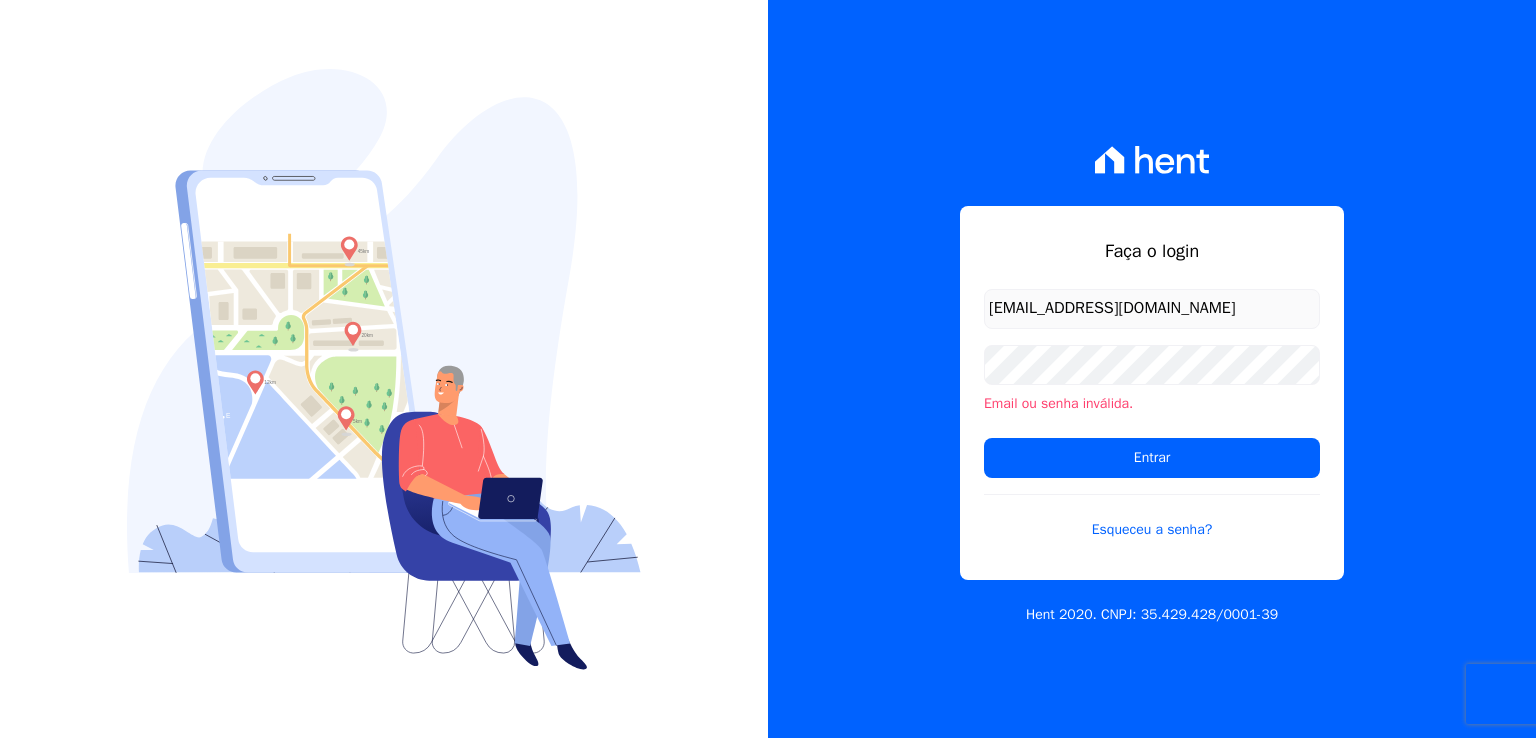 scroll, scrollTop: 0, scrollLeft: 0, axis: both 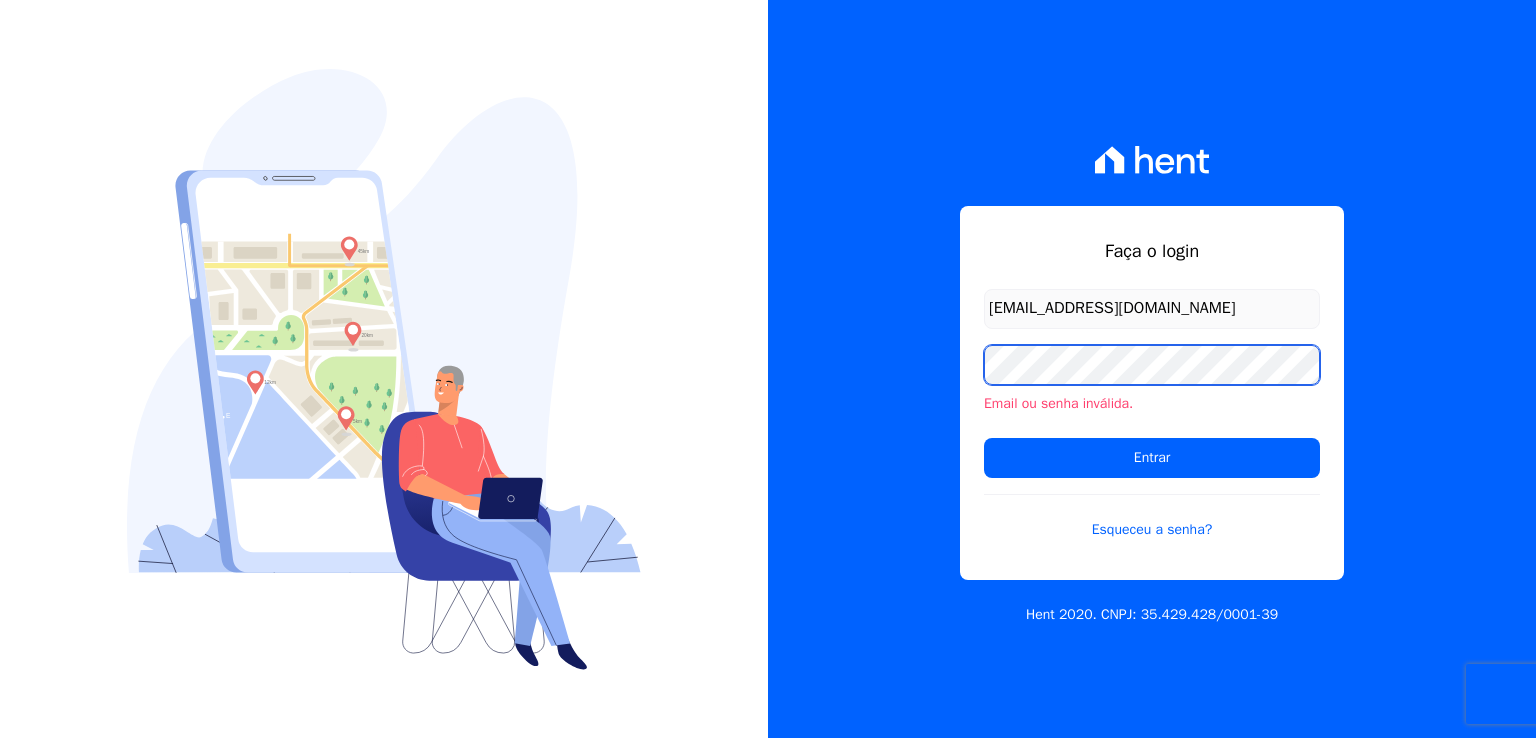 click on "Entrar" at bounding box center (1152, 458) 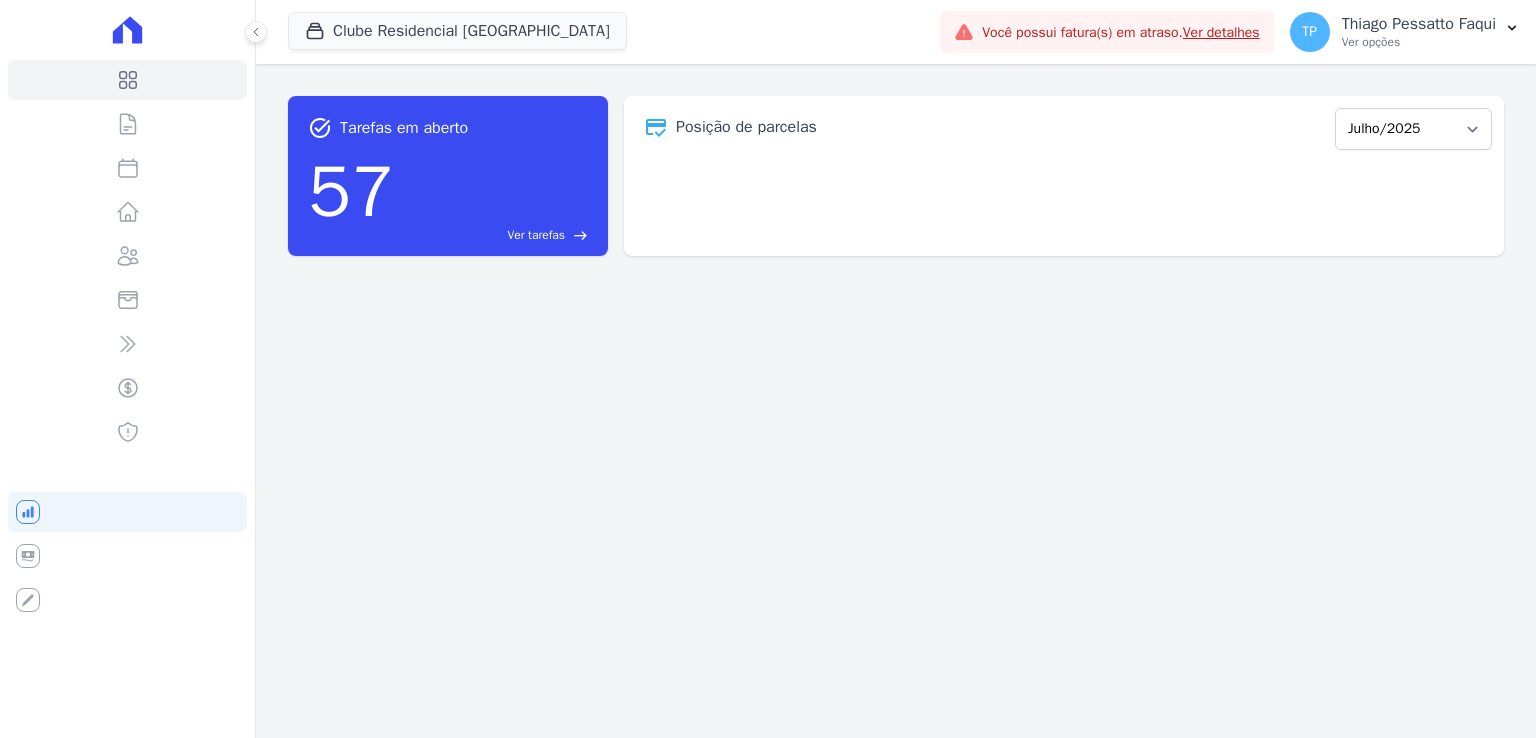 scroll, scrollTop: 0, scrollLeft: 0, axis: both 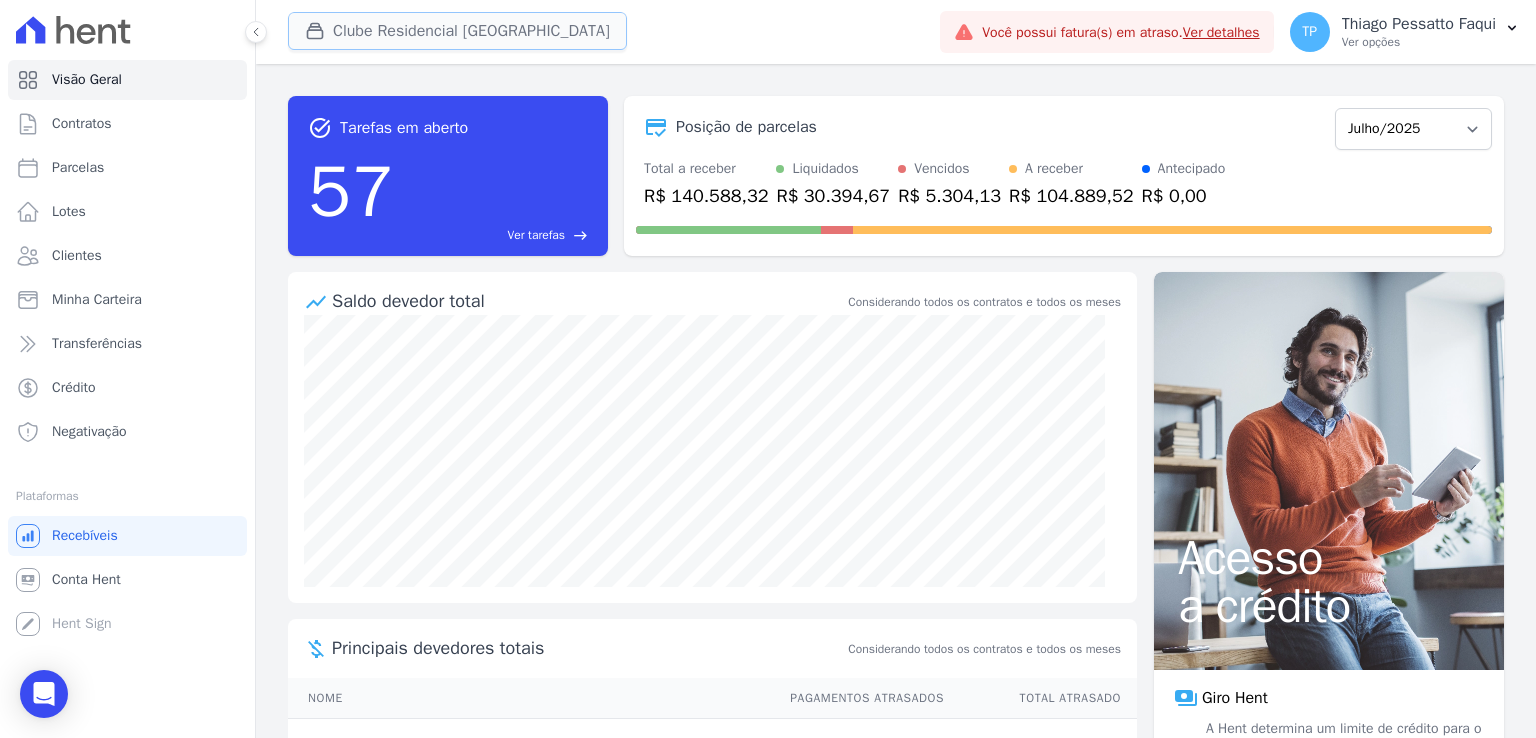 click on "Clube Residencial [GEOGRAPHIC_DATA]" at bounding box center (457, 31) 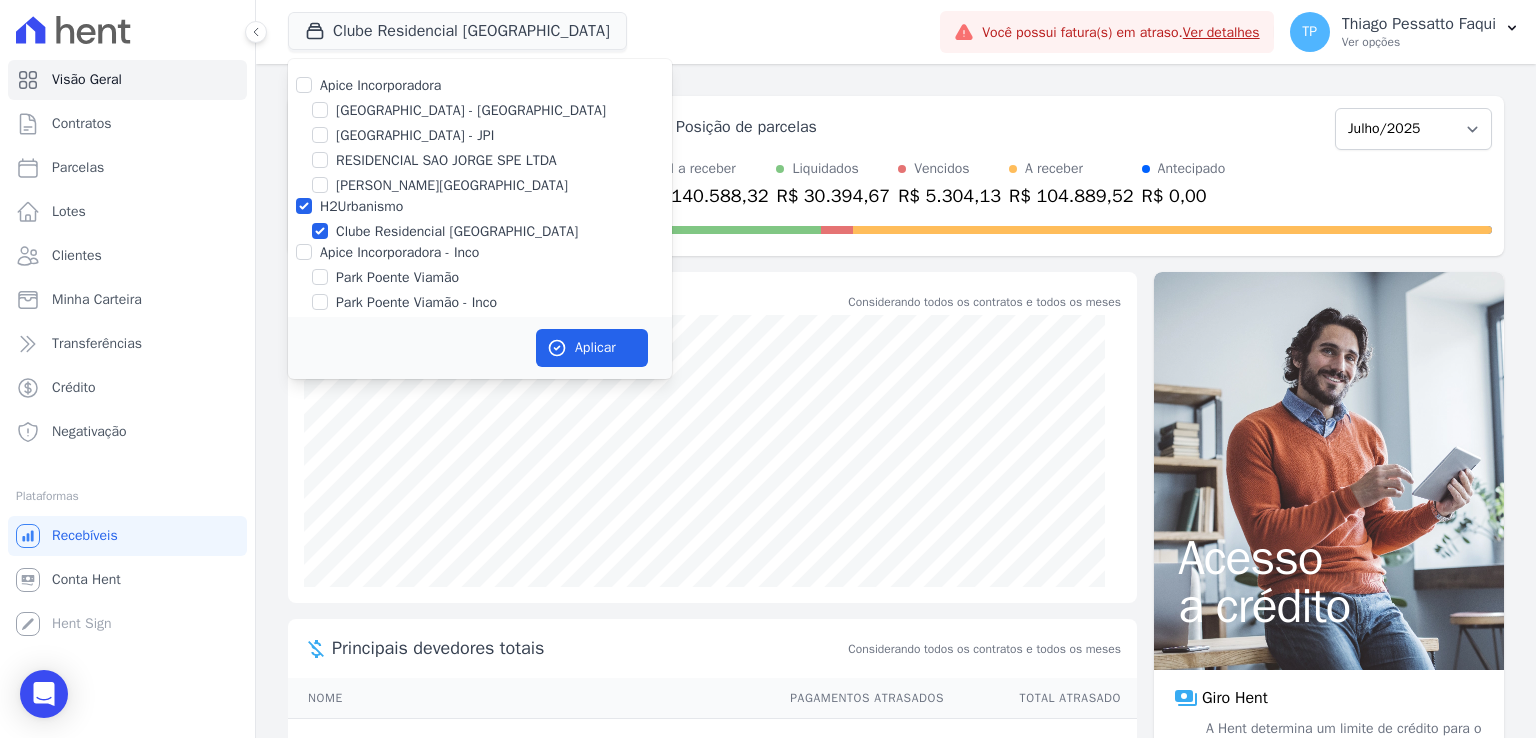 click on "H2Urbanismo" at bounding box center [361, 206] 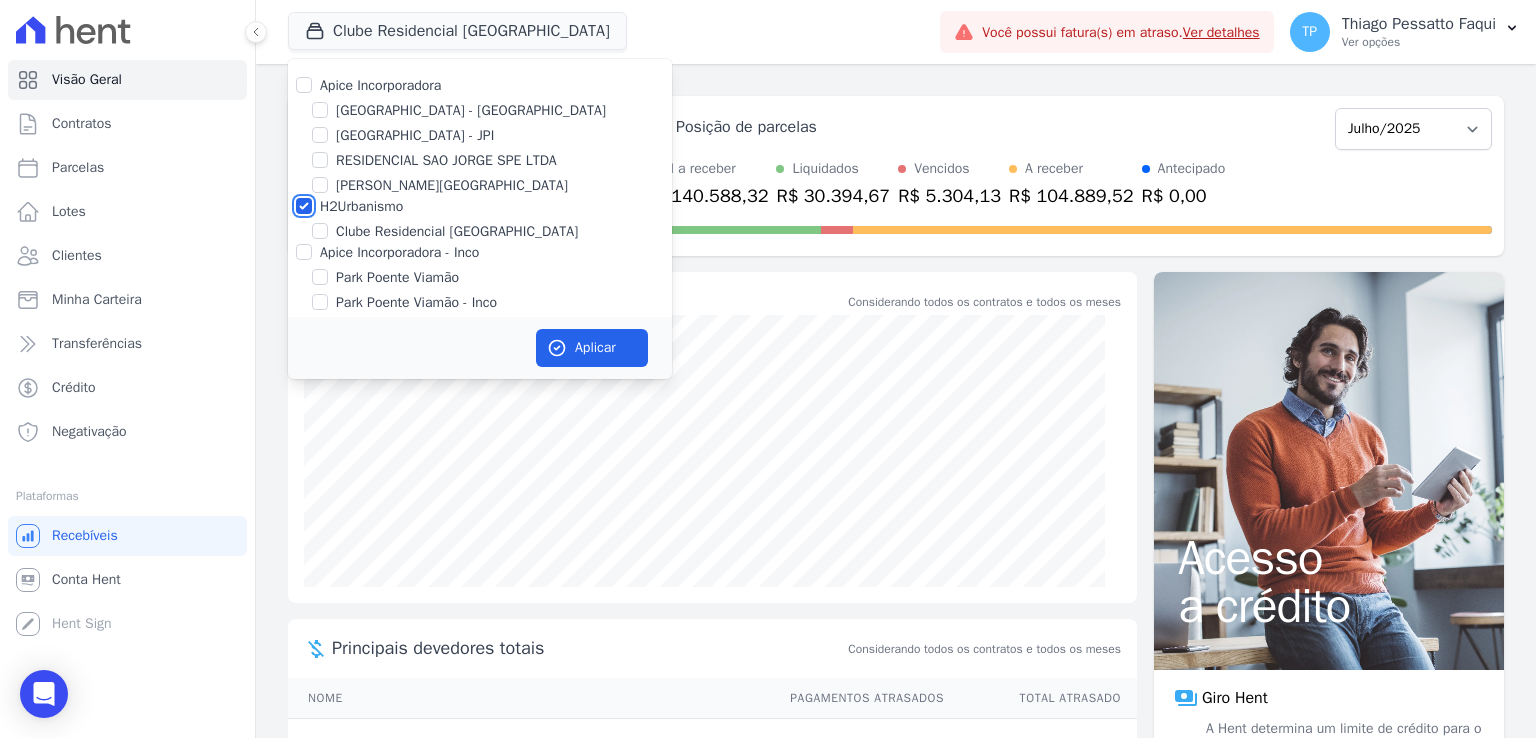 checkbox on "false" 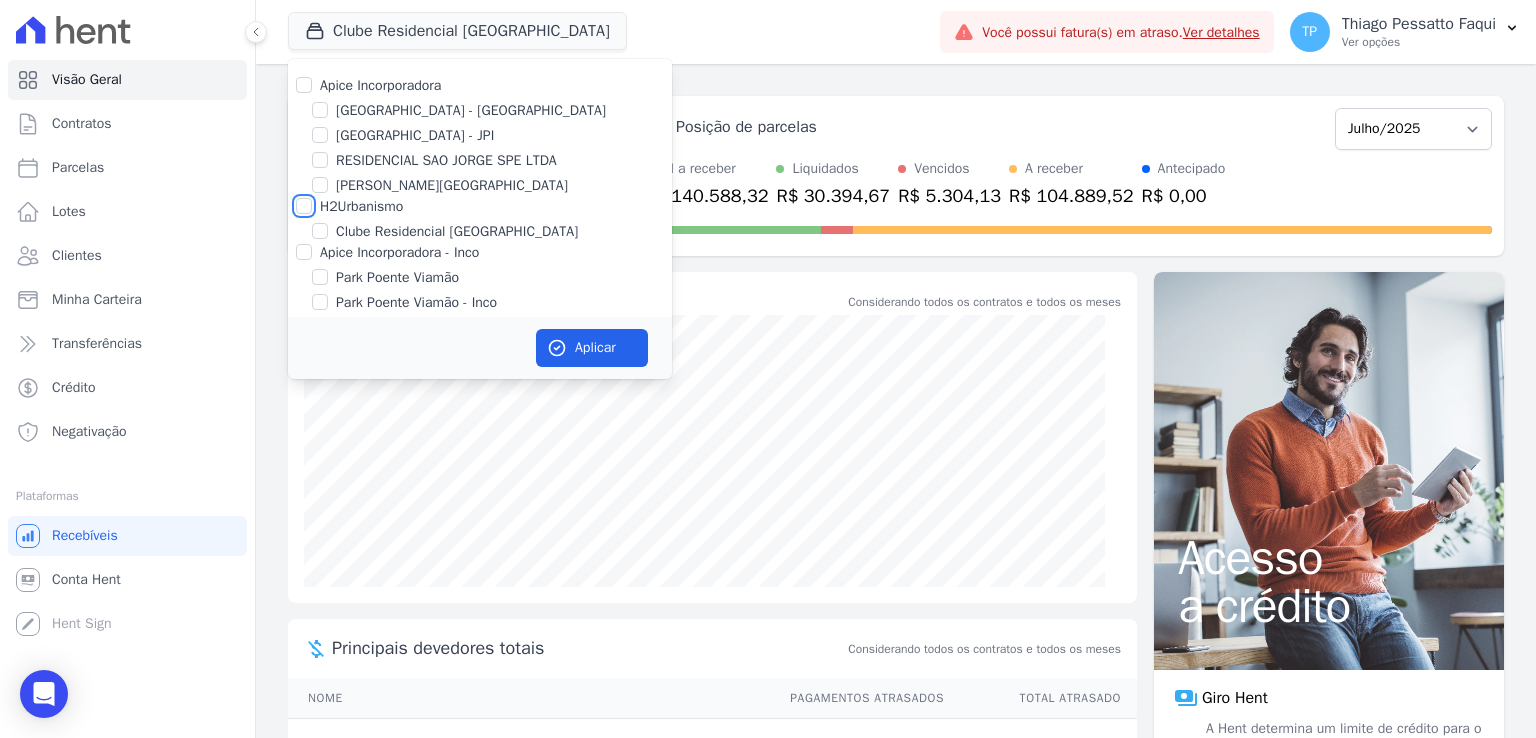 checkbox on "false" 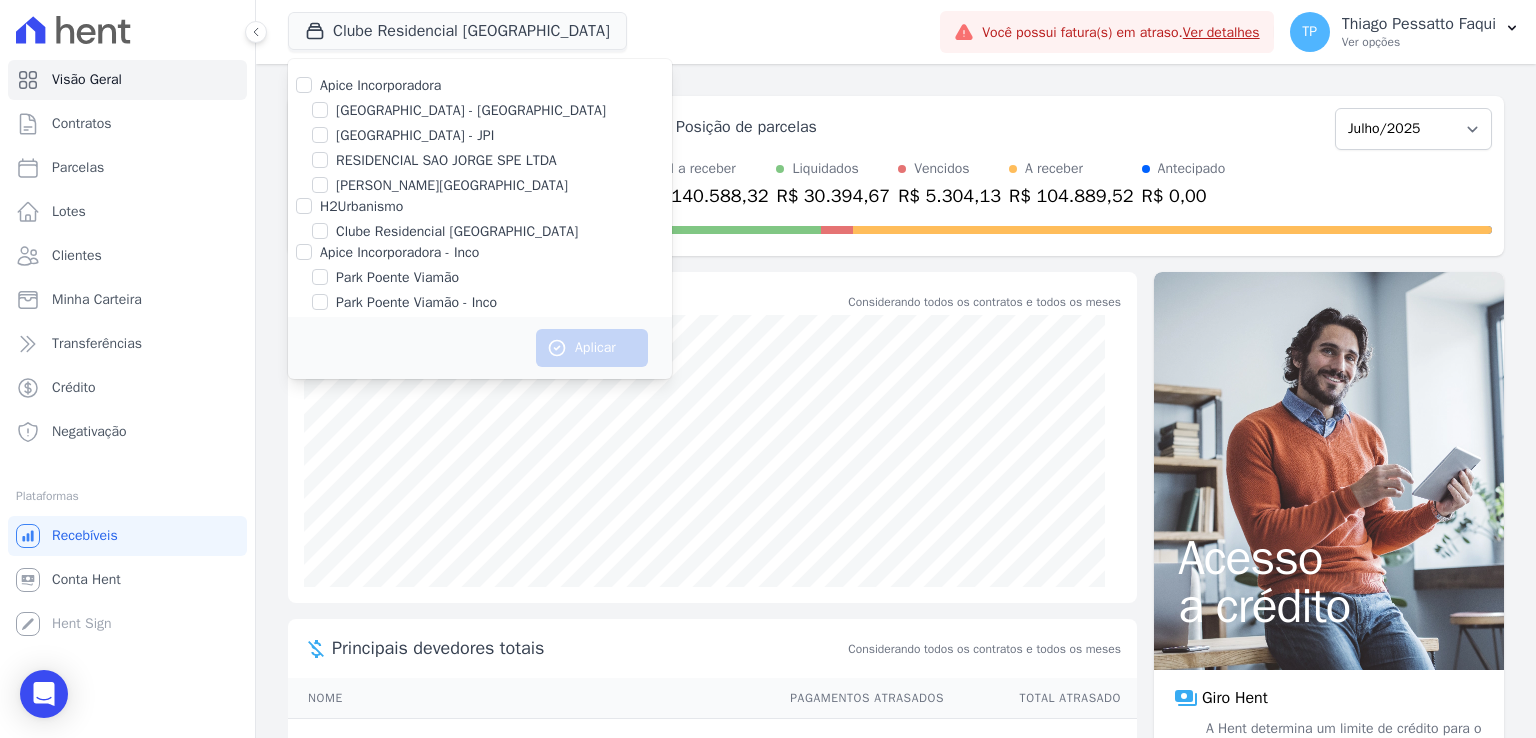 click on "Apice Incorporadora - Inco" at bounding box center (399, 252) 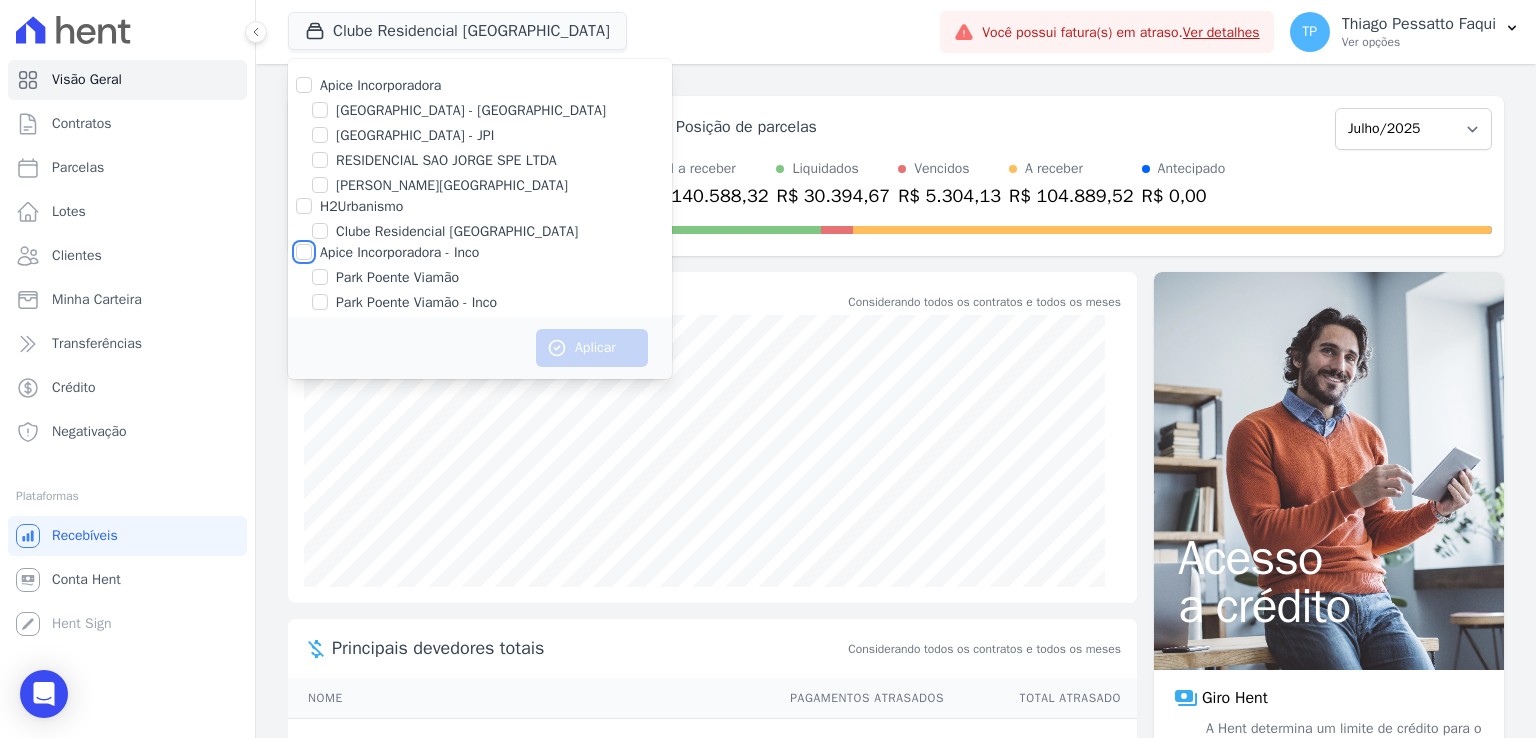 click on "Apice Incorporadora - Inco" at bounding box center (304, 252) 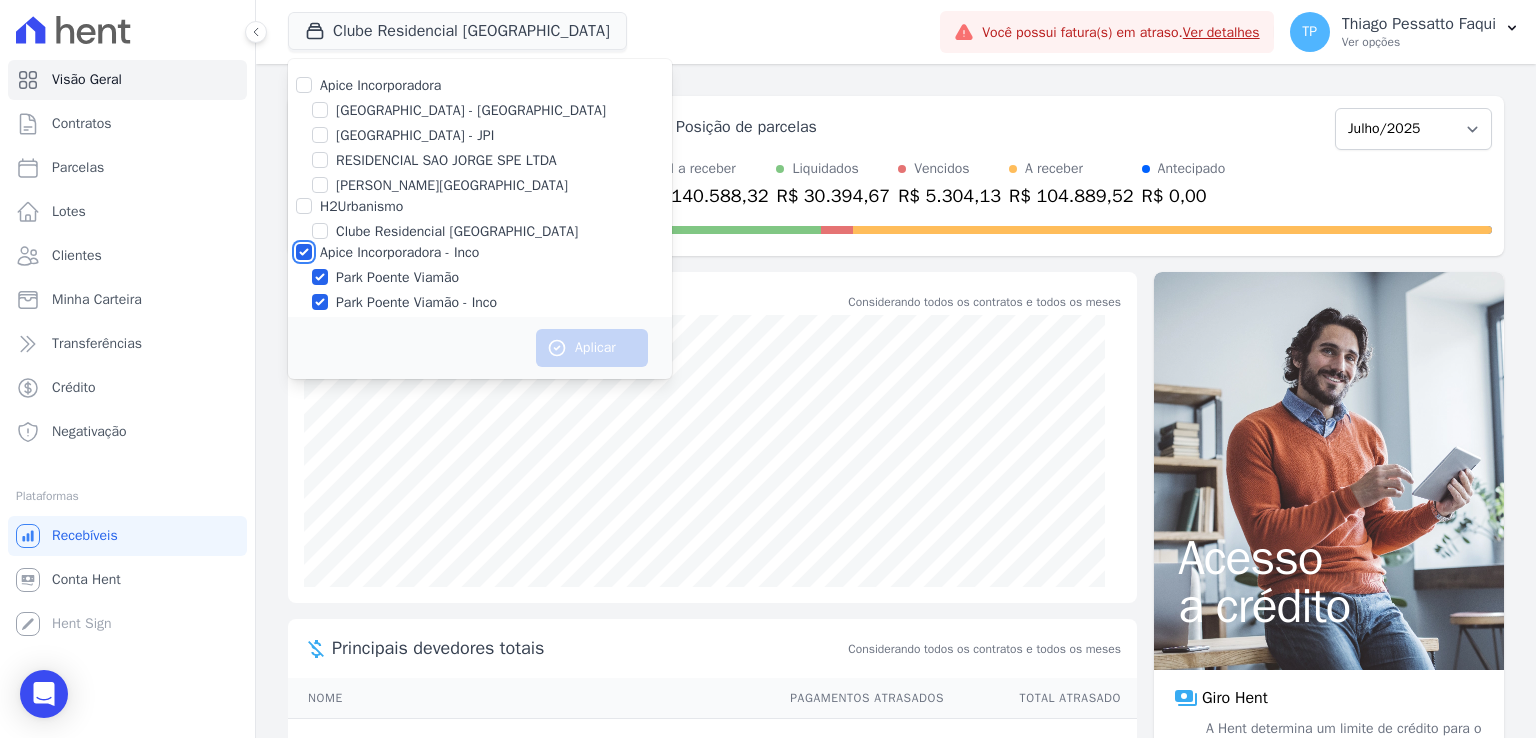 checkbox on "true" 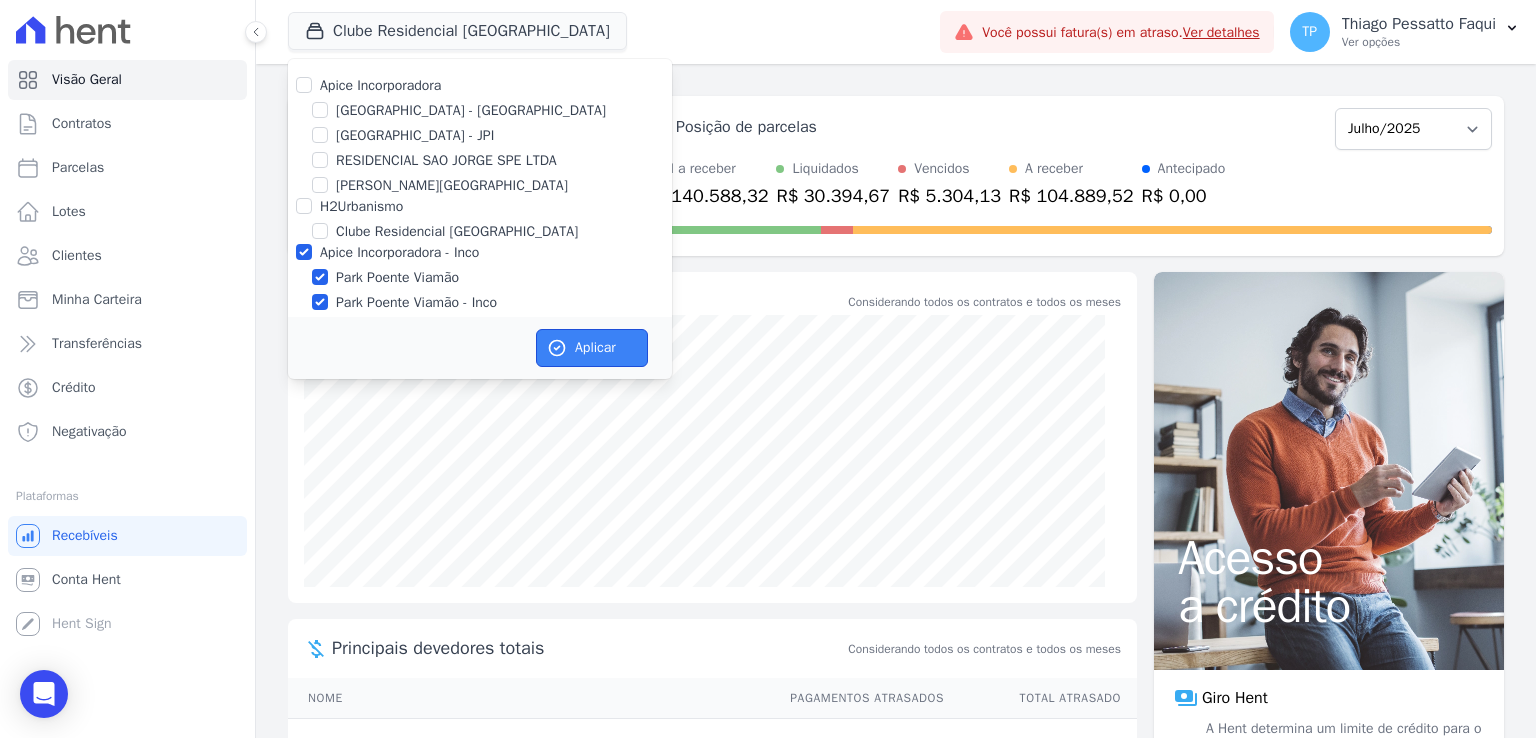 click on "Aplicar" at bounding box center (592, 348) 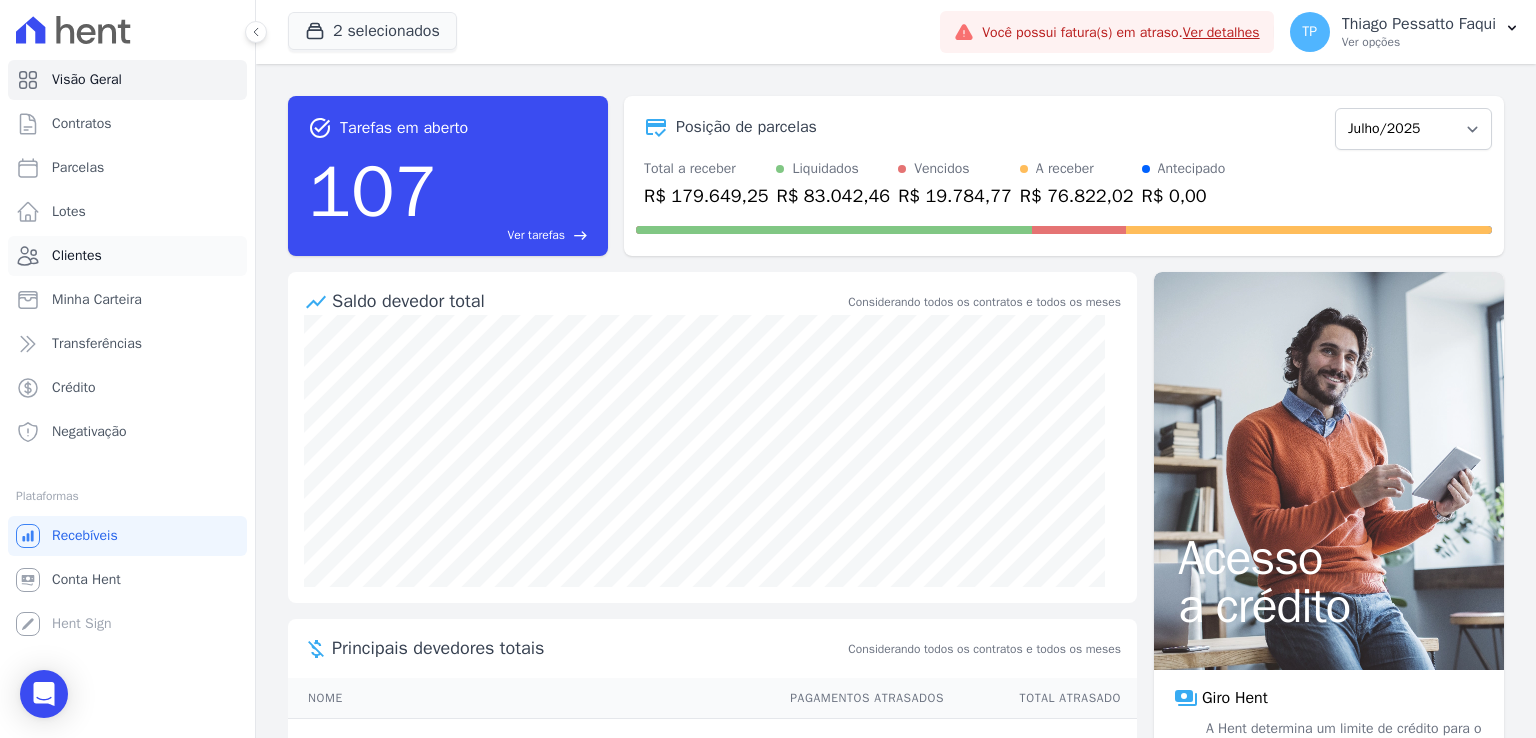 click on "Clientes" at bounding box center [127, 256] 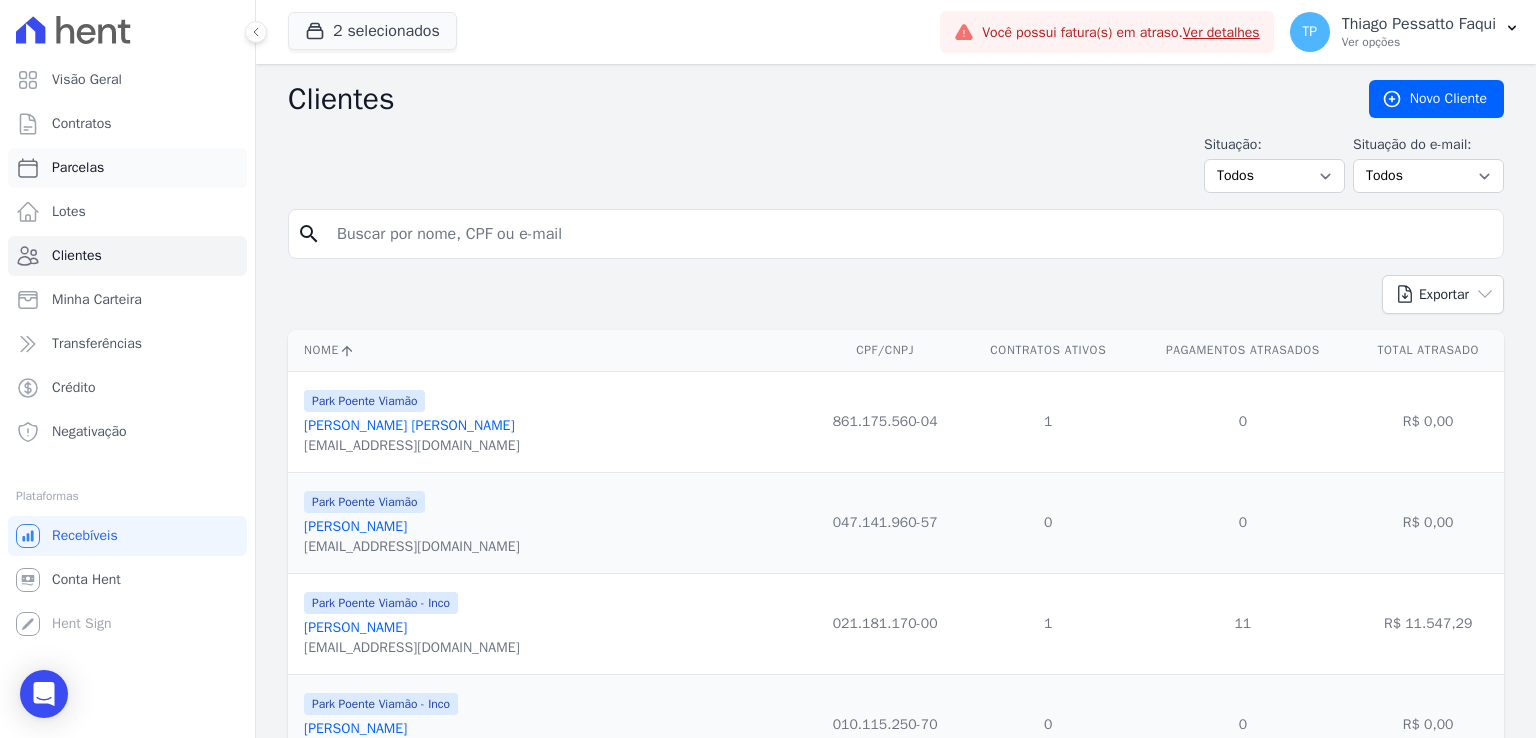 click on "Parcelas" at bounding box center [127, 168] 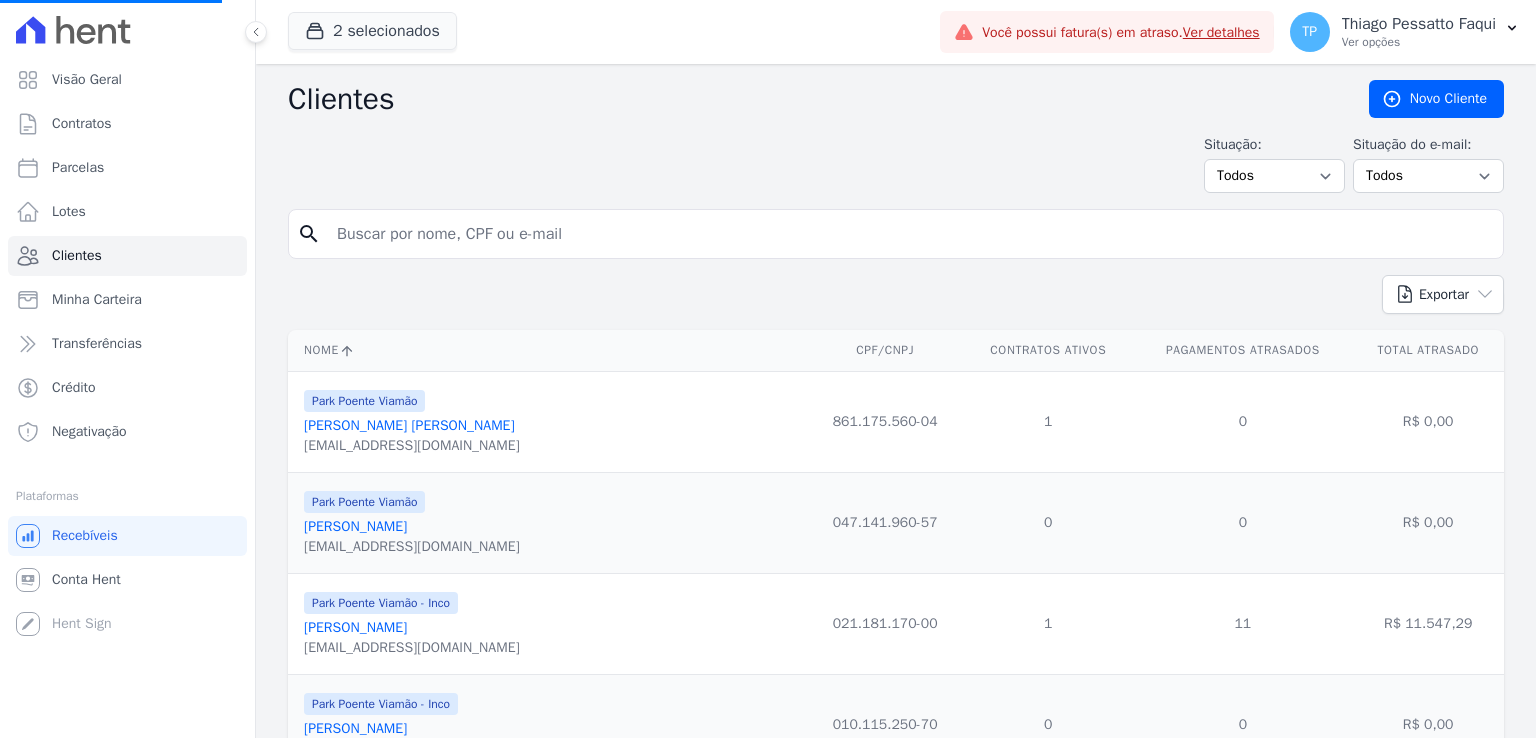 select 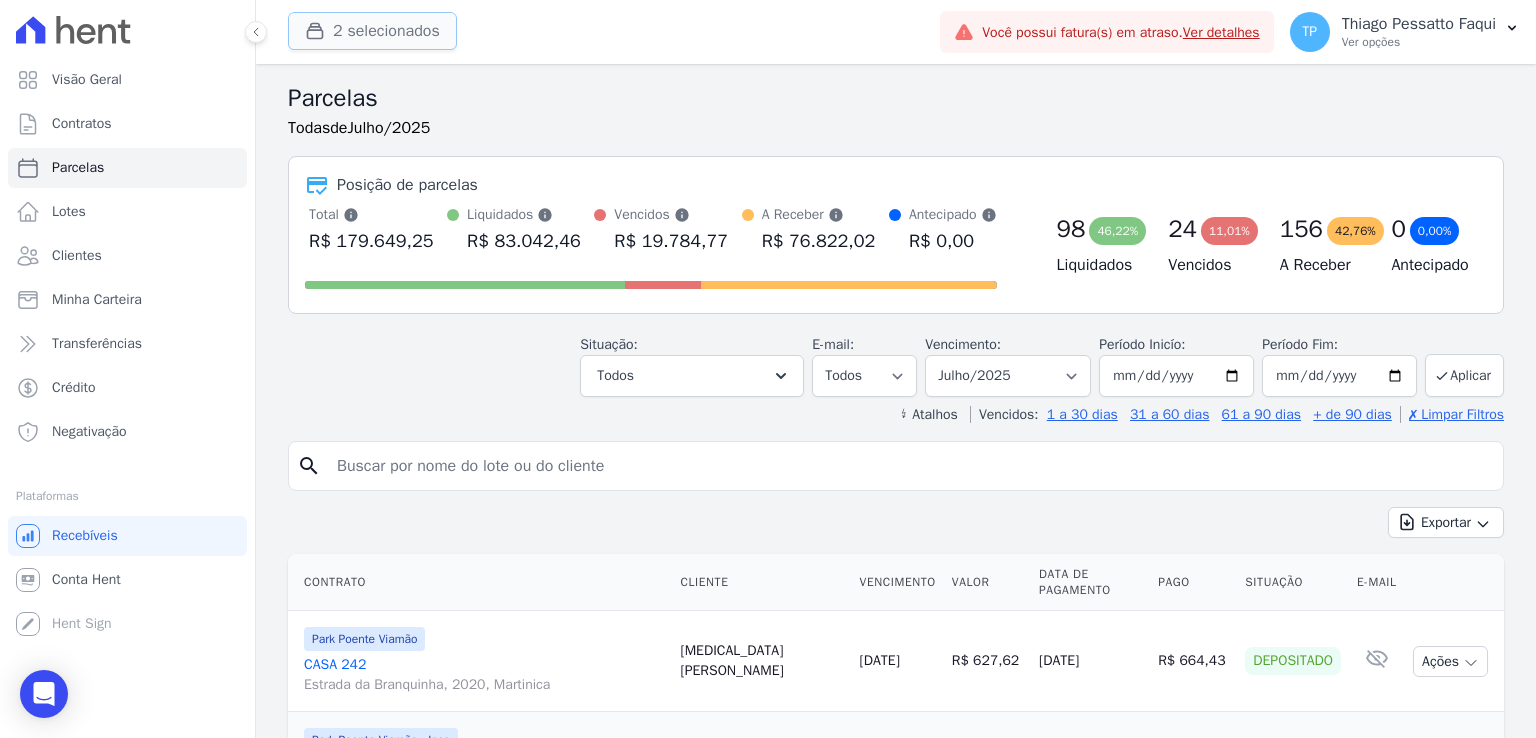 click on "2 selecionados" at bounding box center (372, 31) 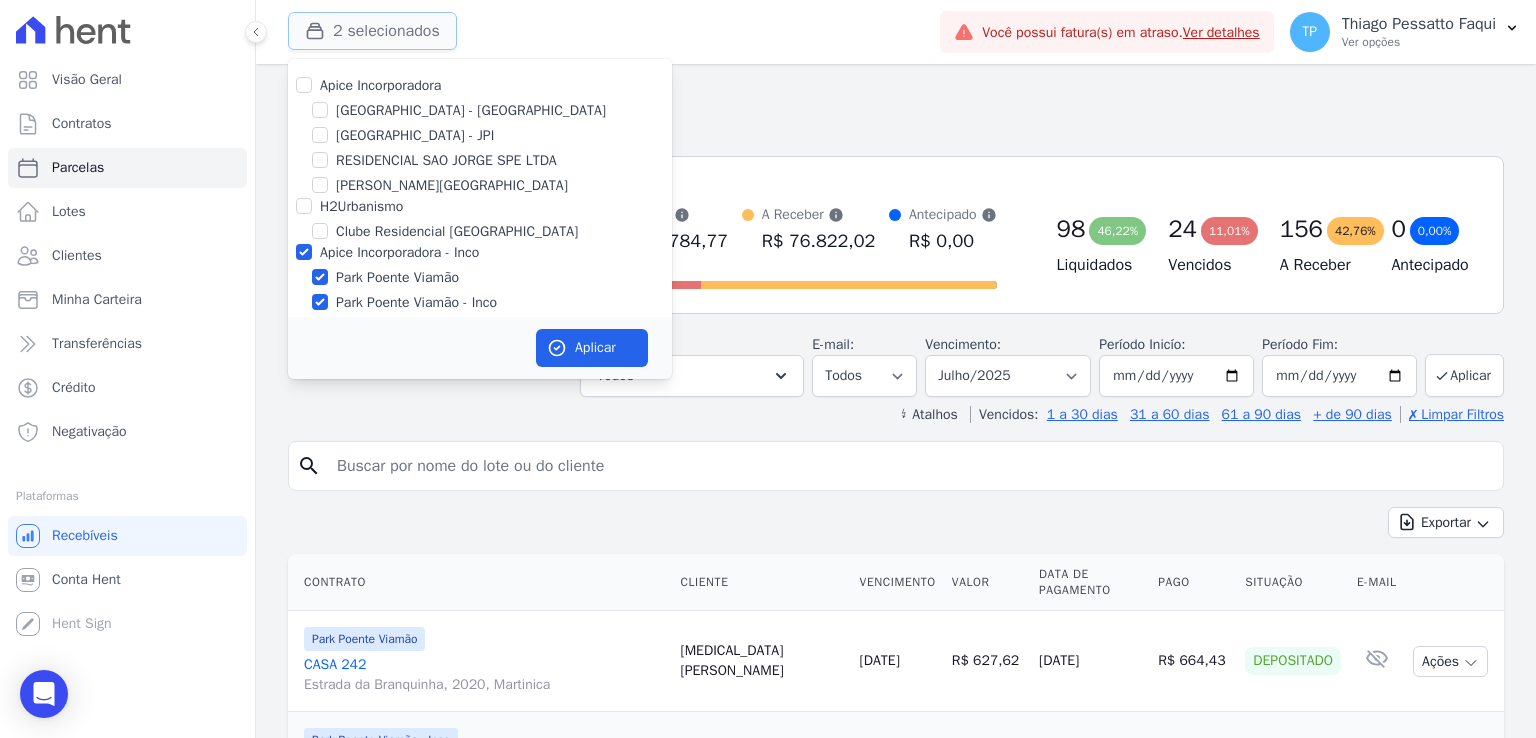 click on "2 selecionados" at bounding box center [372, 31] 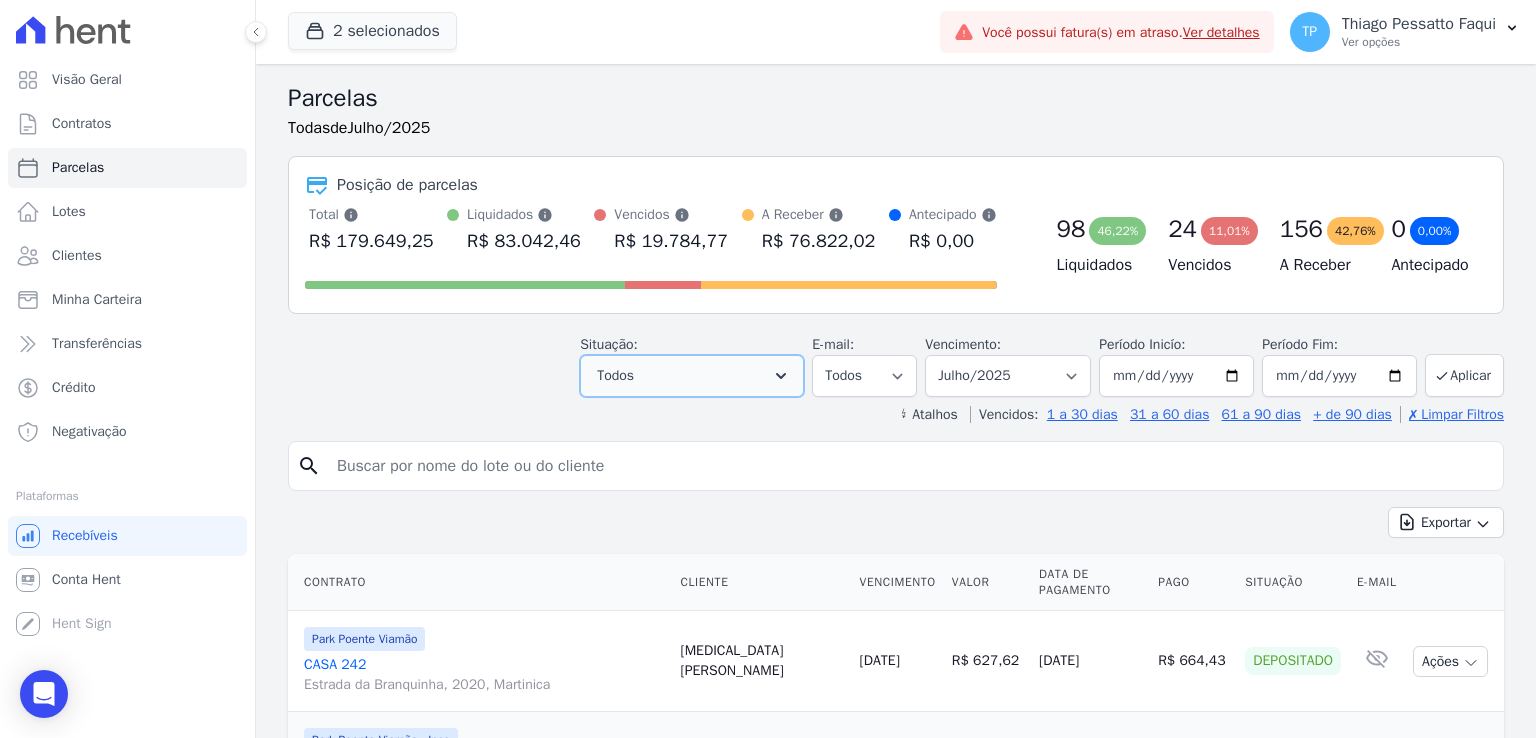 click on "Todos" at bounding box center [692, 376] 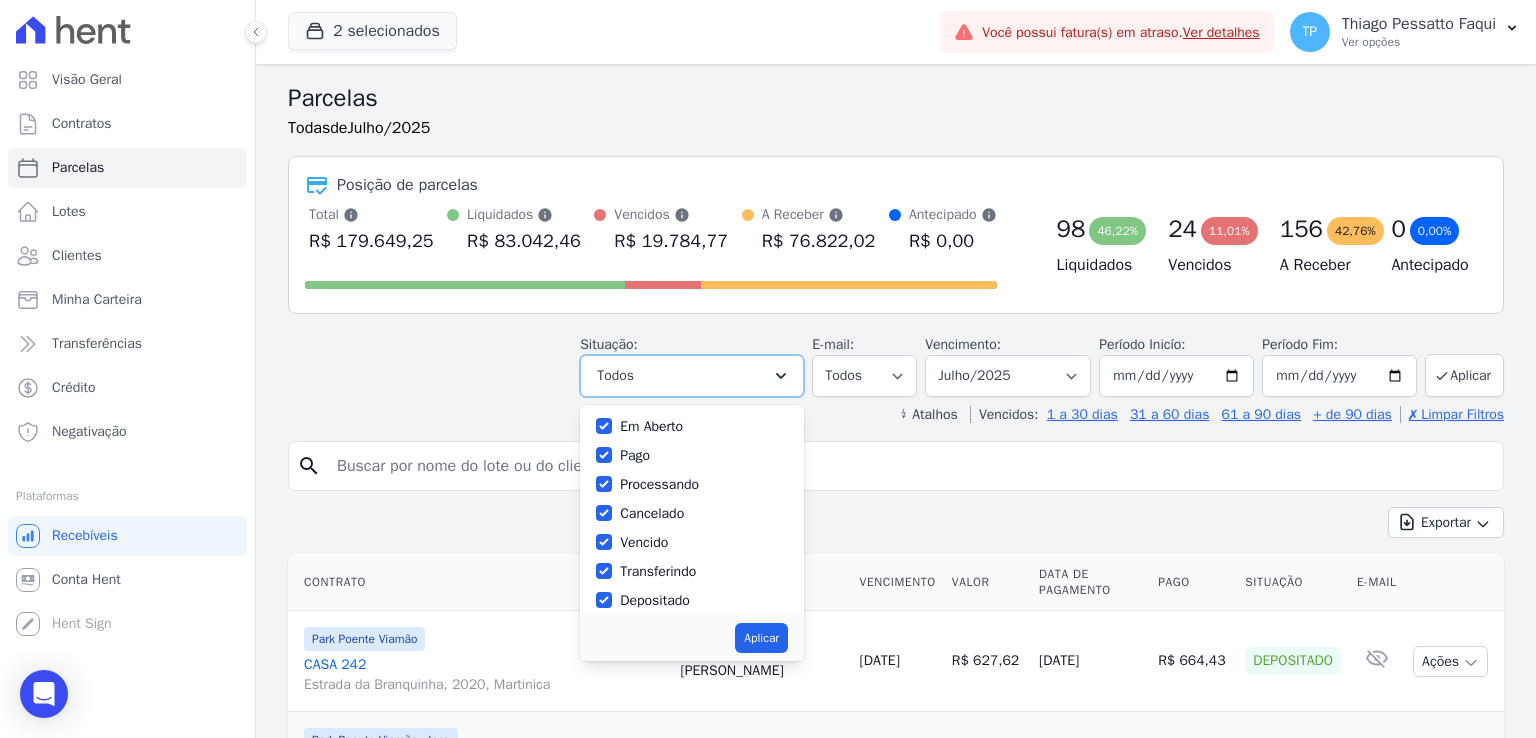 scroll, scrollTop: 133, scrollLeft: 0, axis: vertical 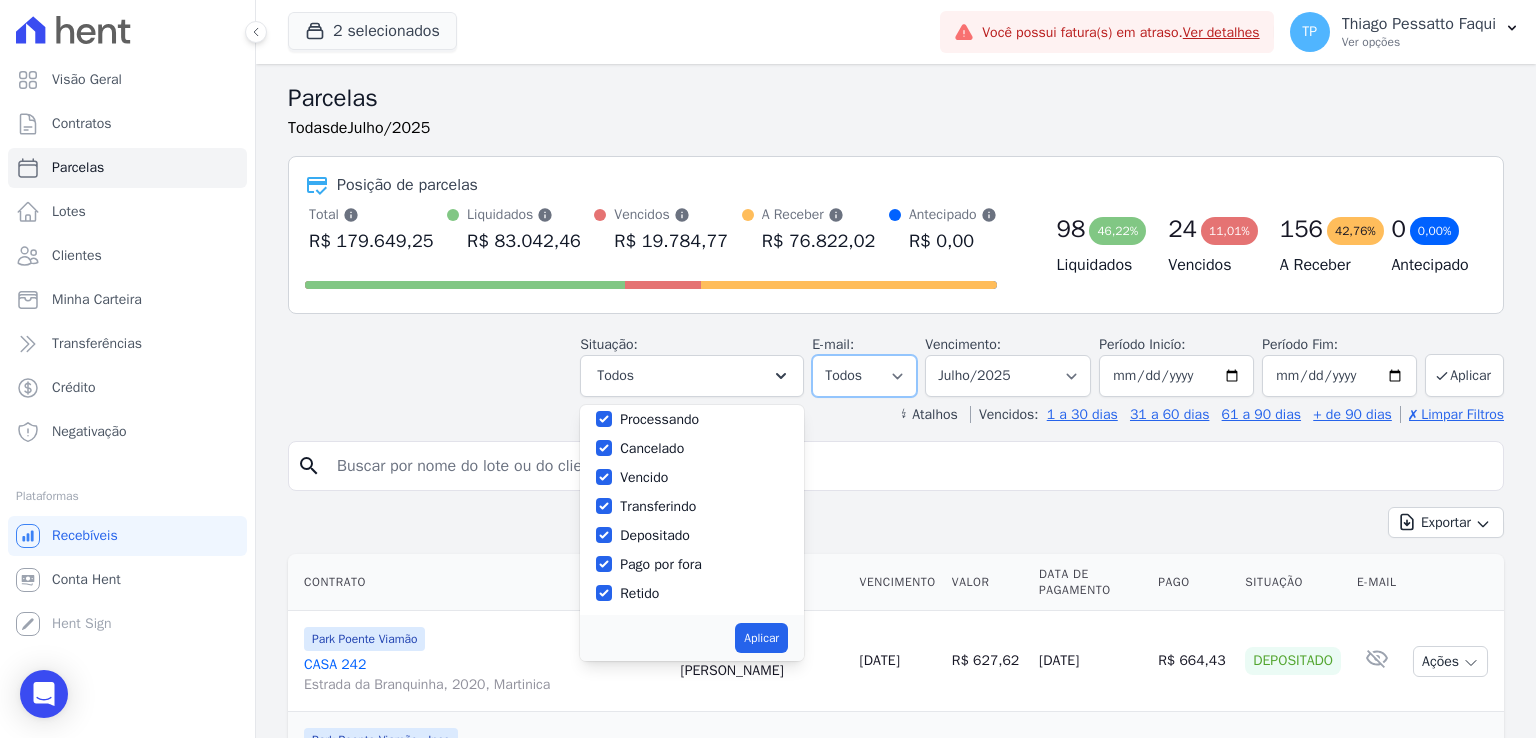 click on "Todos
Lido
Não-lido" at bounding box center (864, 376) 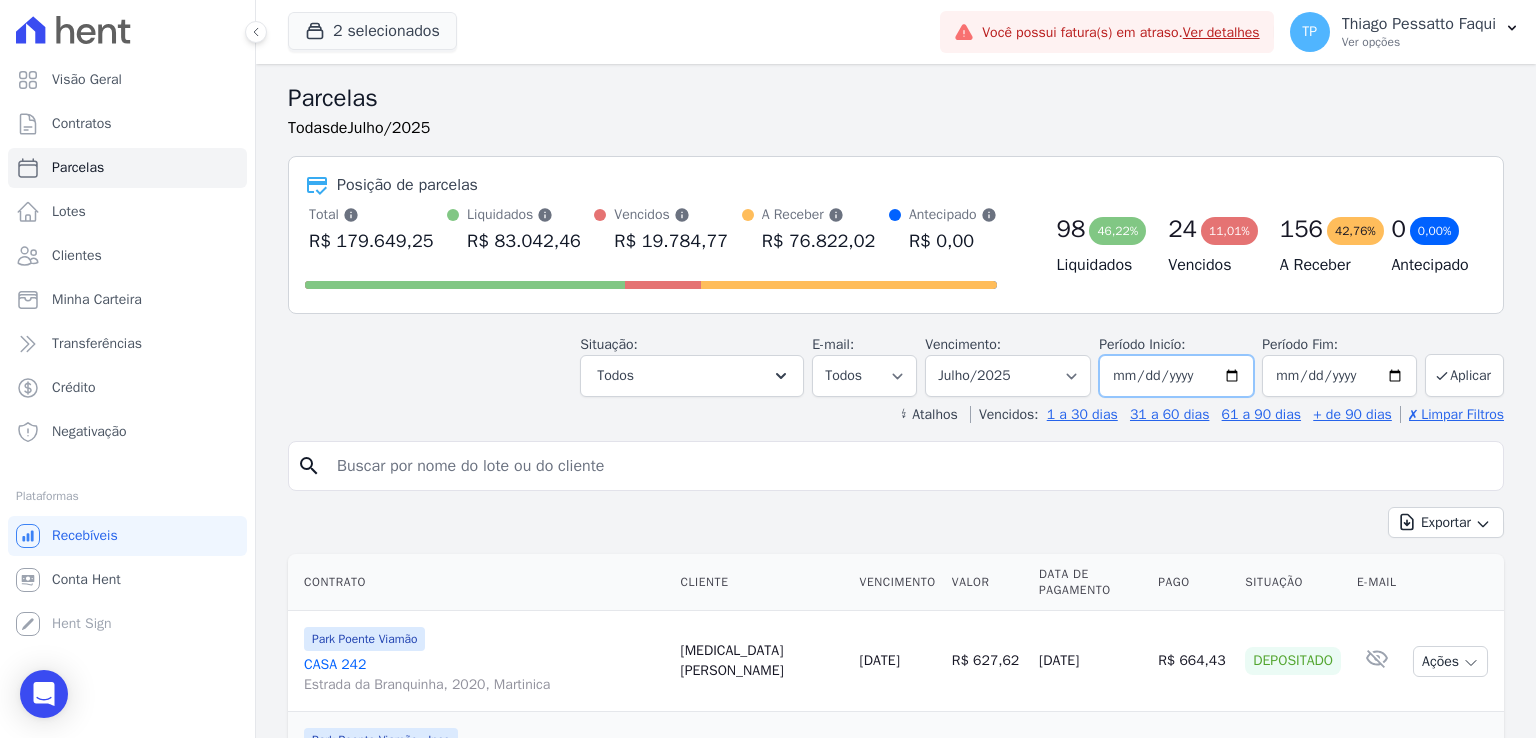 drag, startPoint x: 1220, startPoint y: 374, endPoint x: 1202, endPoint y: 377, distance: 18.248287 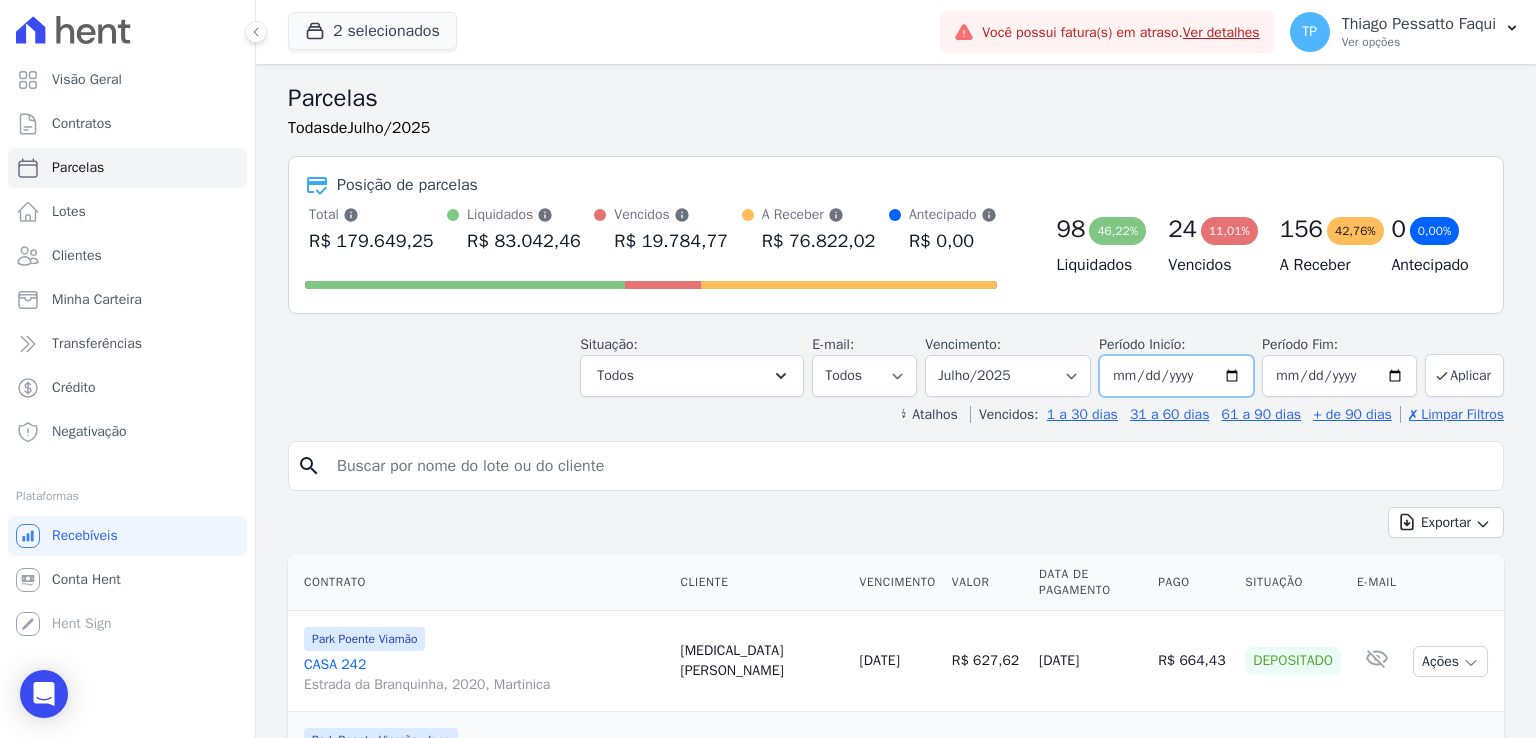 click on "2025-07-01" at bounding box center (1176, 376) 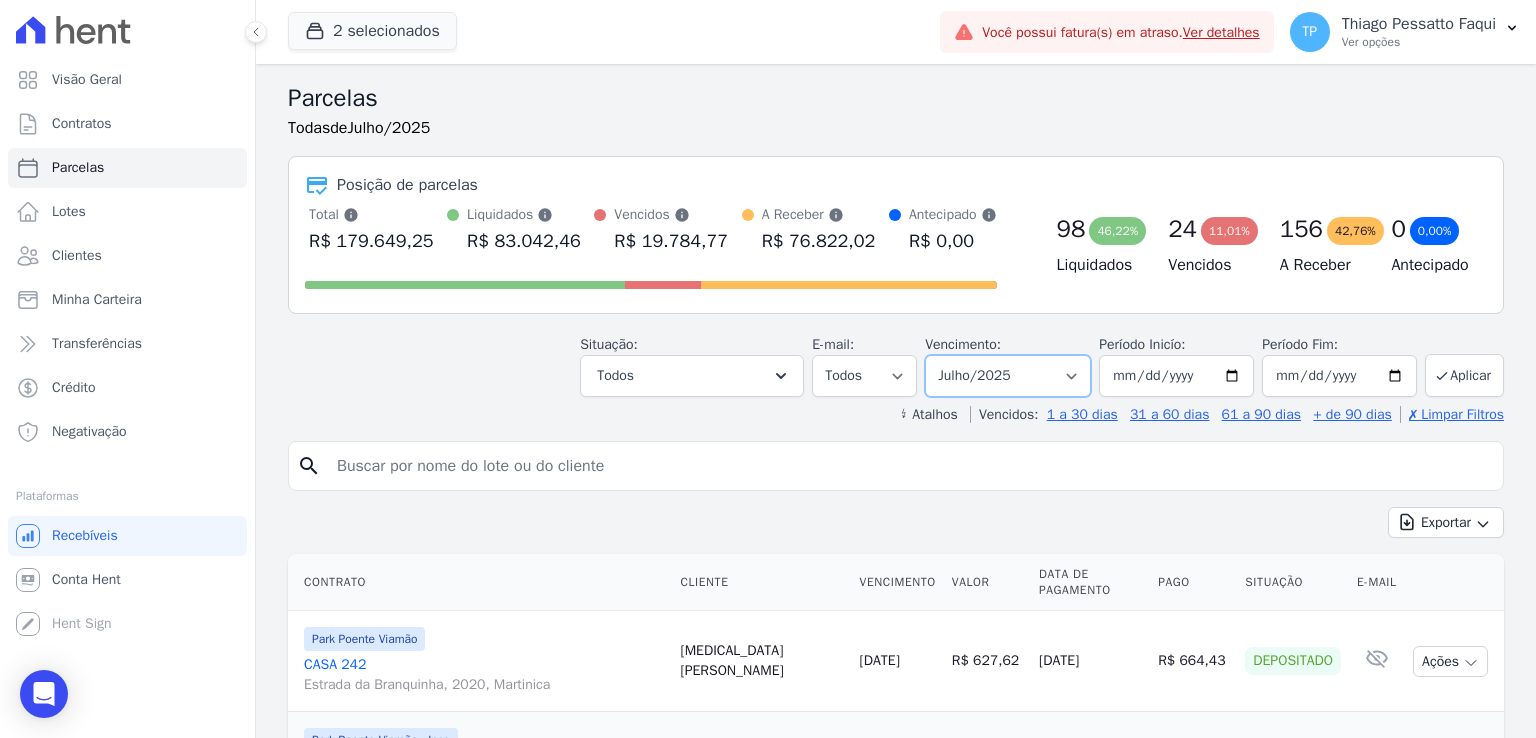 click on "Filtrar por período
────────
Todos os meses
Novembro/2022
Dezembro/2022
Janeiro/2023
Fevereiro/2023
Março/2023
Abril/2023
Maio/2023
Junho/2023
Julho/2023
Agosto/2023
Setembro/2023
Outubro/2023
Novembro/2023
Dezembro/2023
Janeiro/2024
Fevereiro/2024
Março/2024
Abril/2024
Maio/2024
Junho/2024
Julho/2024
Agosto/2024
Setembro/2024
Outubro/2024
Novembro/2024
Dezembro/2024
Janeiro/2025
Fevereiro/2025
Março/2025
Abril/2025
Maio/2025
Junho/2025
Julho/2025
Agosto/2025
Setembro/2025
Outubro/2025
Novembro/2025
Dezembro/2025
Janeiro/2026
Fevereiro/2026
Março/2026
Abril/2026
Maio/2026
Junho/2026
Julho/2026
Agosto/2026
Setembro/2026
Outubro/2026
Novembro/2026
Dezembro/2026
Janeiro/2027
Fevereiro/2027
Março/2027
Abril/2027
Maio/2027
Junho/2027
Julho/2027
Agosto/2027
Setembro/2027
Outubro/2027
Novembro/2027
Dezembro/2027
Janeiro/2028
Fevereiro/2028" at bounding box center [1008, 376] 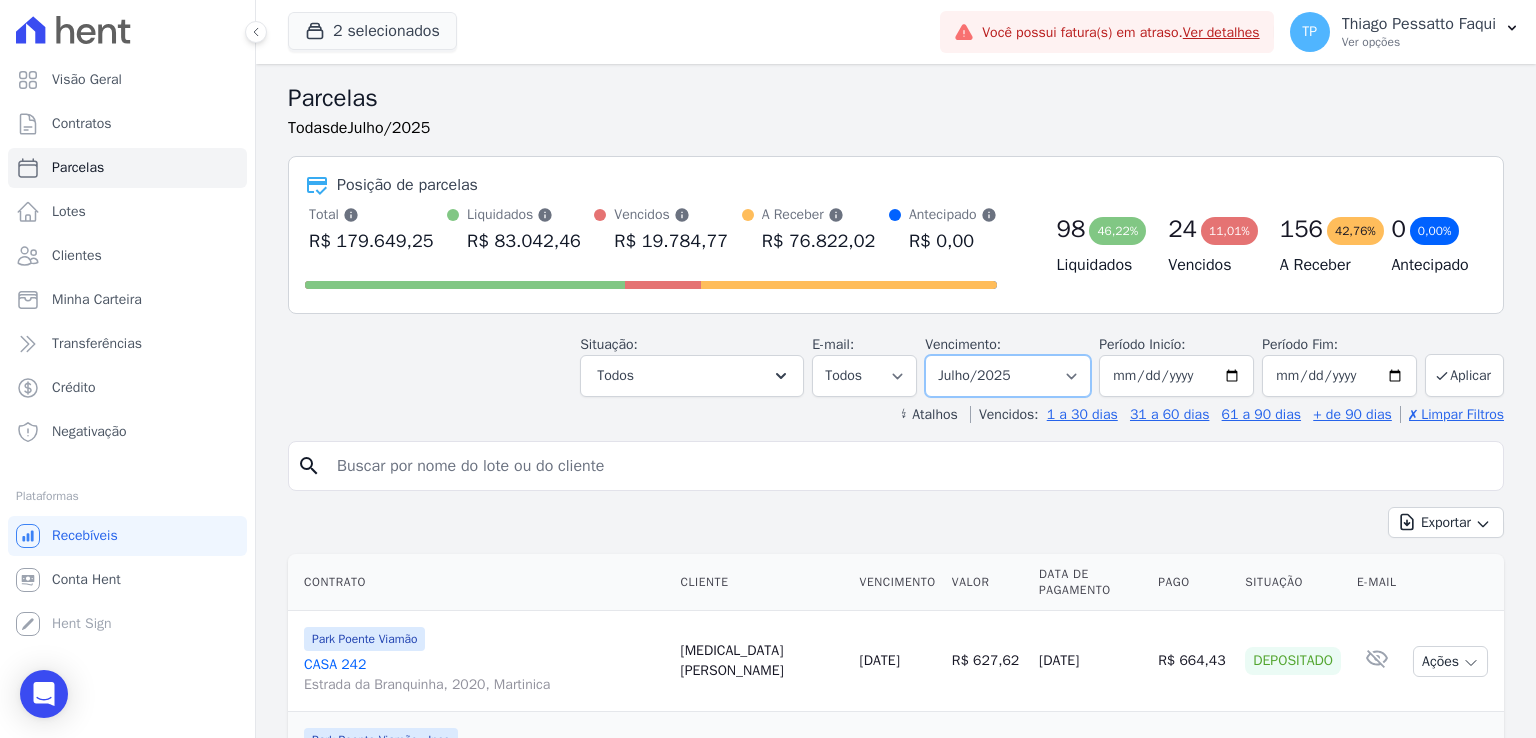 select on "all" 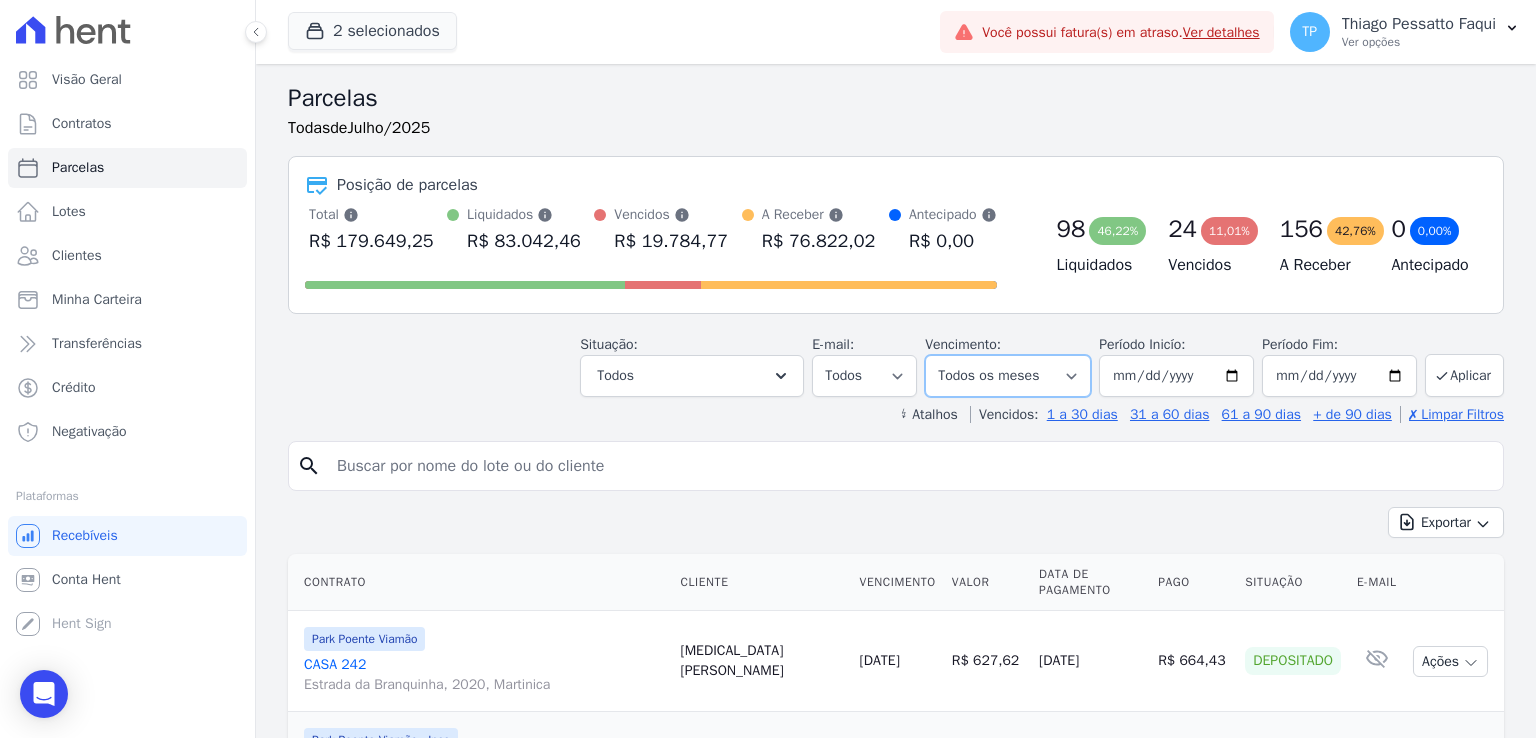 click on "Filtrar por período
────────
Todos os meses
Novembro/2022
Dezembro/2022
Janeiro/2023
Fevereiro/2023
Março/2023
Abril/2023
Maio/2023
Junho/2023
Julho/2023
Agosto/2023
Setembro/2023
Outubro/2023
Novembro/2023
Dezembro/2023
Janeiro/2024
Fevereiro/2024
Março/2024
Abril/2024
Maio/2024
Junho/2024
Julho/2024
Agosto/2024
Setembro/2024
Outubro/2024
Novembro/2024
Dezembro/2024
Janeiro/2025
Fevereiro/2025
Março/2025
Abril/2025
Maio/2025
Junho/2025
Julho/2025
Agosto/2025
Setembro/2025
Outubro/2025
Novembro/2025
Dezembro/2025
Janeiro/2026
Fevereiro/2026
Março/2026
Abril/2026
Maio/2026
Junho/2026
Julho/2026
Agosto/2026
Setembro/2026
Outubro/2026
Novembro/2026
Dezembro/2026
Janeiro/2027
Fevereiro/2027
Março/2027
Abril/2027
Maio/2027
Junho/2027
Julho/2027
Agosto/2027
Setembro/2027
Outubro/2027
Novembro/2027
Dezembro/2027
Janeiro/2028
Fevereiro/2028" at bounding box center [1008, 376] 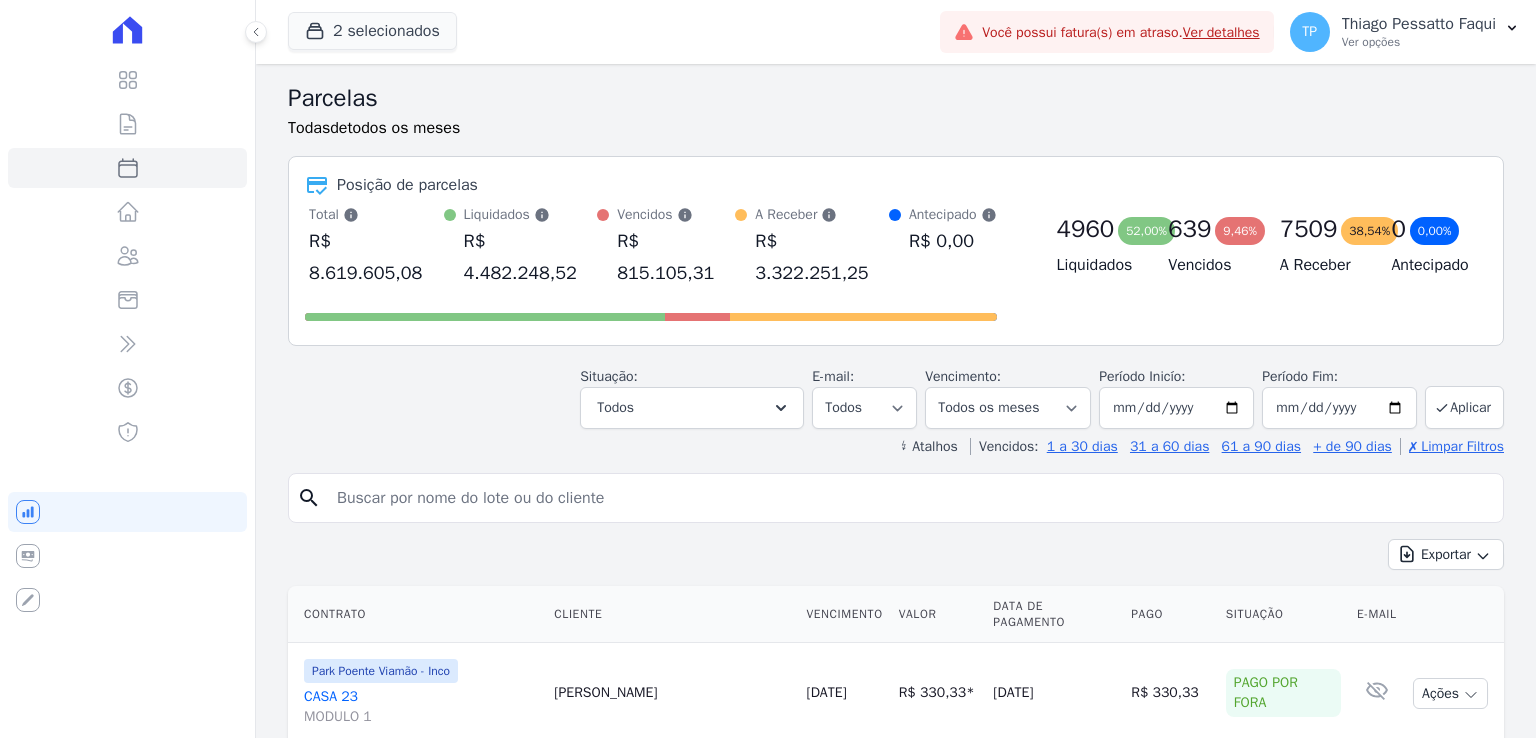select 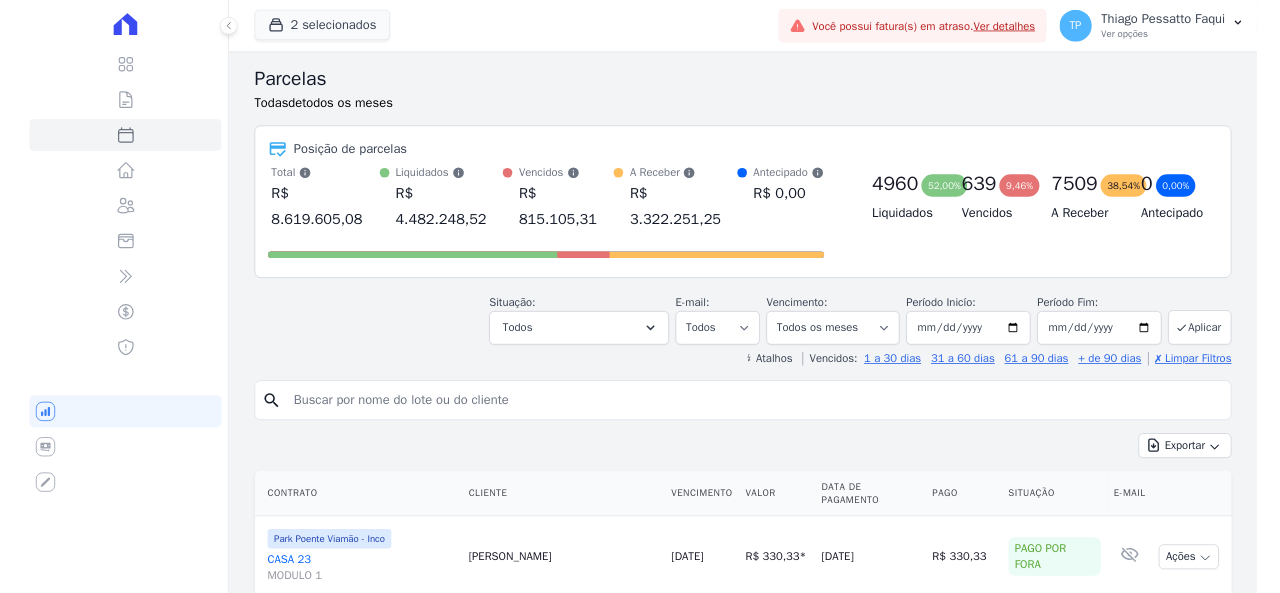 scroll, scrollTop: 0, scrollLeft: 0, axis: both 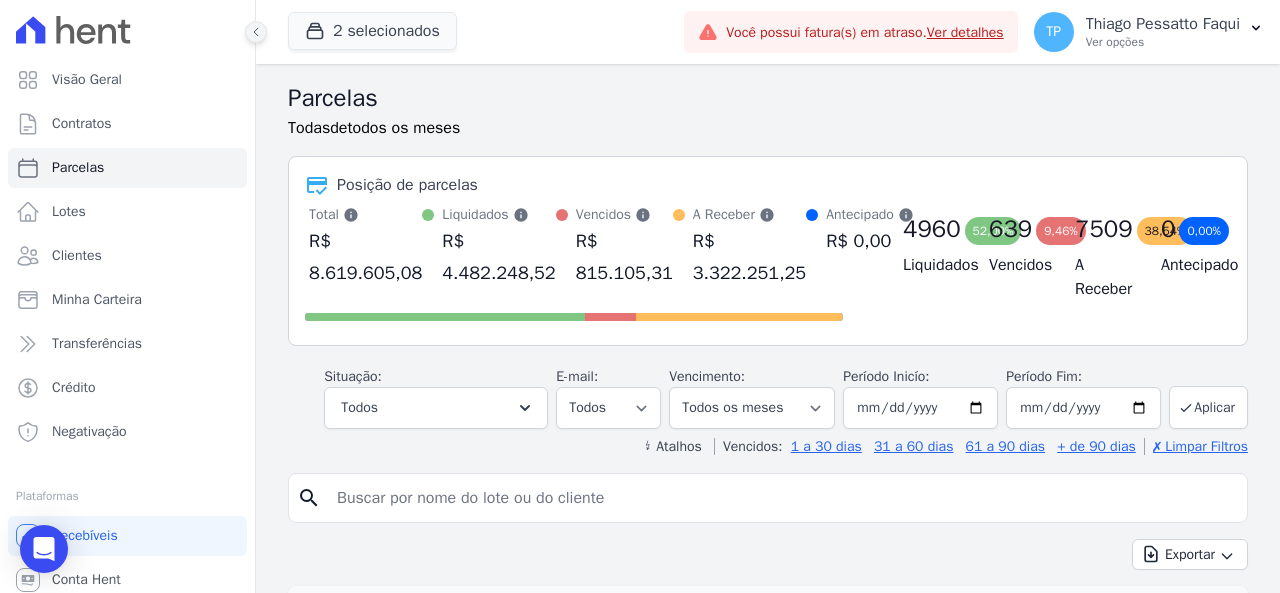 click 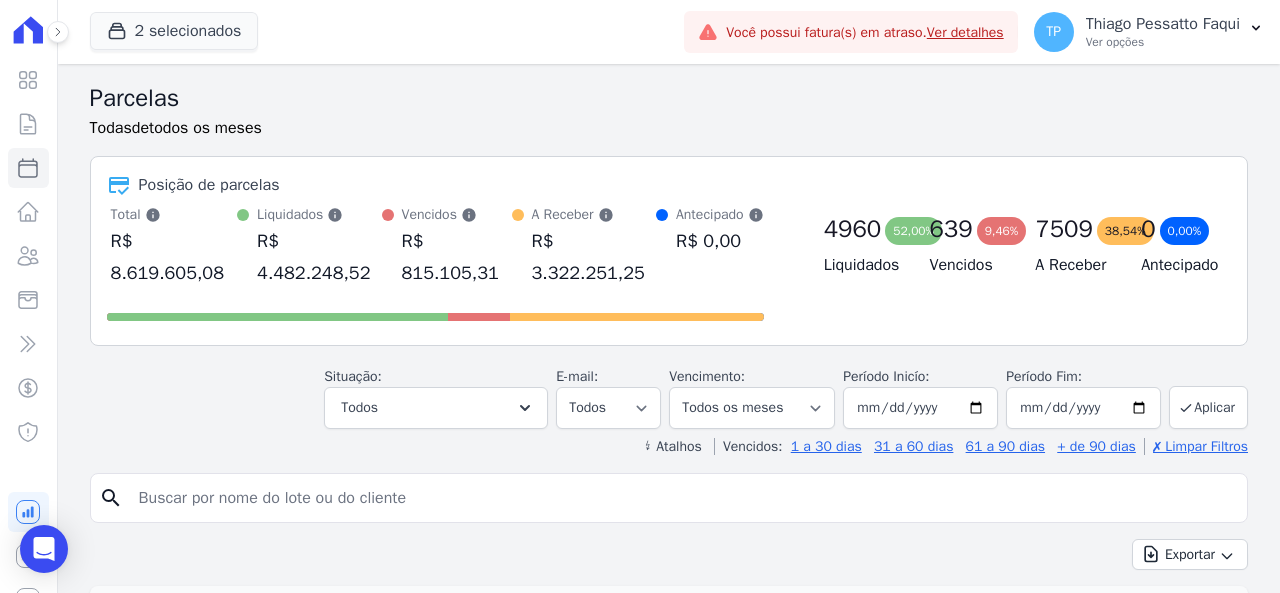 click on "R$ 8.619.605,08" at bounding box center (174, 257) 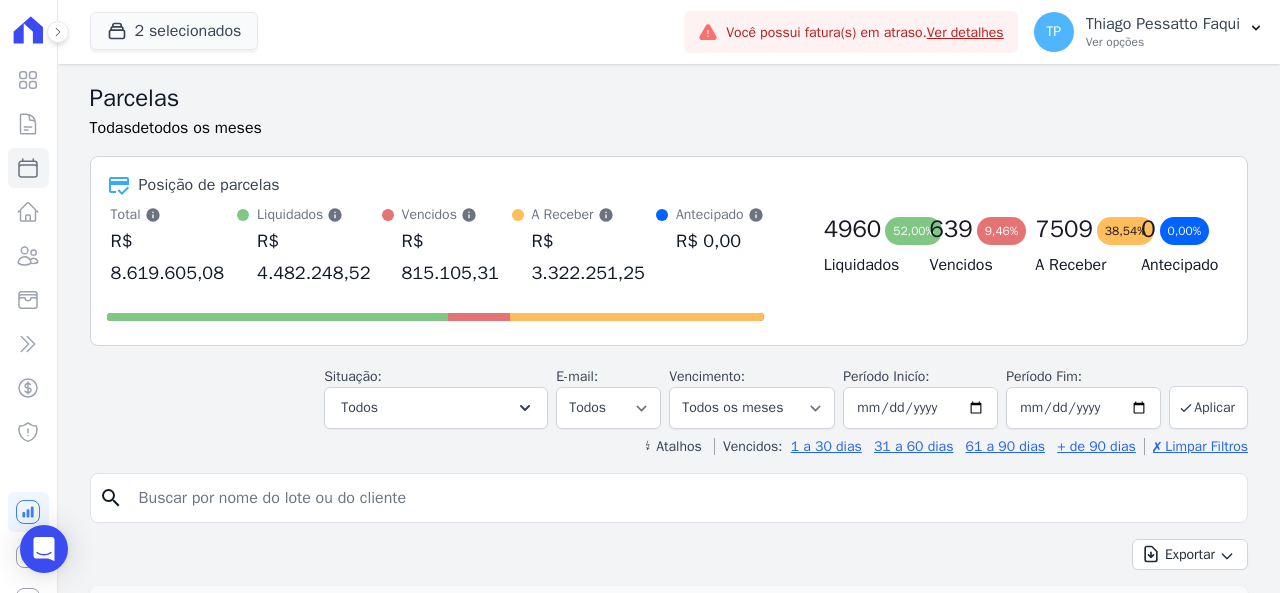 click on "R$ 815.105,31" at bounding box center (457, 257) 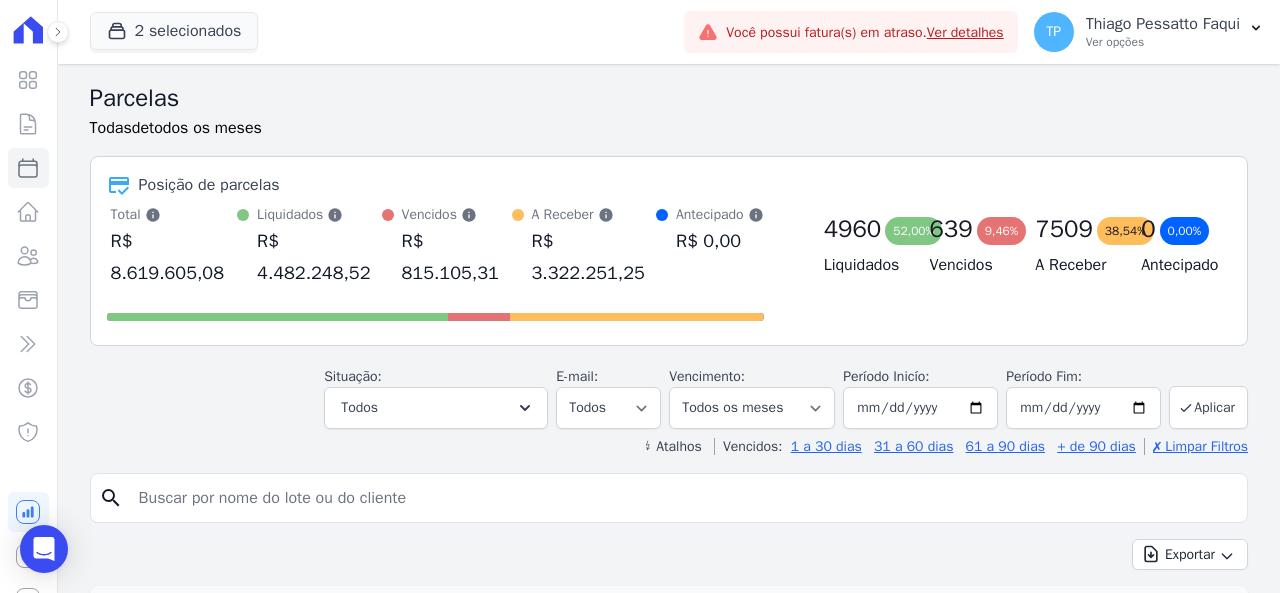 click on "R$ 3.322.251,25" at bounding box center (594, 257) 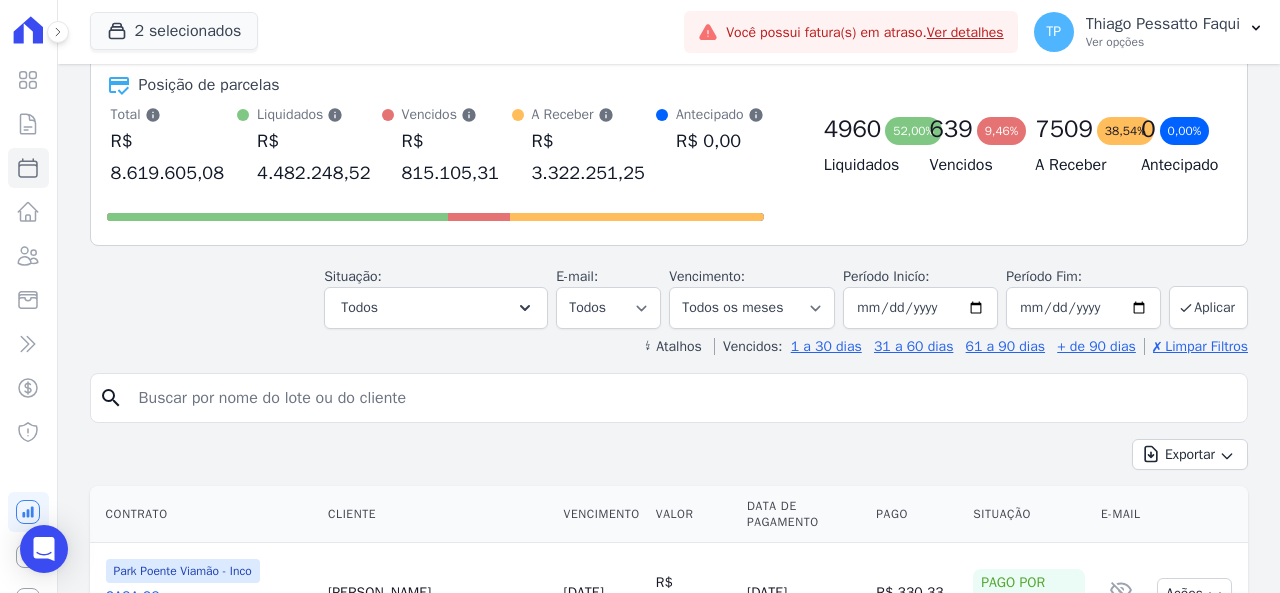 scroll, scrollTop: 0, scrollLeft: 0, axis: both 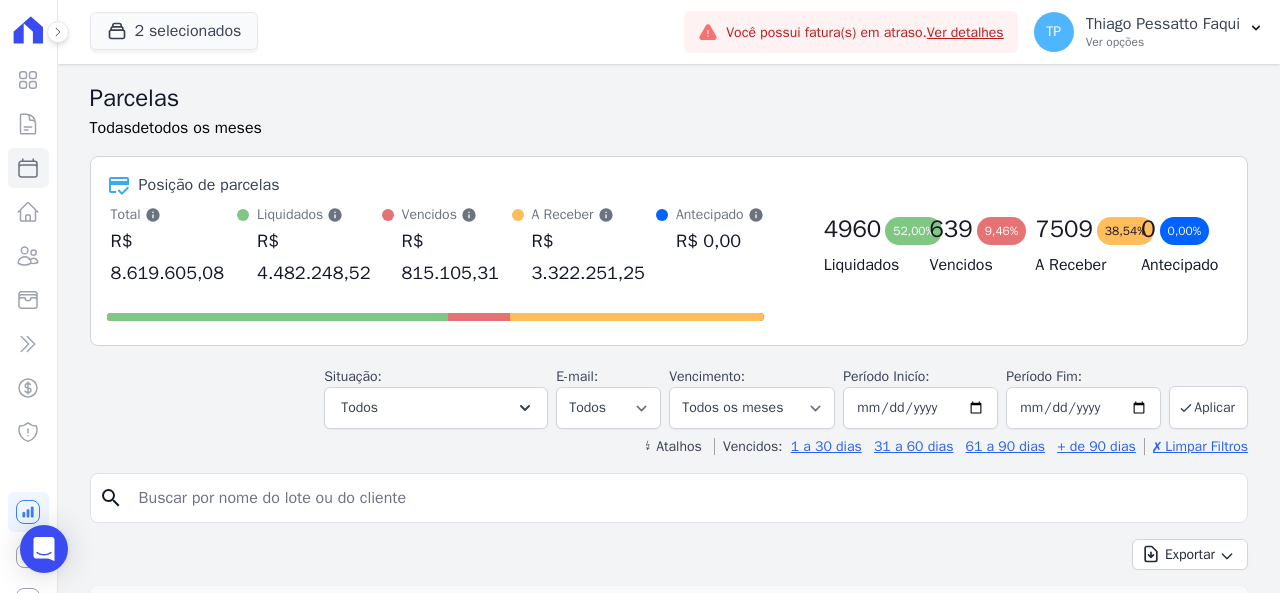 drag, startPoint x: 483, startPoint y: 263, endPoint x: 394, endPoint y: 276, distance: 89.94443 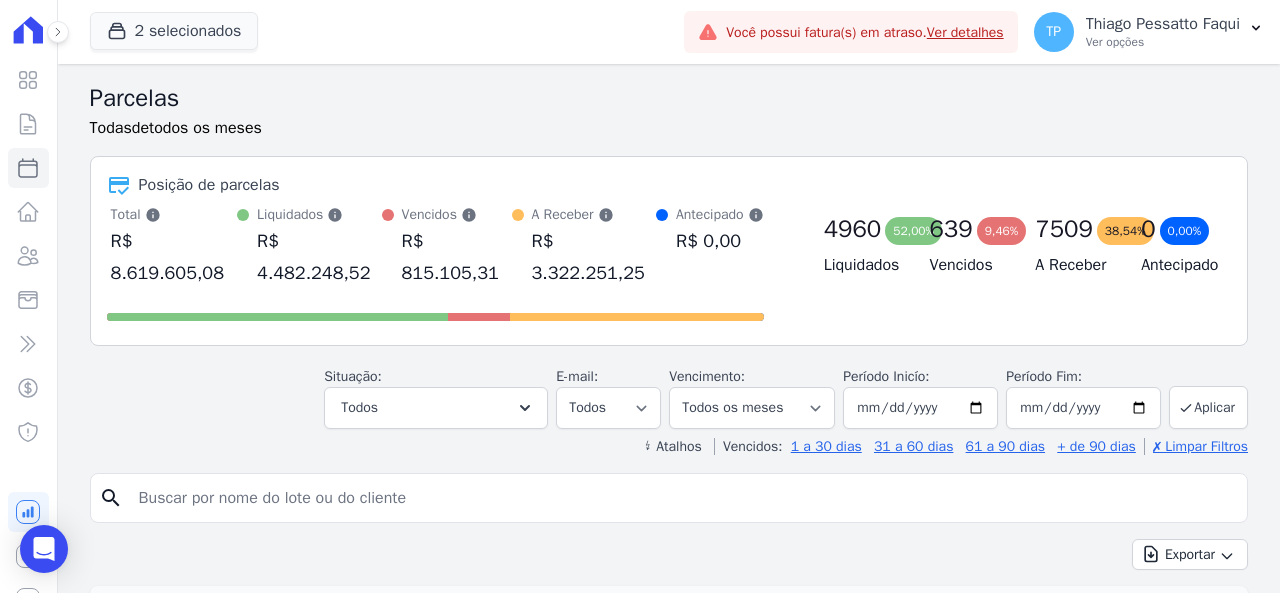 click on "Vencidos
Soma das parcelas vencidas, sem considerar valor de juros moratório e multa.
R$ 815.105,31" at bounding box center (447, 247) 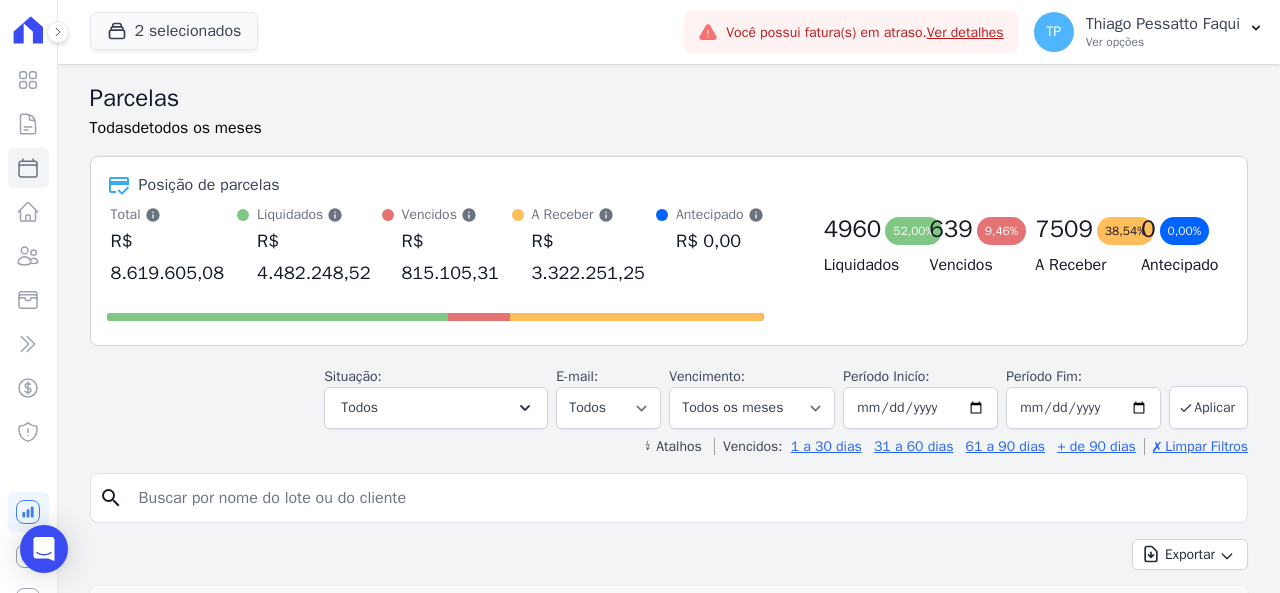 drag, startPoint x: 288, startPoint y: 277, endPoint x: 446, endPoint y: 280, distance: 158.02847 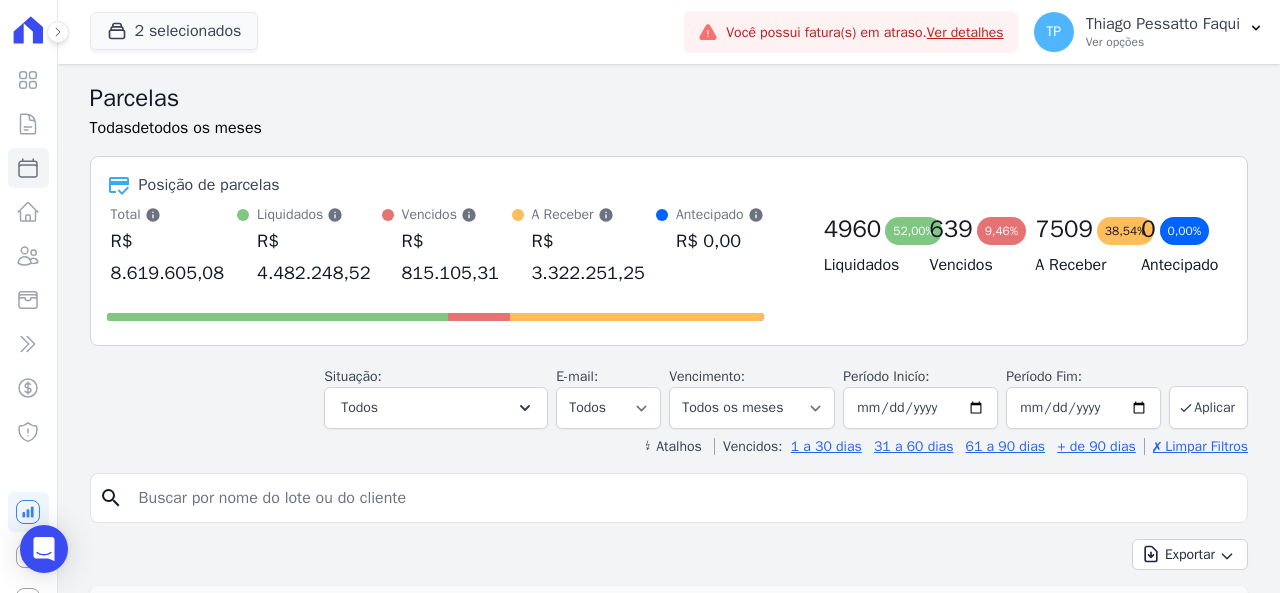 click on "Total
Soma das parcelas pagas, vencidas, em aberto e agendadas. Não considera parcelas canceladas ou renegociadas.
R$ 8.619.605,08
Liquidados
Soma das parcelas pagas, considera o valor de juros moratórios e multa nesses casos.
R$ 4.482.248,52" at bounding box center (435, 247) 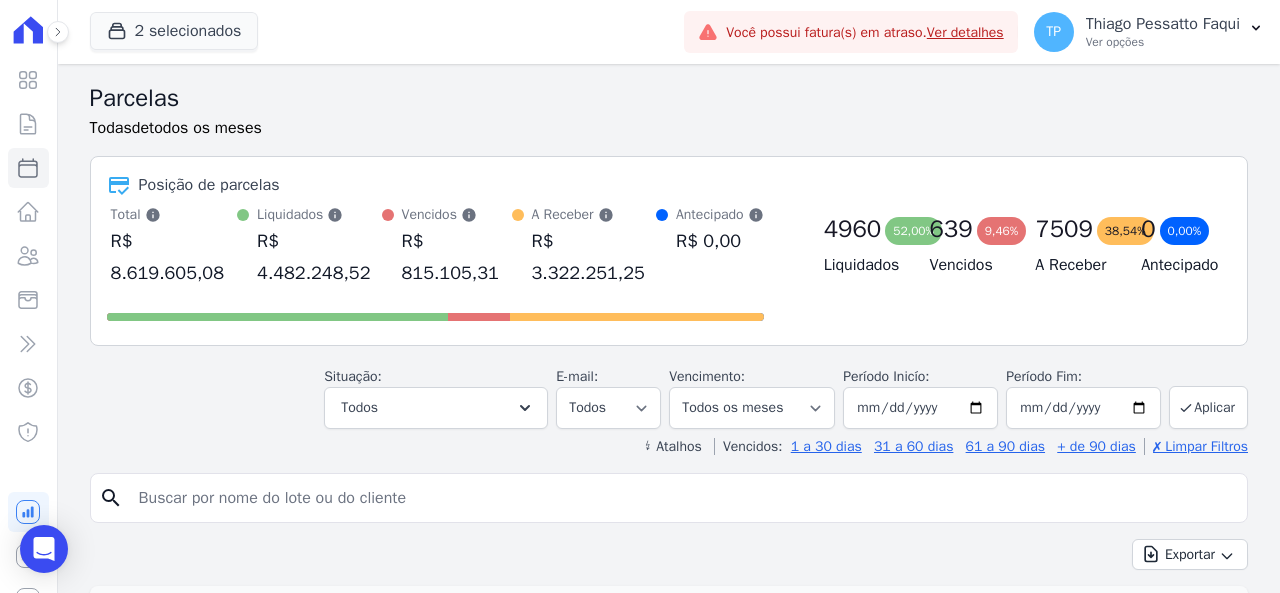 drag, startPoint x: 405, startPoint y: 277, endPoint x: 454, endPoint y: 266, distance: 50.219517 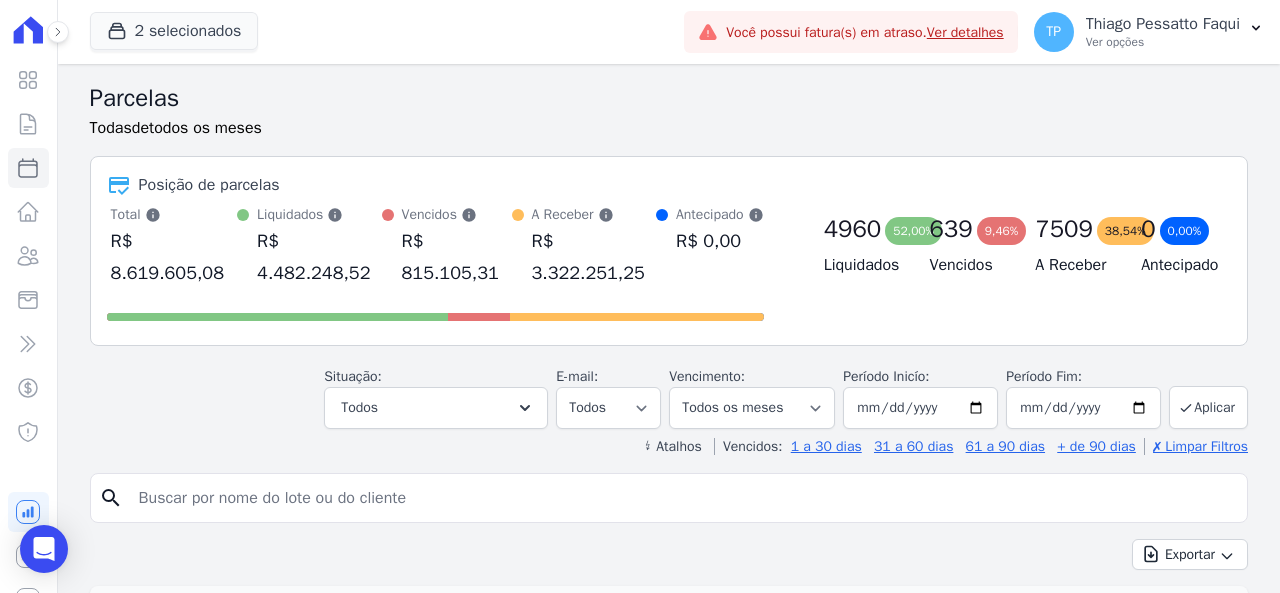 click on "R$ 815.105,31" at bounding box center [457, 257] 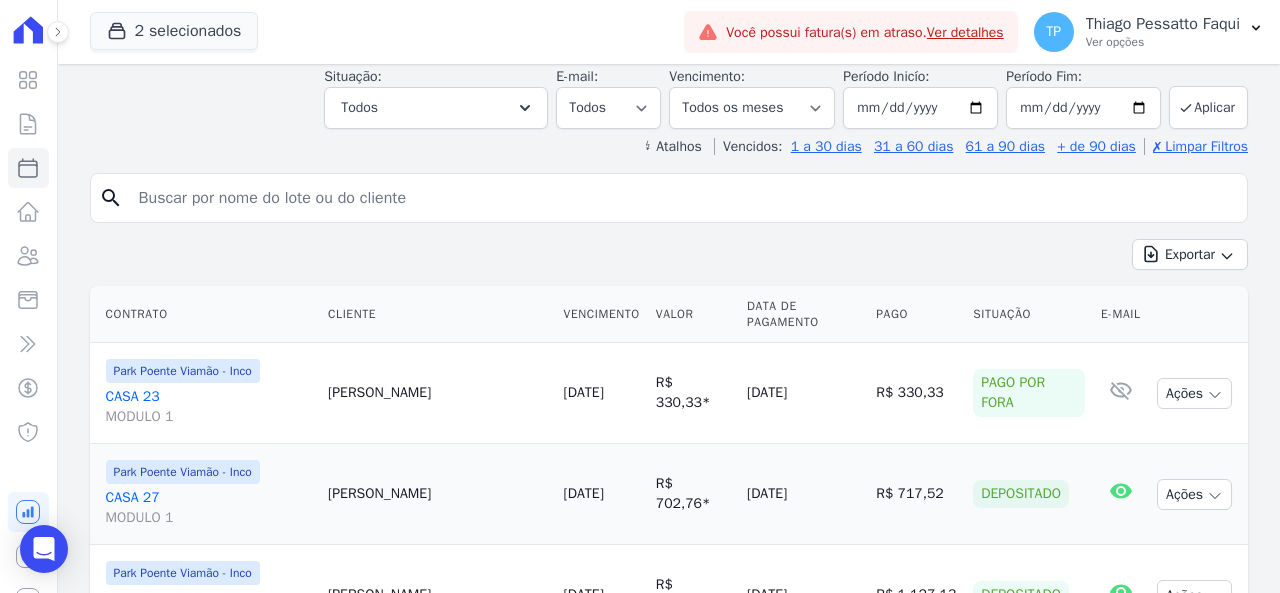 scroll, scrollTop: 0, scrollLeft: 0, axis: both 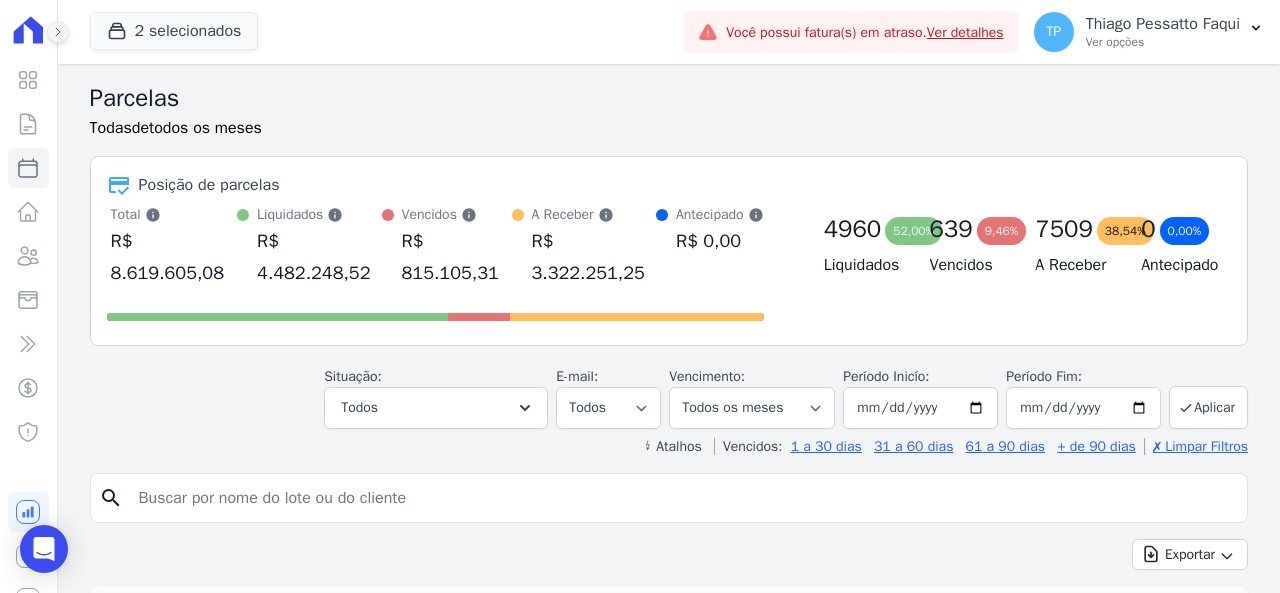click 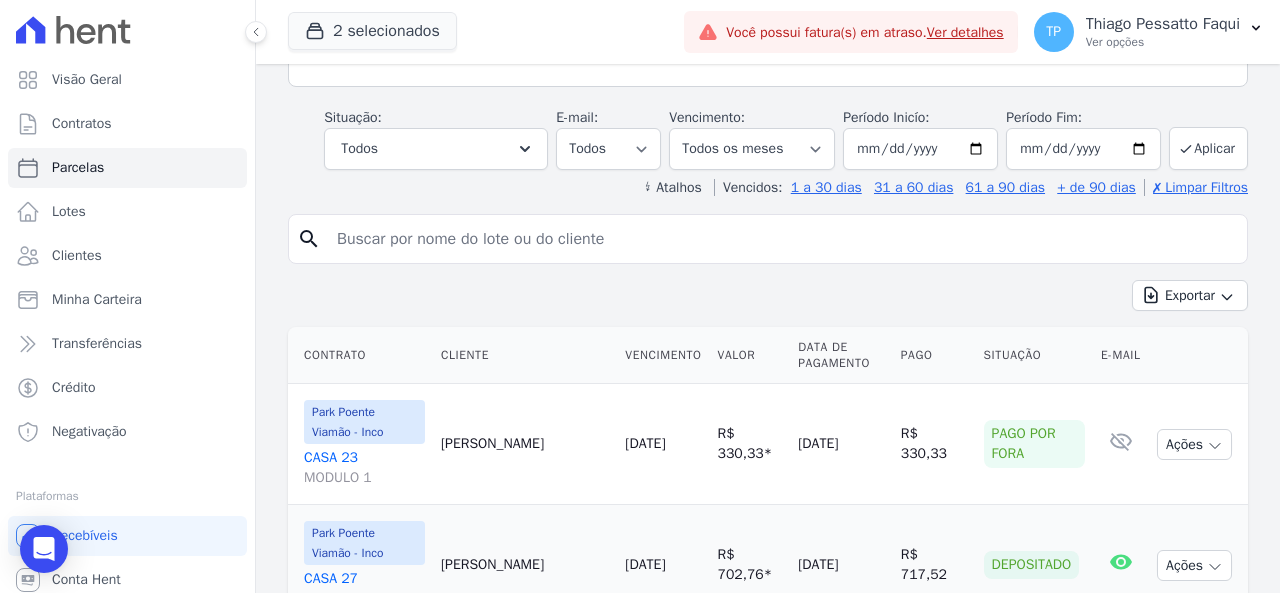 scroll, scrollTop: 500, scrollLeft: 0, axis: vertical 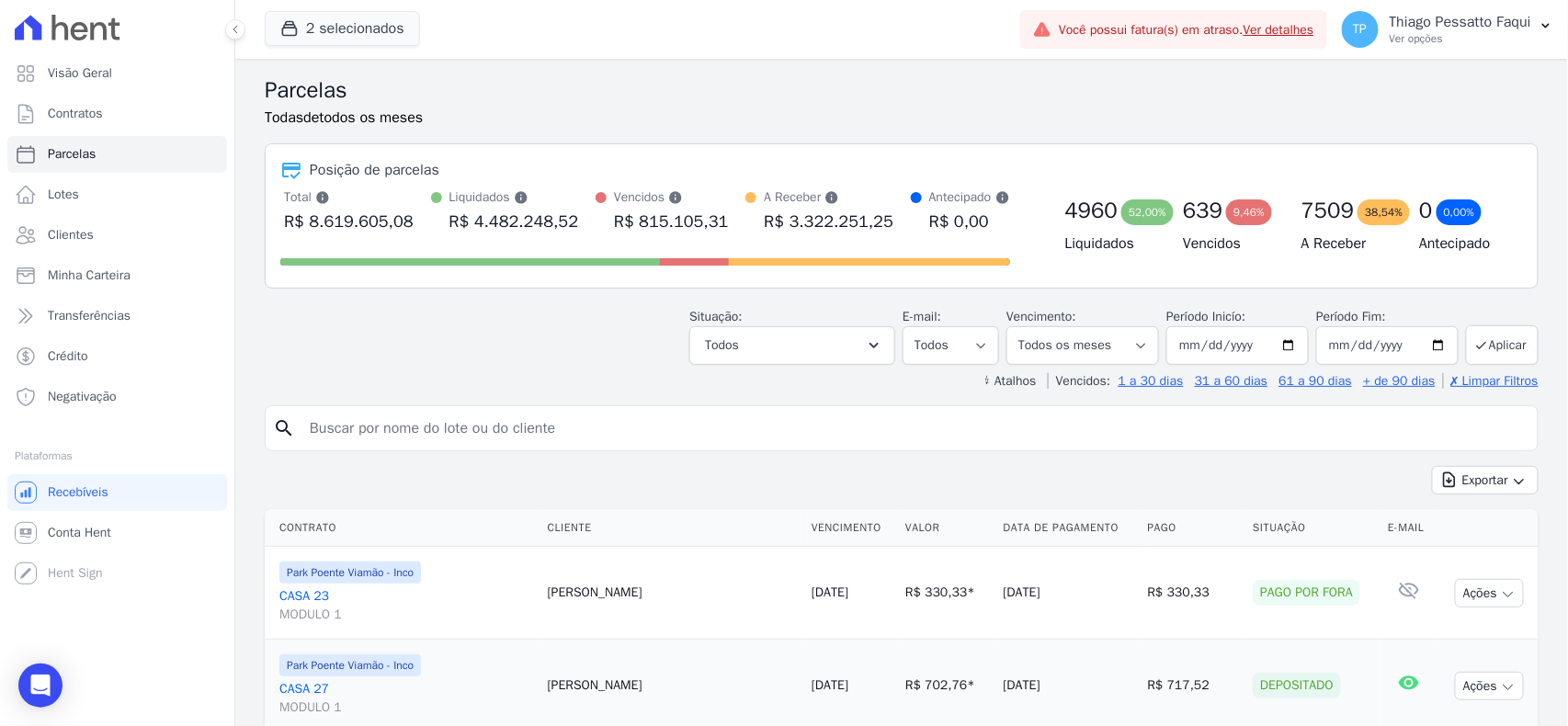 click on "Situação:
Agendado
Em Aberto
Pago
Processando
Cancelado
Vencido
Transferindo
Depositado
Pago por fora
Retido
Todos
Selecionar todos
[GEOGRAPHIC_DATA]
Em [GEOGRAPHIC_DATA]
Pago
Processando
Cancelado" at bounding box center (902, 332) 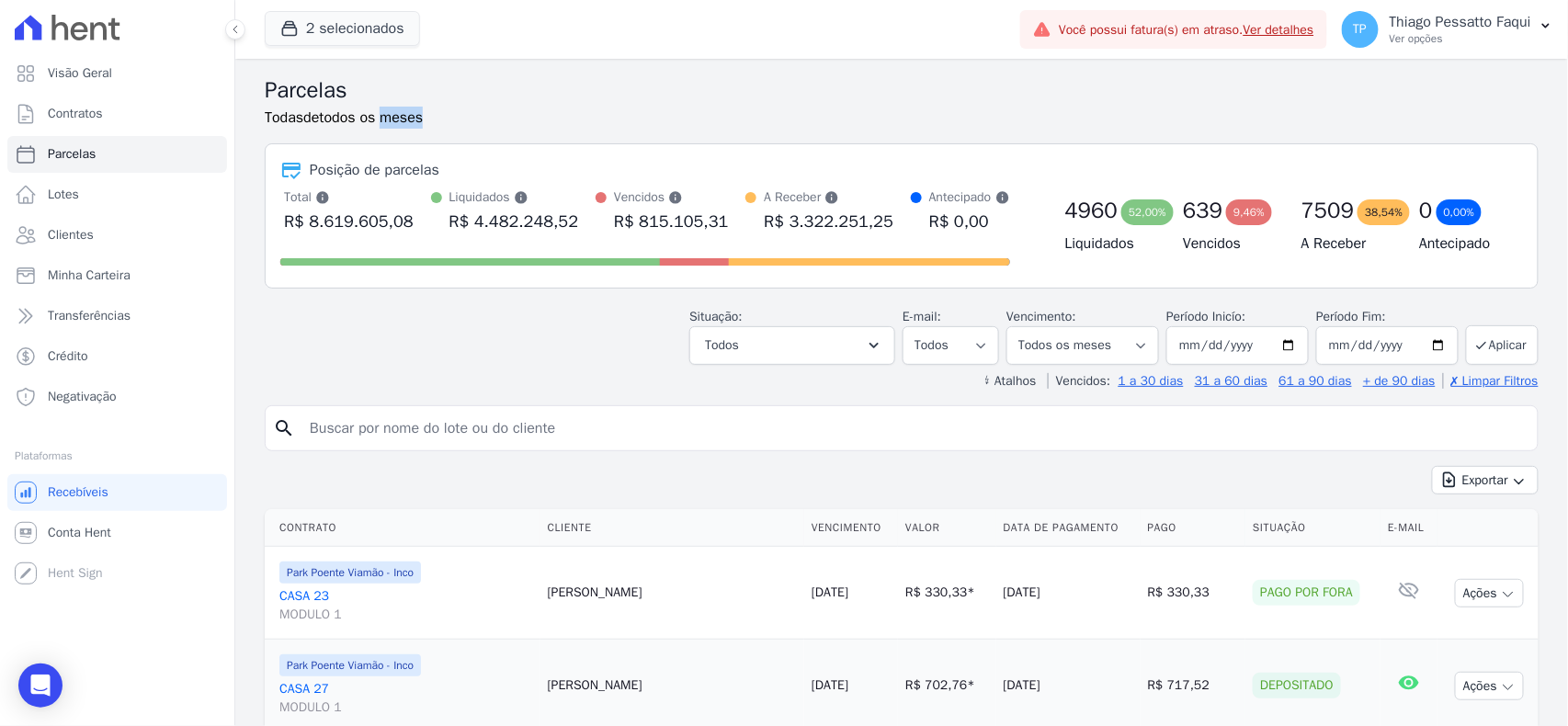click on "todos os meses" at bounding box center [370, 118] 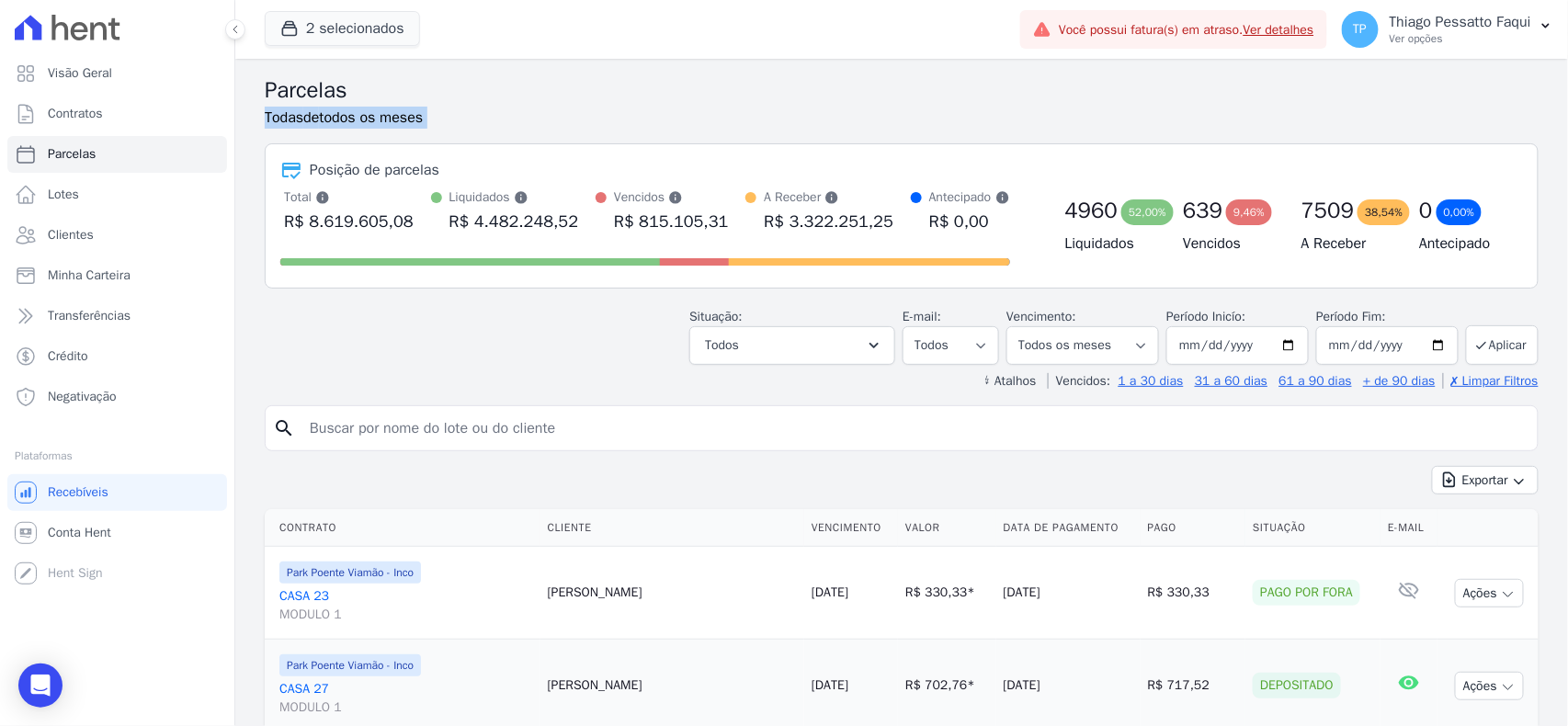 click on "todos os meses" at bounding box center [370, 118] 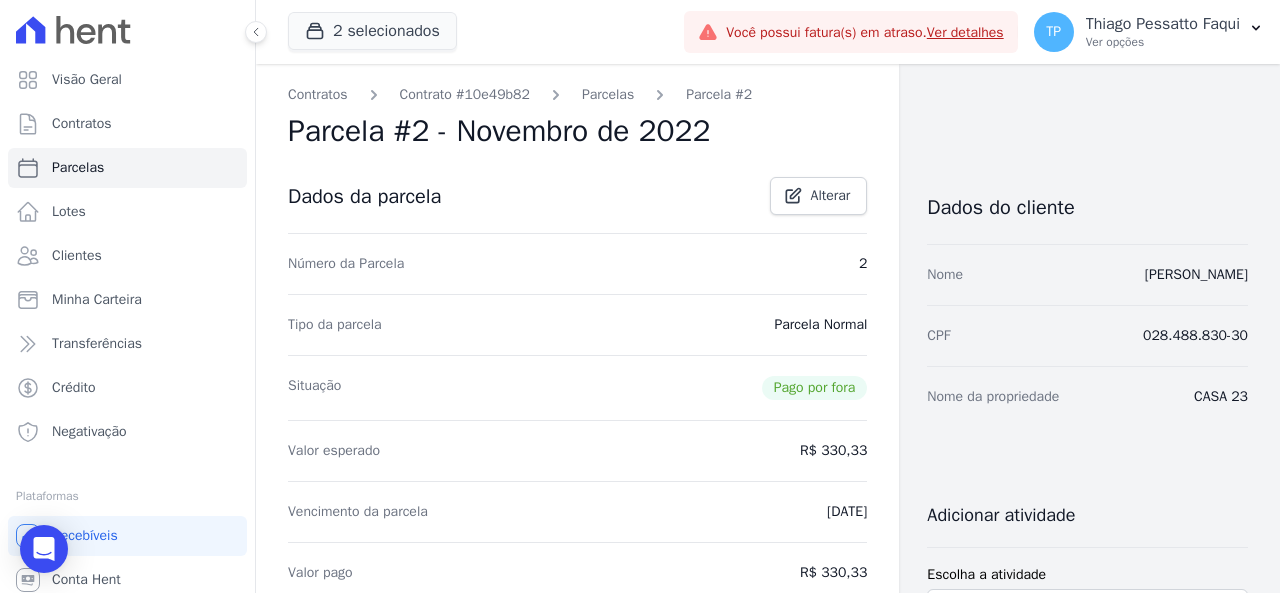 scroll, scrollTop: 0, scrollLeft: 0, axis: both 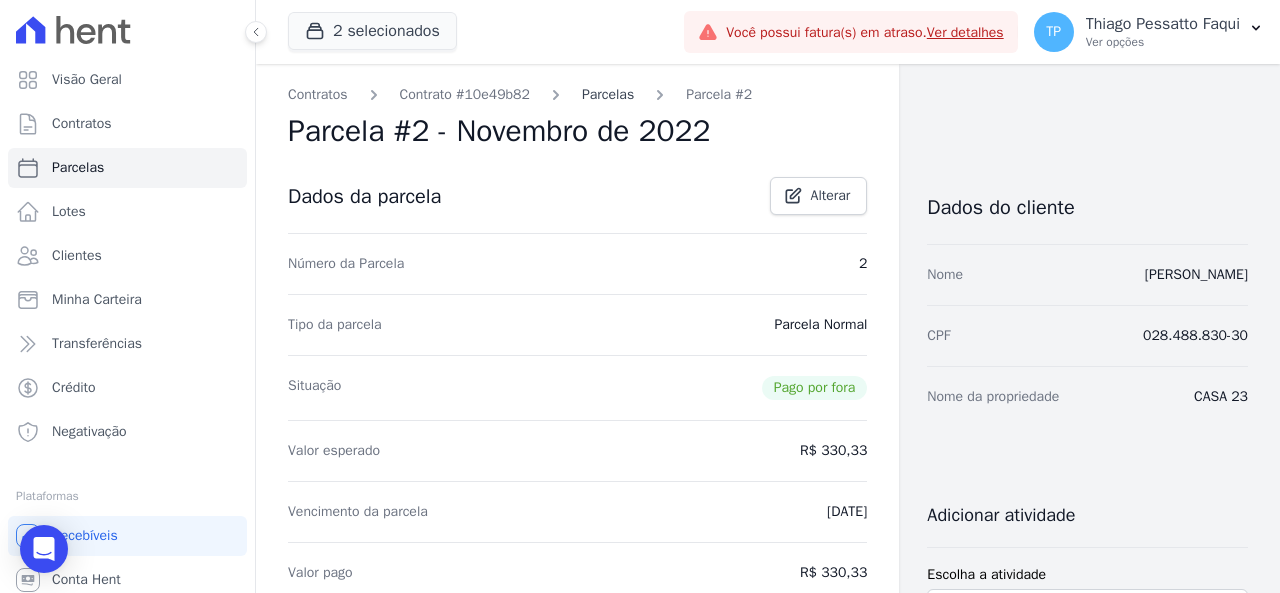 click on "Parcelas" at bounding box center [608, 94] 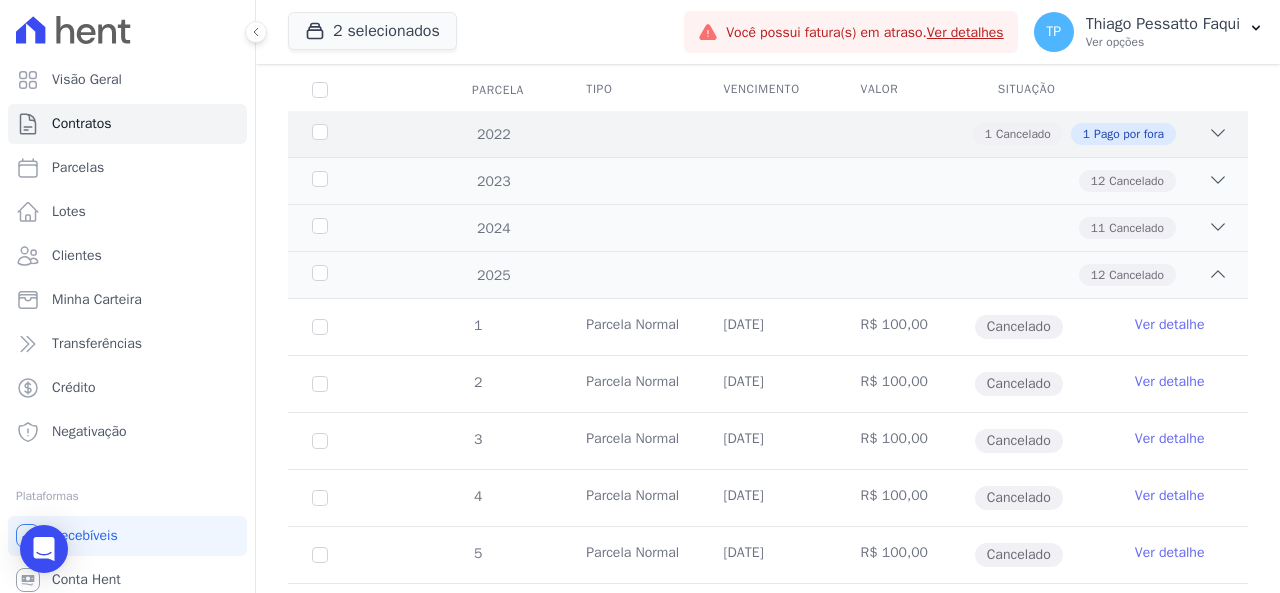scroll, scrollTop: 300, scrollLeft: 0, axis: vertical 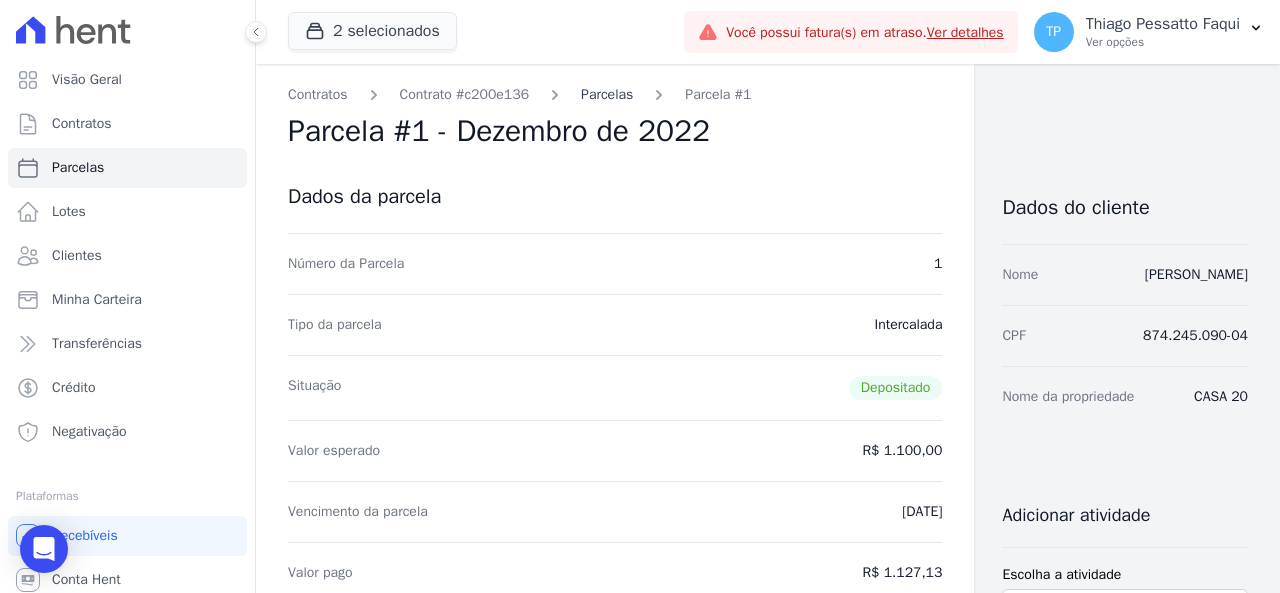 click on "Parcelas" at bounding box center (607, 94) 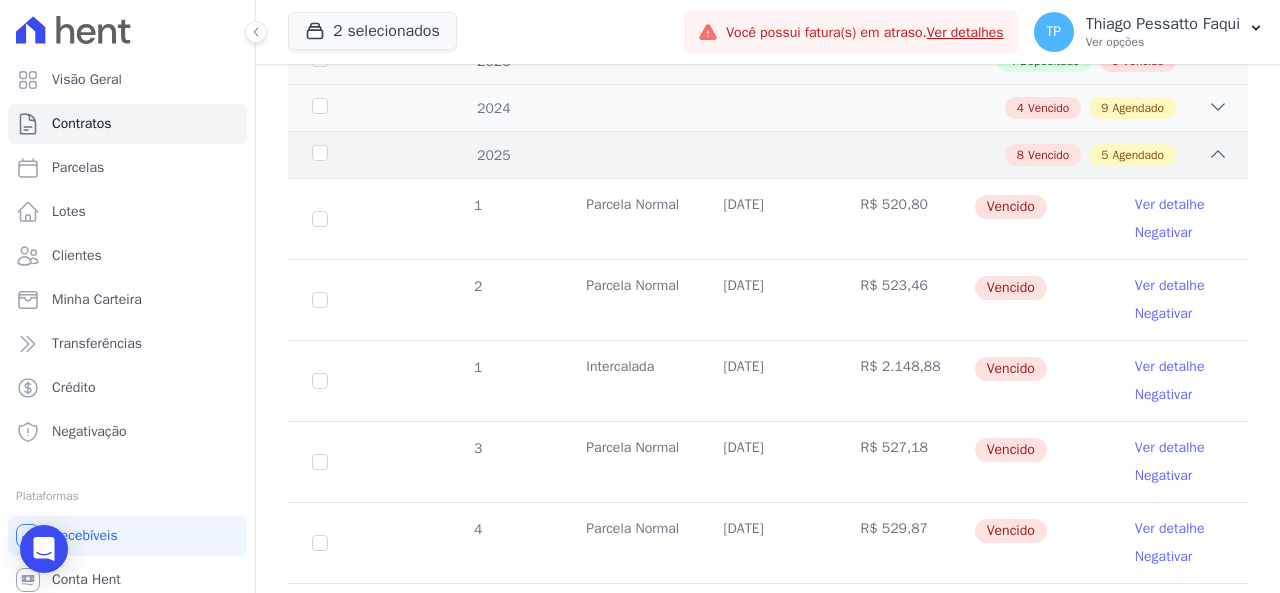 click on "8
Vencido
5
Agendado" at bounding box center [814, 155] 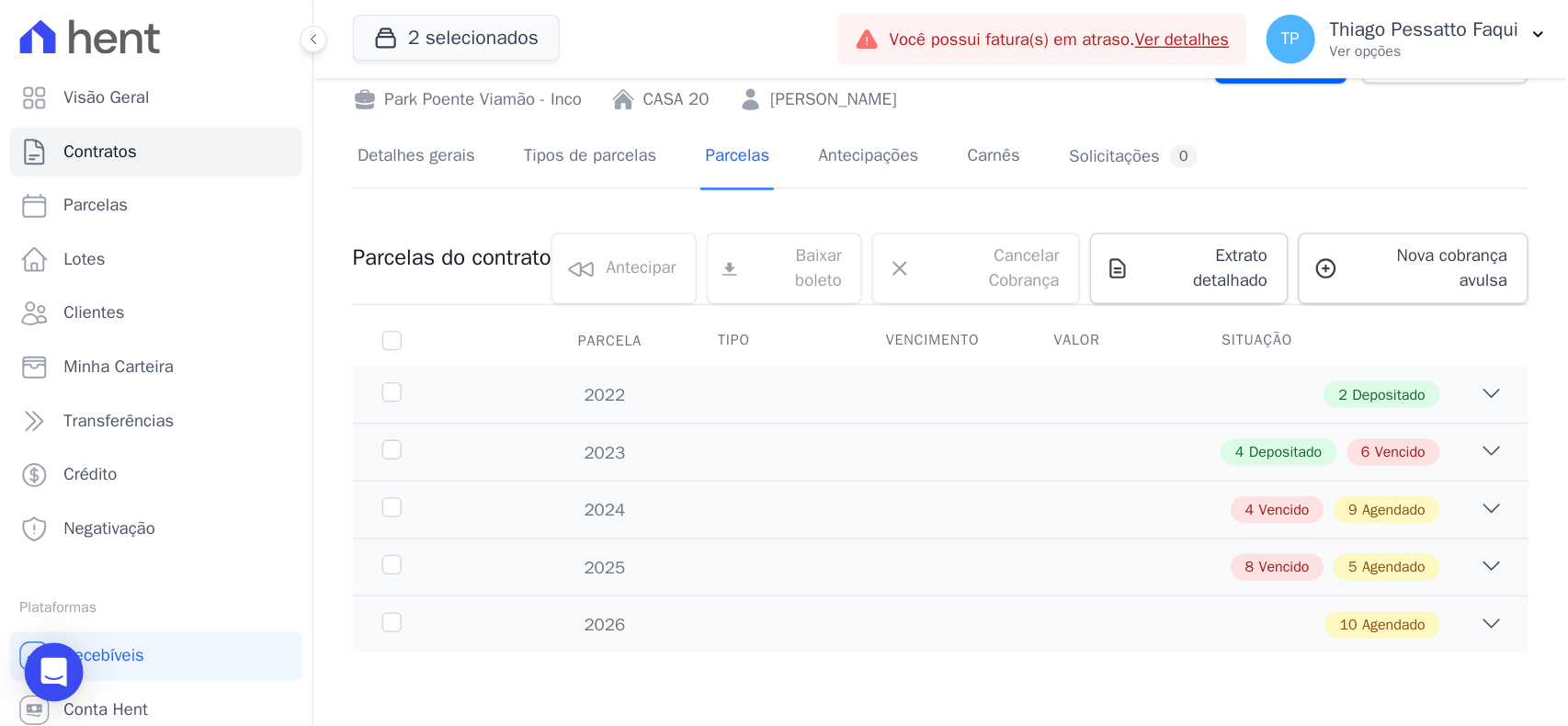 scroll, scrollTop: 0, scrollLeft: 0, axis: both 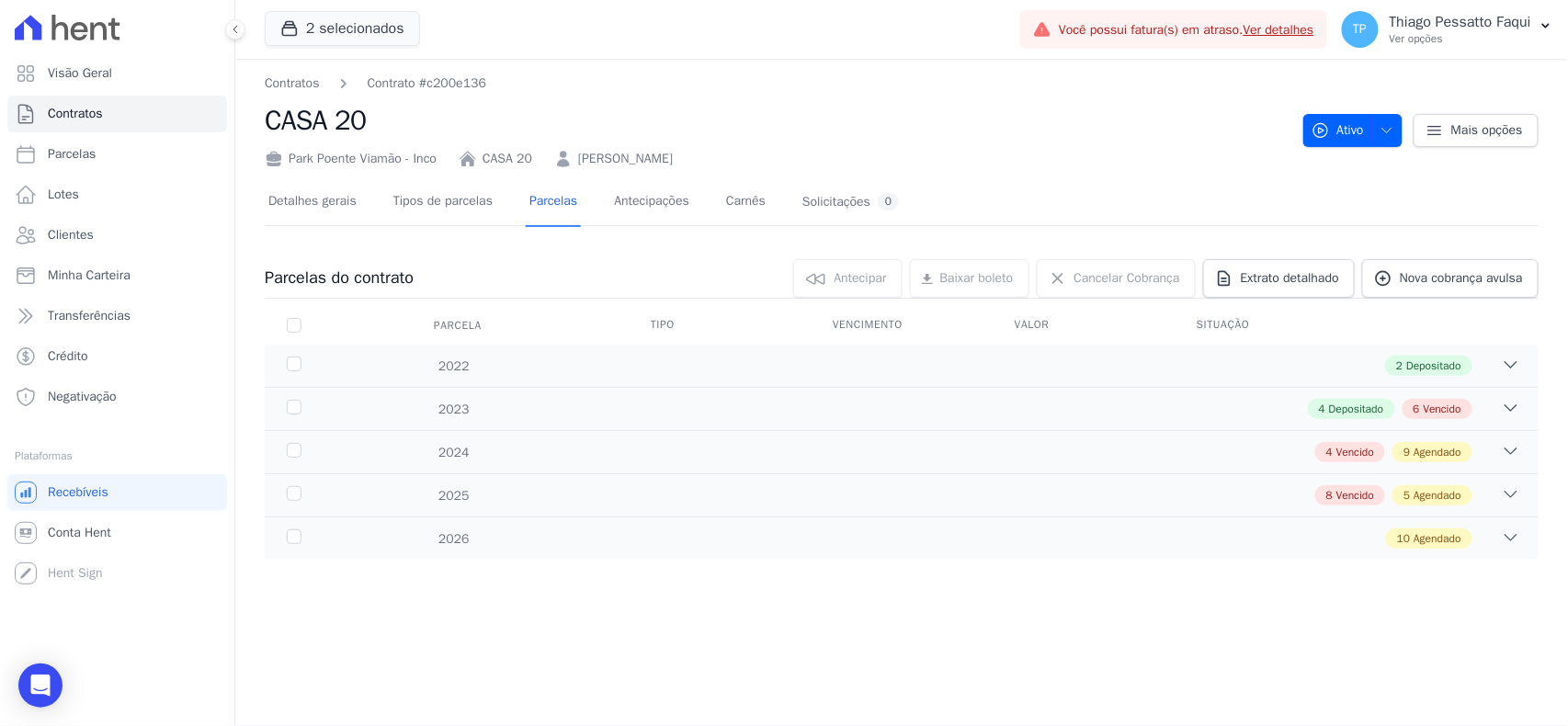 click at bounding box center (902, 233) 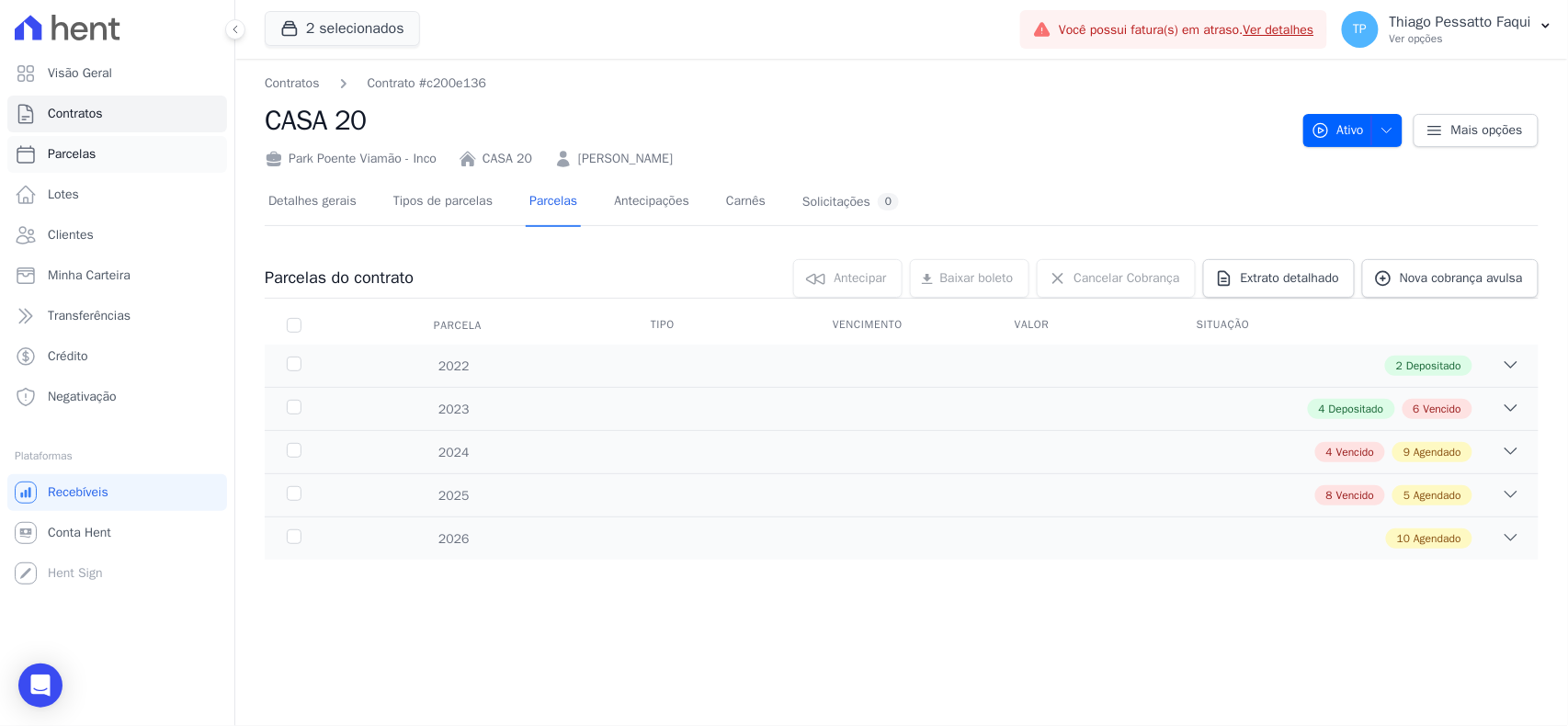click on "Parcelas" at bounding box center [117, 154] 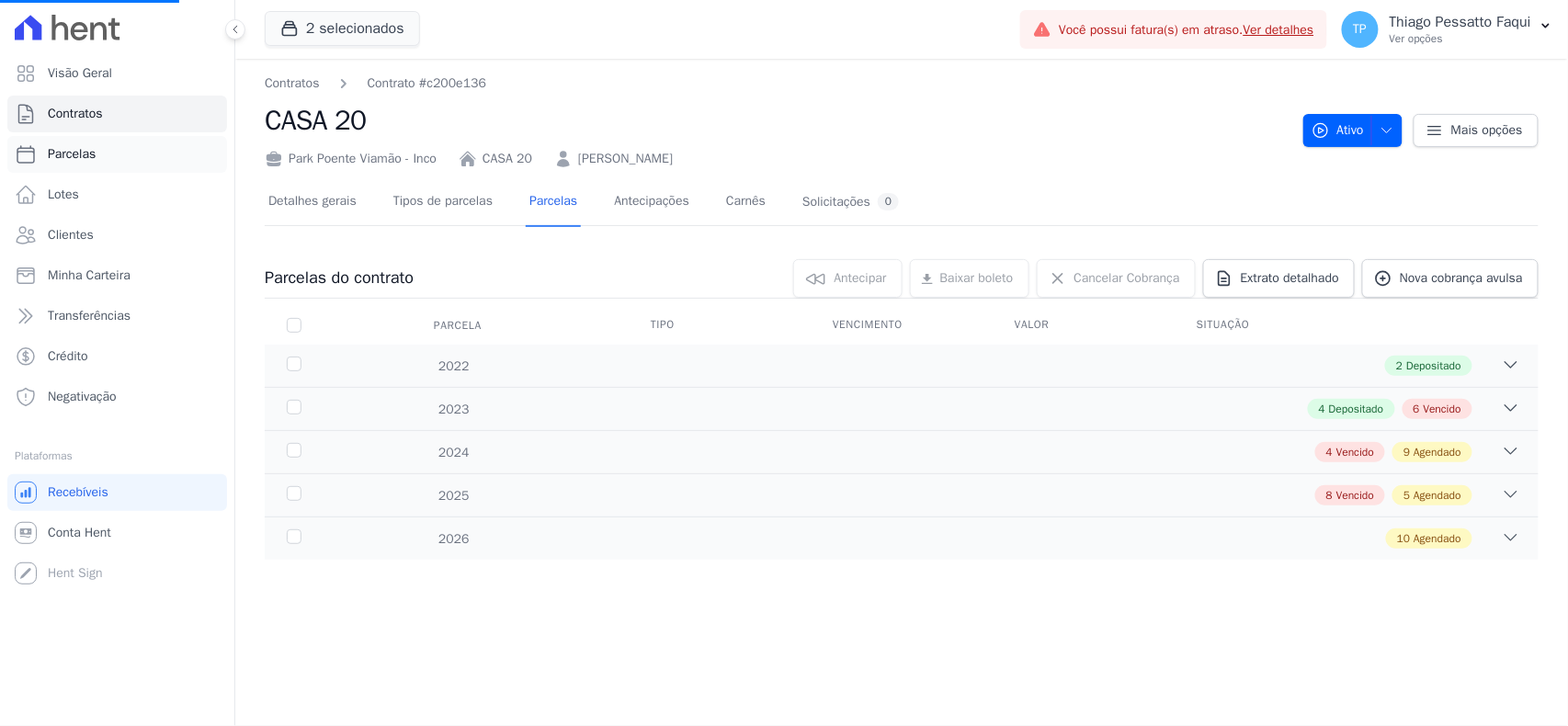 select 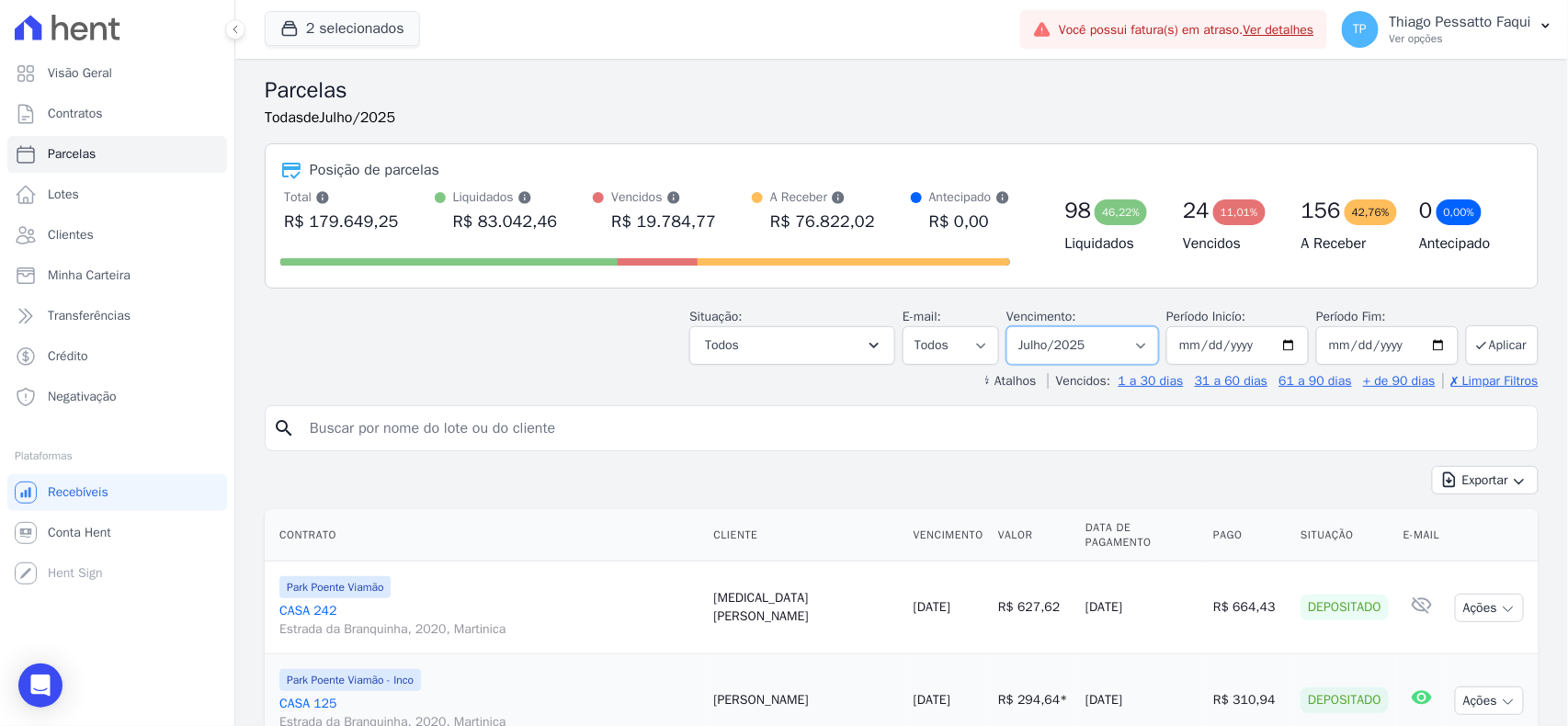 click on "Filtrar por período
────────
Todos os meses
Novembro/2022
Dezembro/2022
Janeiro/2023
Fevereiro/2023
Março/2023
Abril/2023
Maio/2023
Junho/2023
Julho/2023
Agosto/2023
Setembro/2023
Outubro/2023
Novembro/2023
Dezembro/2023
Janeiro/2024
Fevereiro/2024
Março/2024
Abril/2024
Maio/2024
Junho/2024
Julho/2024
Agosto/2024
Setembro/2024
Outubro/2024
Novembro/2024
Dezembro/2024
Janeiro/2025
Fevereiro/2025
Março/2025
Abril/2025
Maio/2025
Junho/2025
Julho/2025
Agosto/2025
Setembro/2025
Outubro/2025
Novembro/2025
Dezembro/2025
Janeiro/2026
Fevereiro/2026
Março/2026
Abril/2026
Maio/2026
Junho/2026
Julho/2026
Agosto/2026
Setembro/2026
Outubro/2026
Novembro/2026
Dezembro/2026
Janeiro/2027
Fevereiro/2027
Março/2027
Abril/2027
Maio/2027
Junho/2027
Julho/2027
Agosto/2027
Setembro/2027
Outubro/2027
Novembro/2027
Dezembro/2027
Janeiro/2028
Fevereiro/2028" at bounding box center [1083, 346] 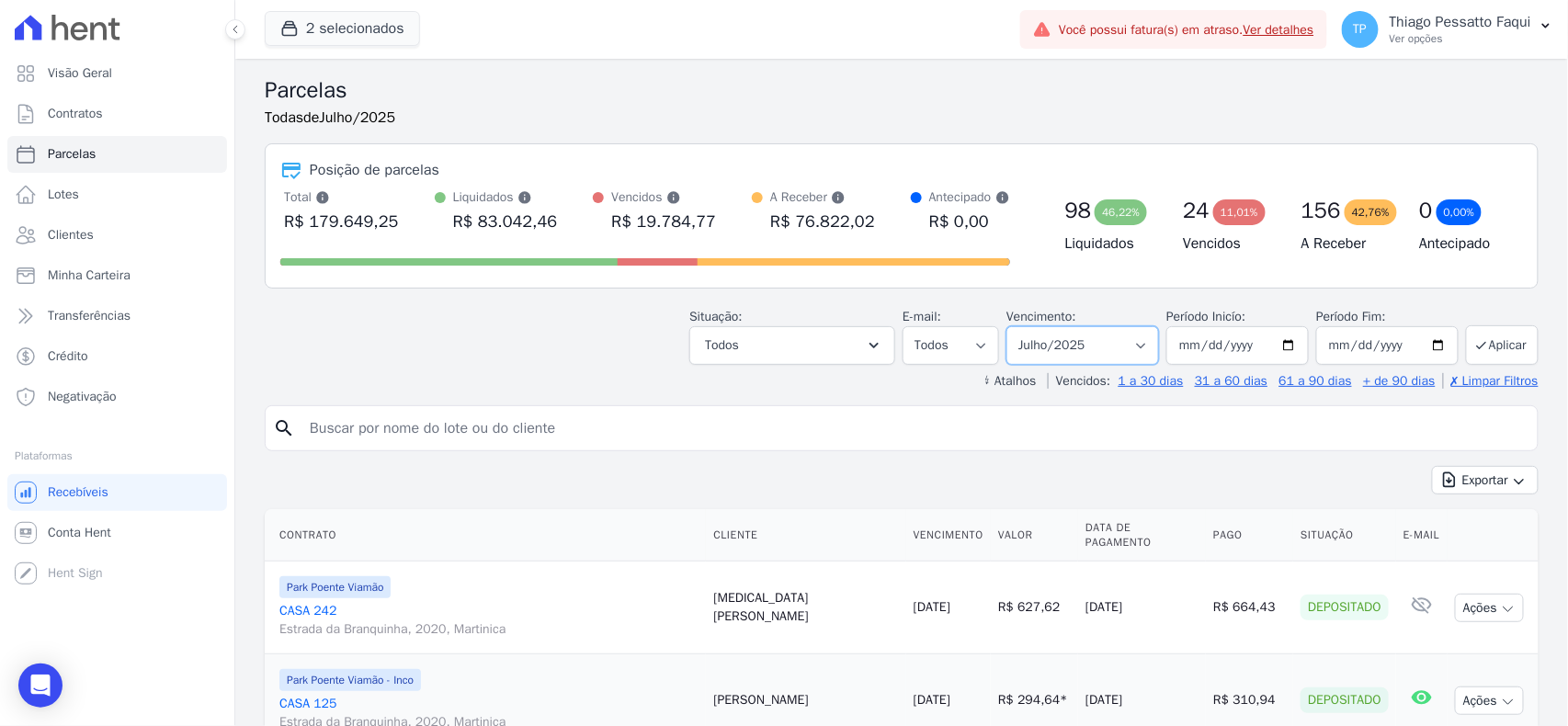 select on "all" 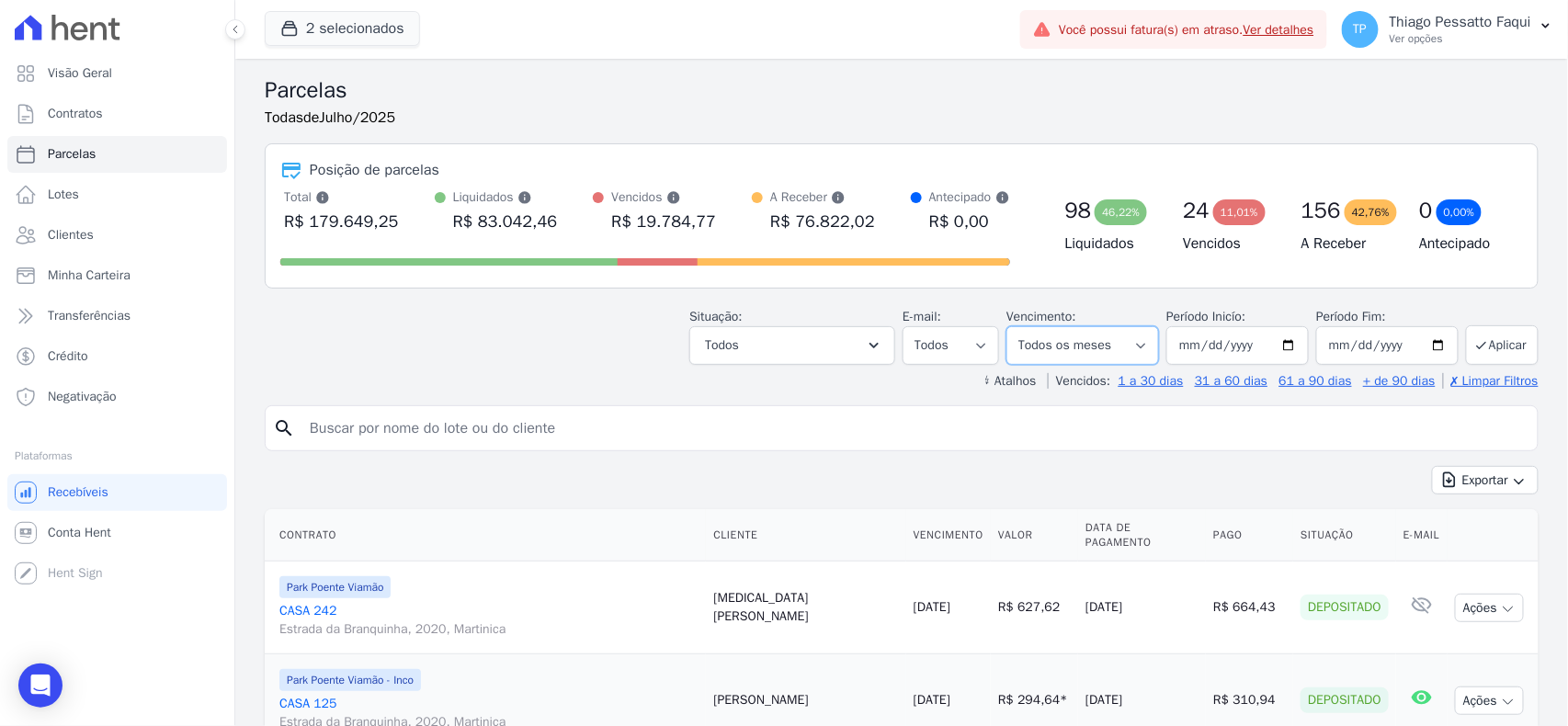 click on "Filtrar por período
────────
Todos os meses
Novembro/2022
Dezembro/2022
Janeiro/2023
Fevereiro/2023
Março/2023
Abril/2023
Maio/2023
Junho/2023
Julho/2023
Agosto/2023
Setembro/2023
Outubro/2023
Novembro/2023
Dezembro/2023
Janeiro/2024
Fevereiro/2024
Março/2024
Abril/2024
Maio/2024
Junho/2024
Julho/2024
Agosto/2024
Setembro/2024
Outubro/2024
Novembro/2024
Dezembro/2024
Janeiro/2025
Fevereiro/2025
Março/2025
Abril/2025
Maio/2025
Junho/2025
Julho/2025
Agosto/2025
Setembro/2025
Outubro/2025
Novembro/2025
Dezembro/2025
Janeiro/2026
Fevereiro/2026
Março/2026
Abril/2026
Maio/2026
Junho/2026
Julho/2026
Agosto/2026
Setembro/2026
Outubro/2026
Novembro/2026
Dezembro/2026
Janeiro/2027
Fevereiro/2027
Março/2027
Abril/2027
Maio/2027
Junho/2027
Julho/2027
Agosto/2027
Setembro/2027
Outubro/2027
Novembro/2027
Dezembro/2027
Janeiro/2028
Fevereiro/2028" at bounding box center [1083, 346] 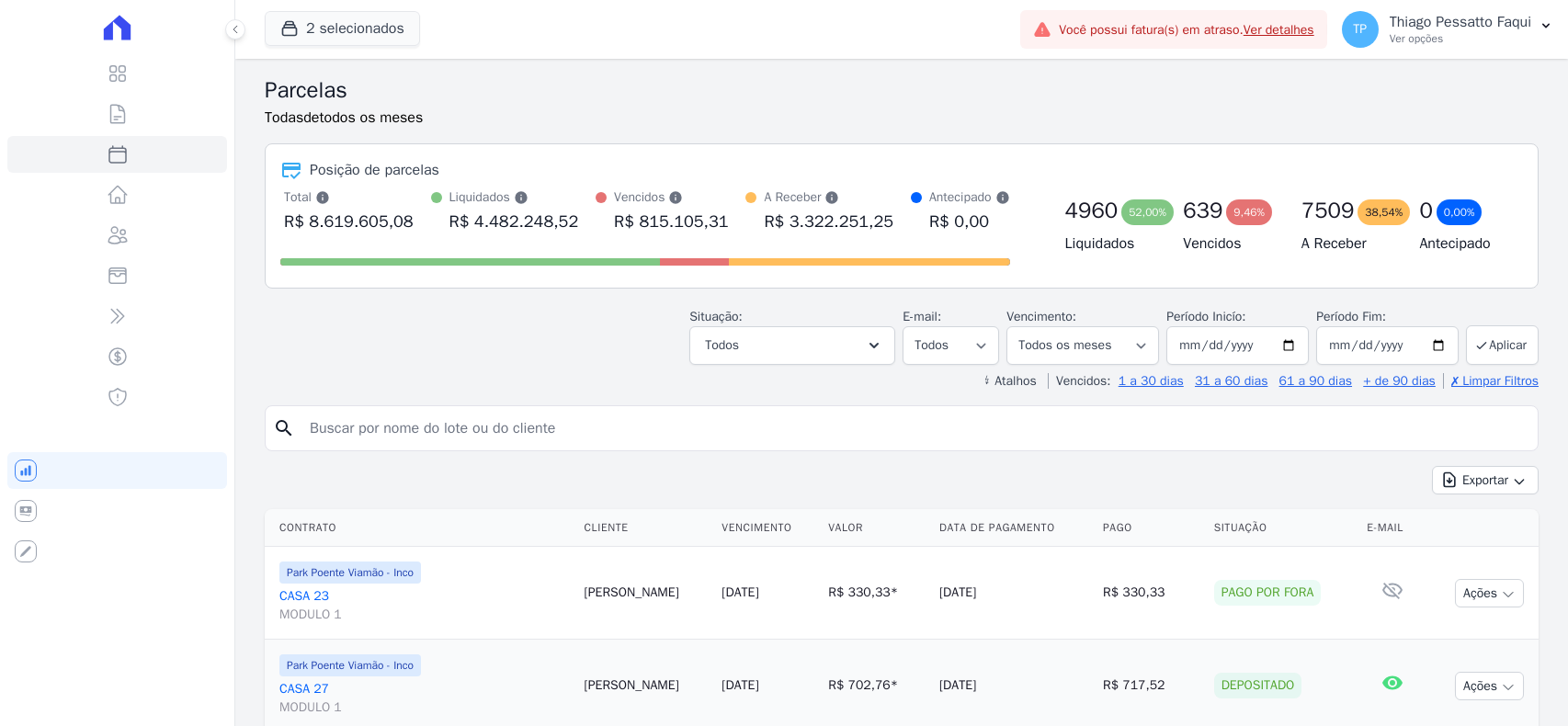 select 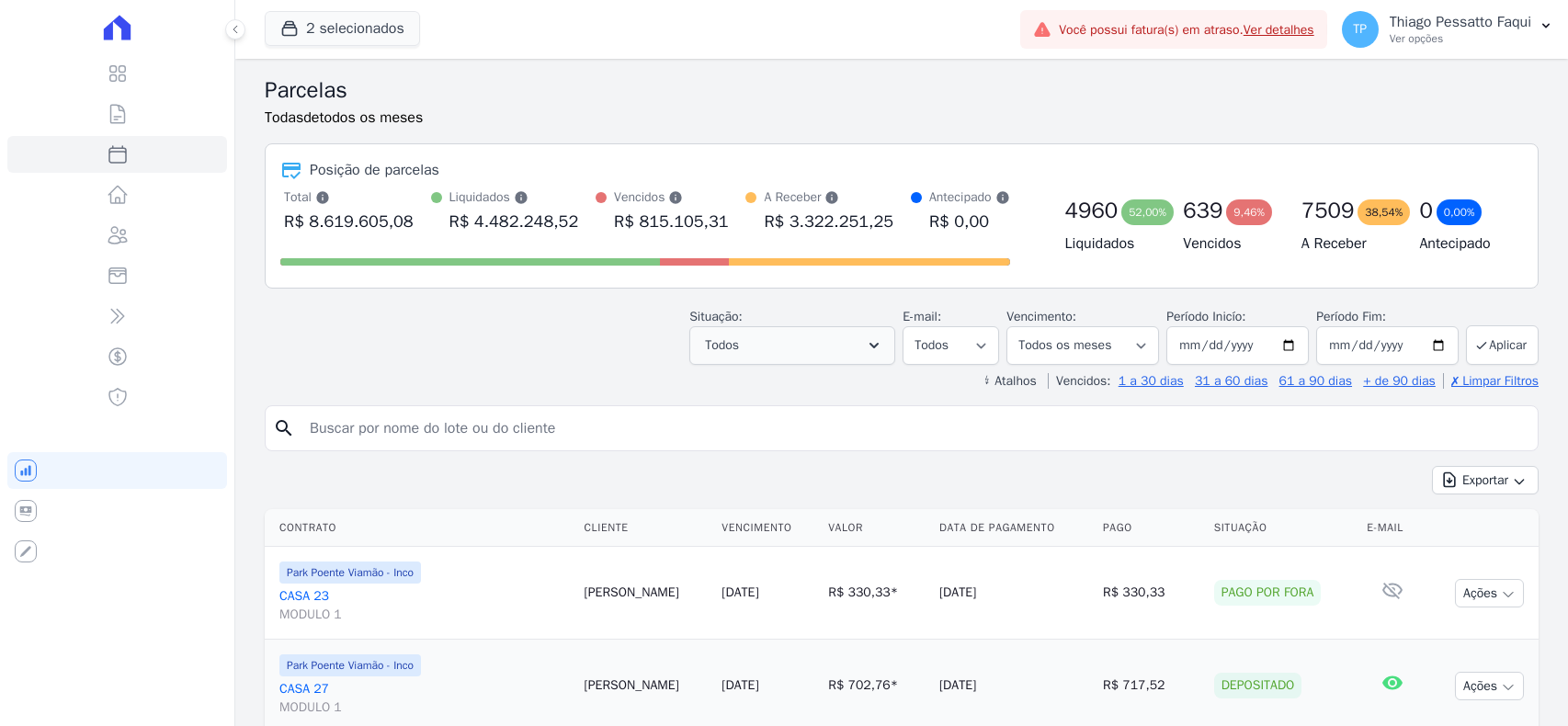 scroll, scrollTop: 0, scrollLeft: 0, axis: both 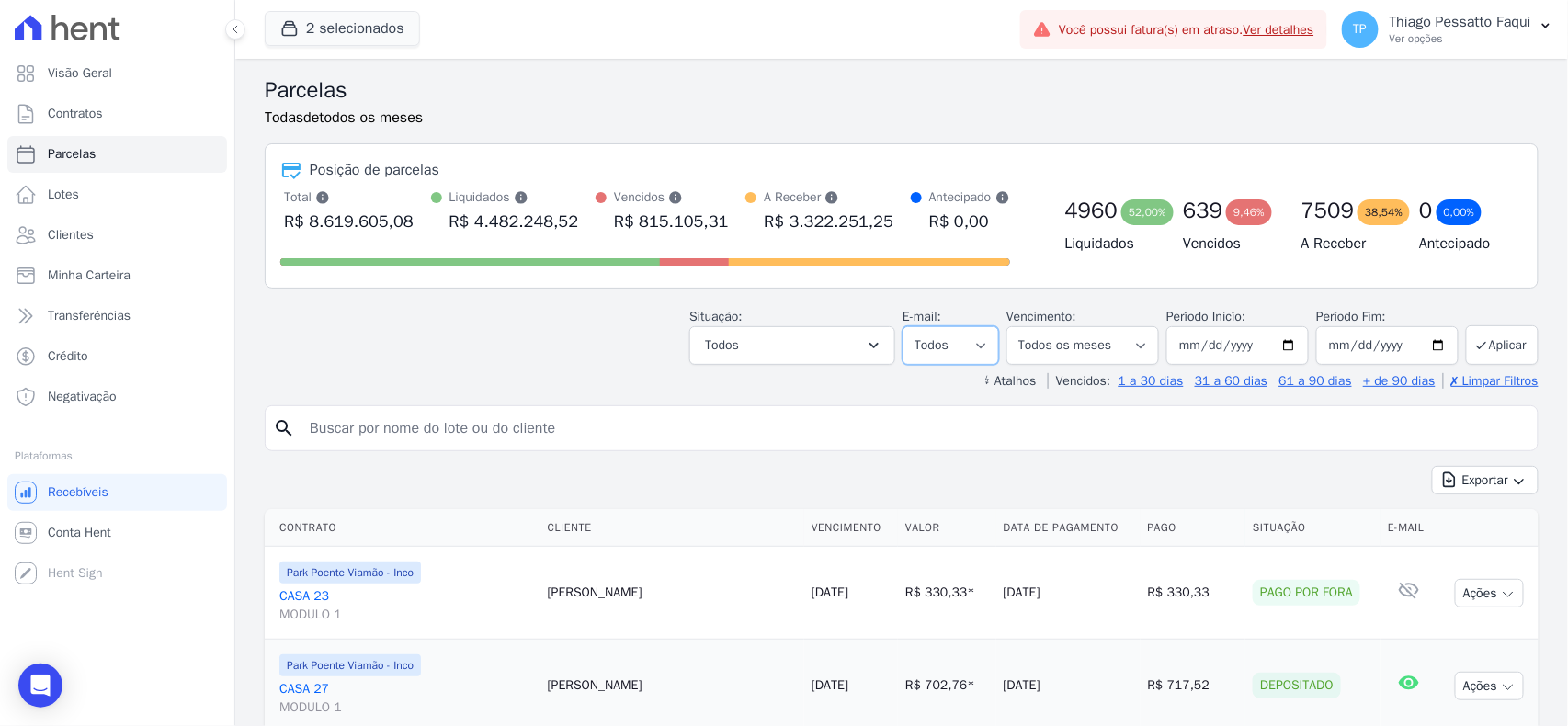 click on "Todos
Lido
Não-lido" at bounding box center [950, 346] 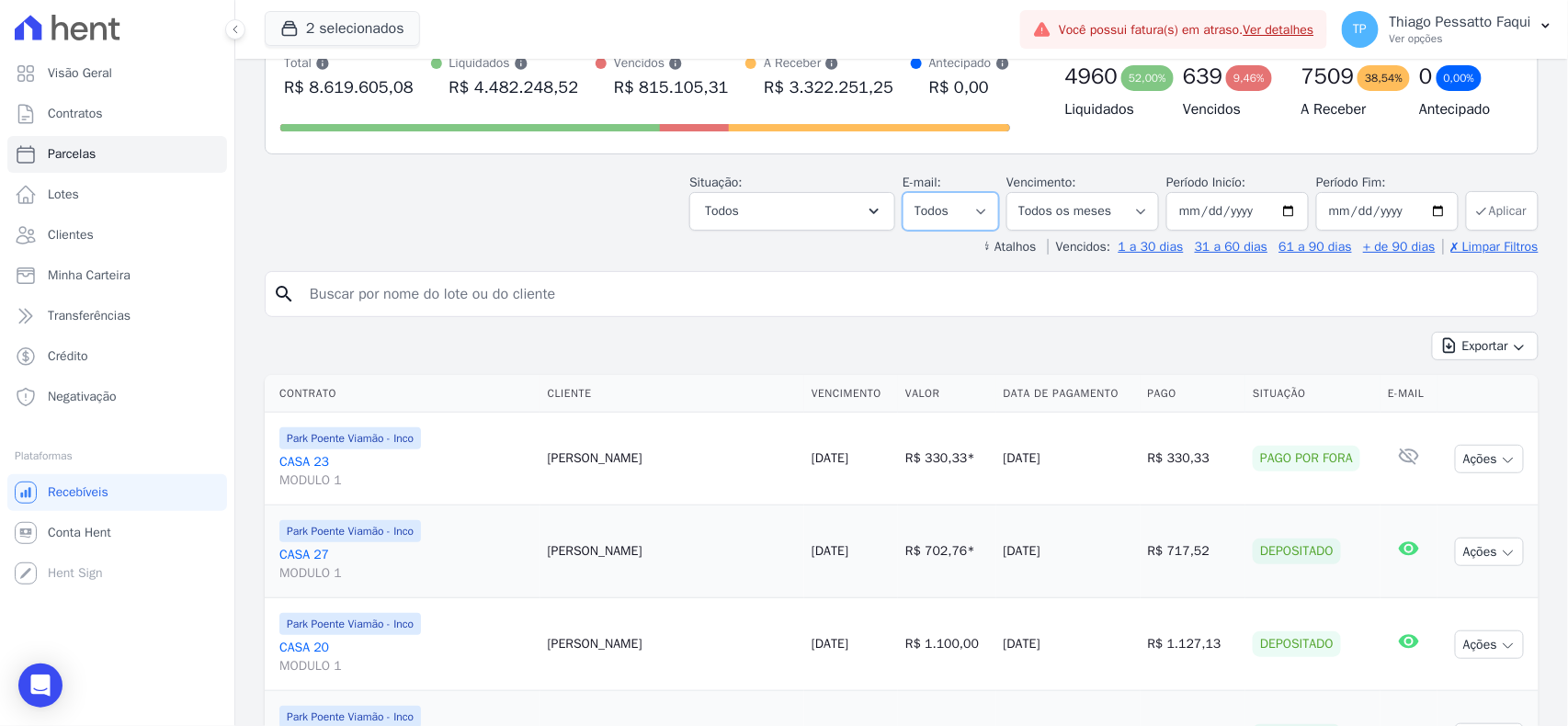 scroll, scrollTop: 122, scrollLeft: 0, axis: vertical 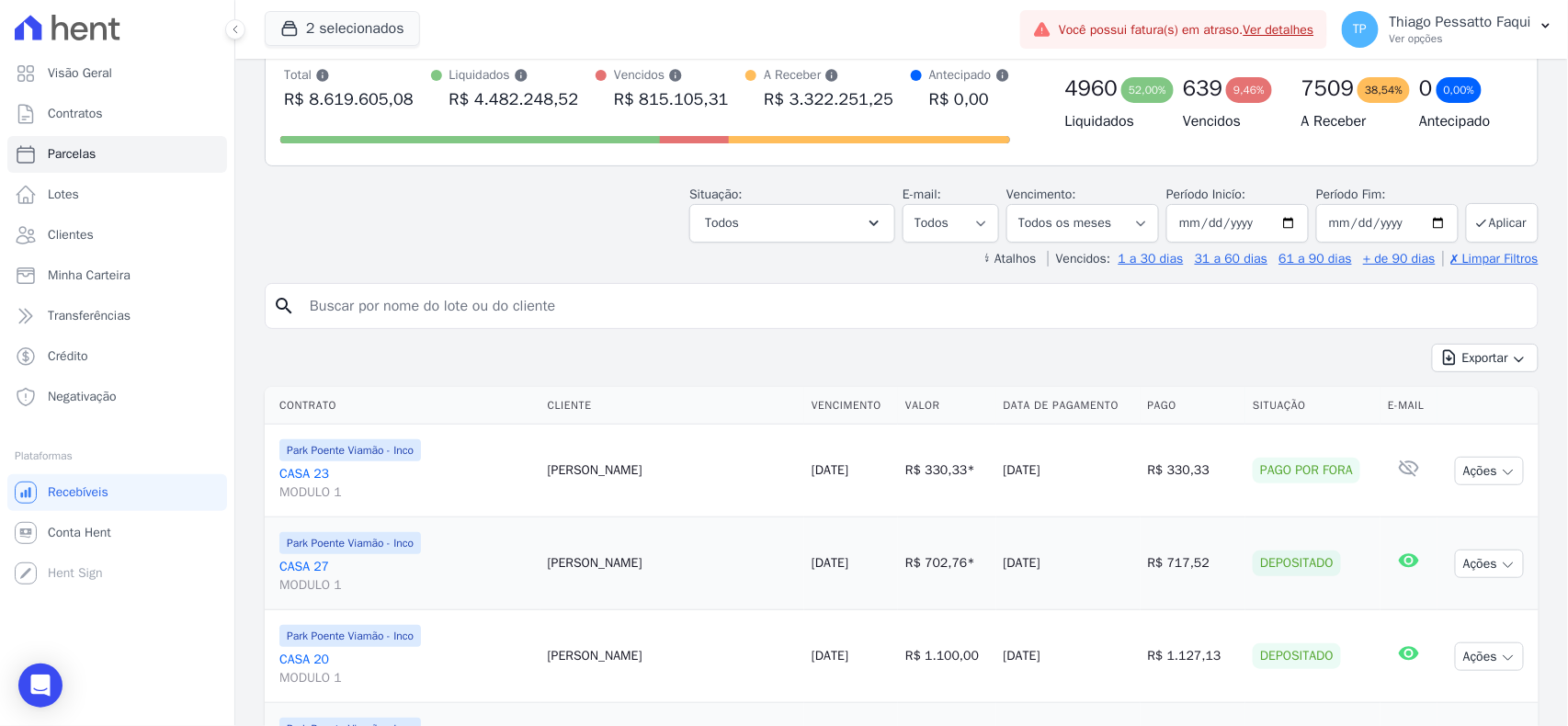 click on "CASA 20
MODULO 1" at bounding box center (406, 669) 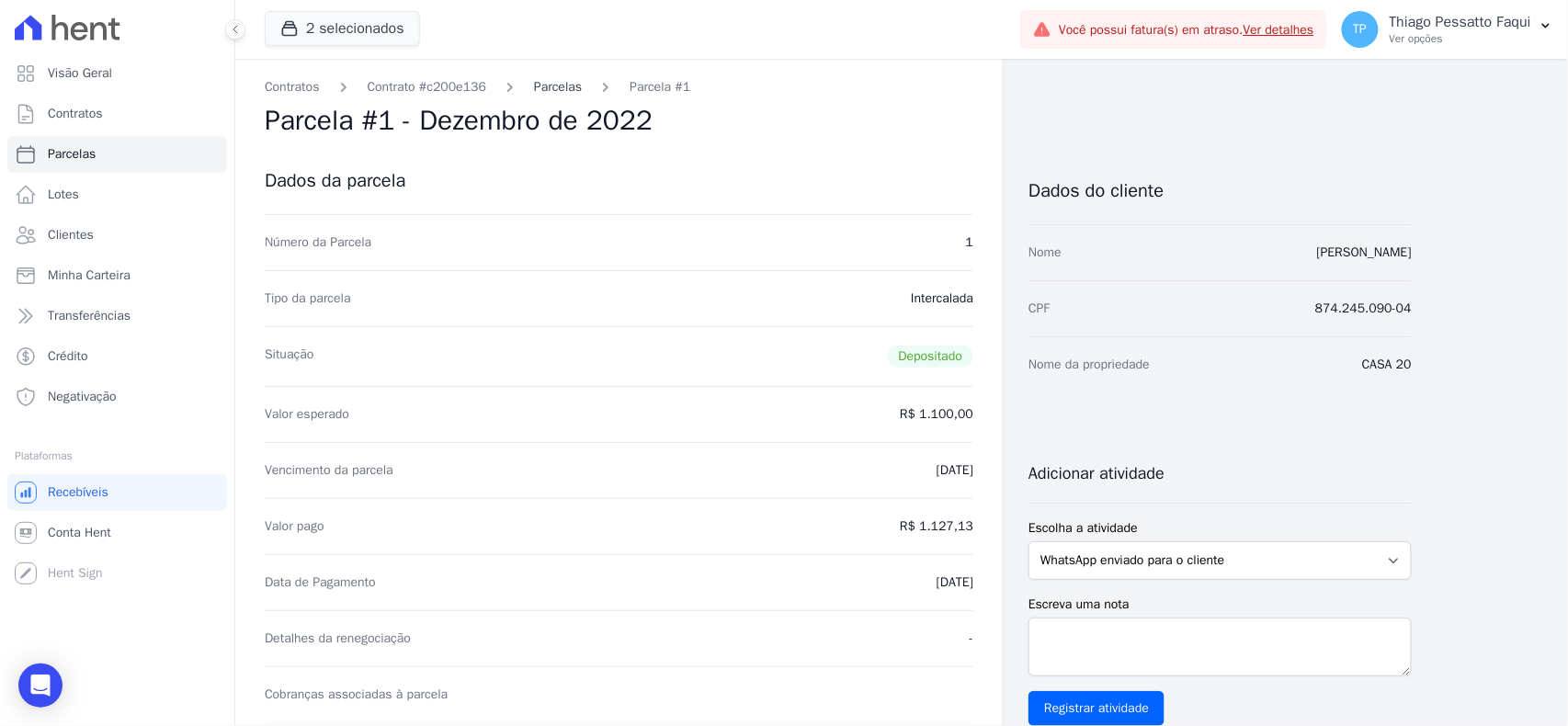 click on "Parcelas" at bounding box center (558, 86) 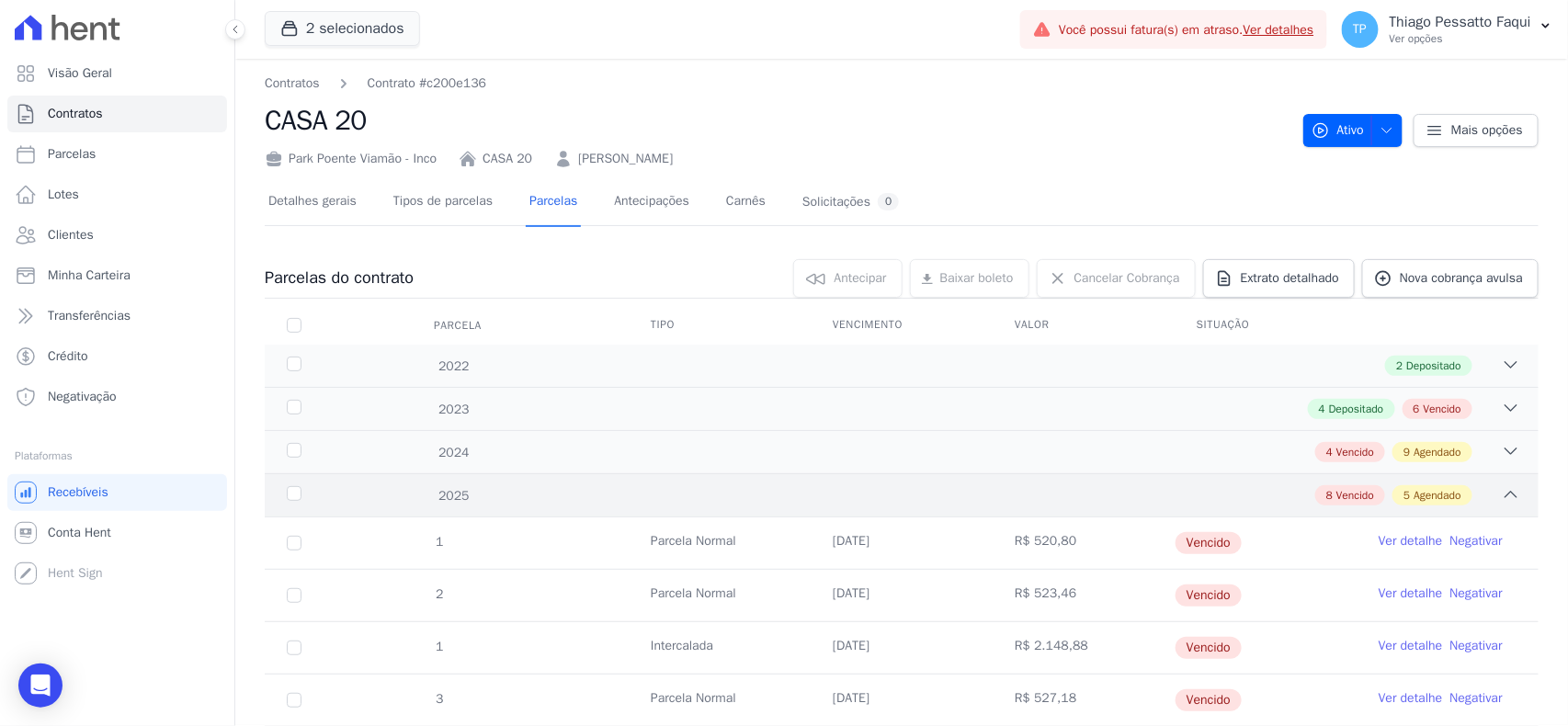 click on "8
Vencido
5
Agendado" at bounding box center [964, 495] 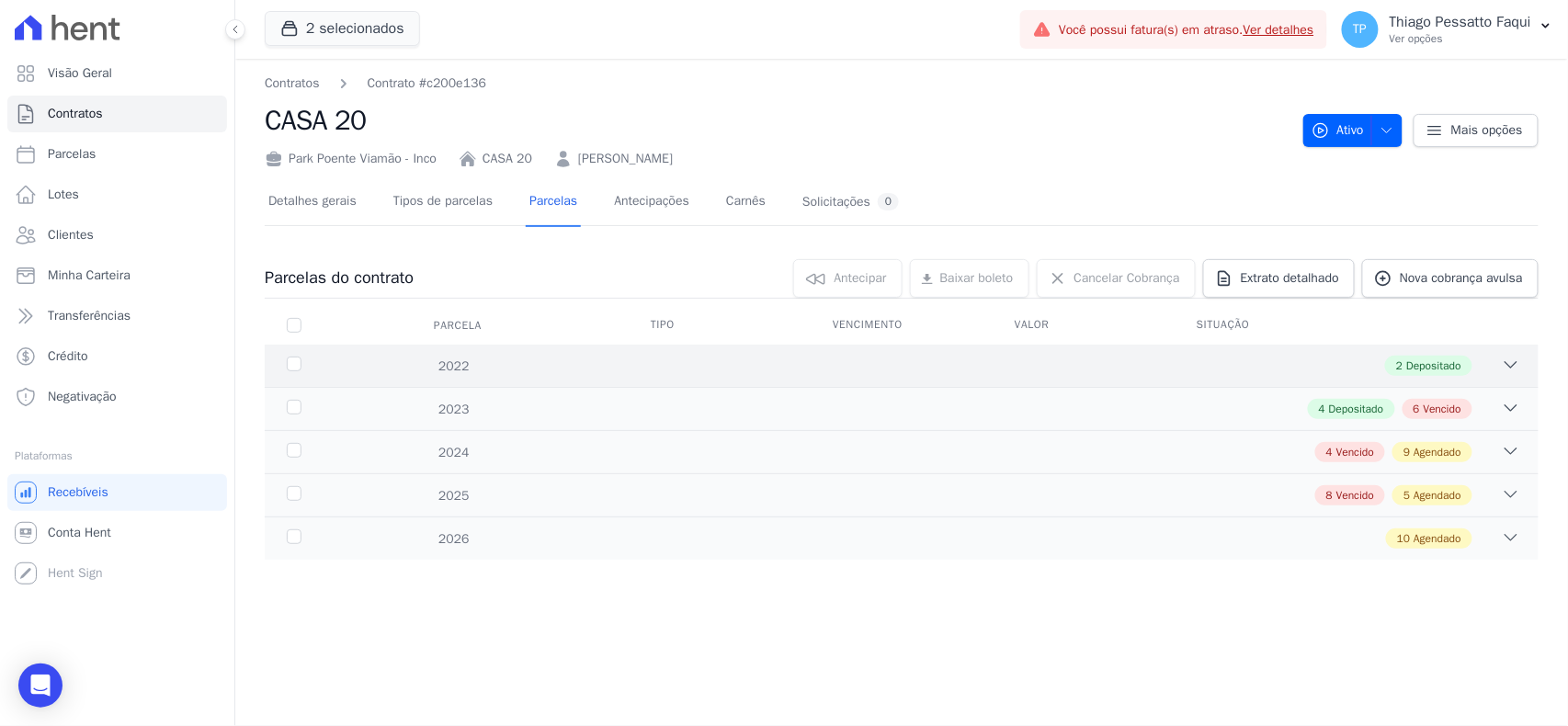 click on "2
Depositado" at bounding box center (964, 366) 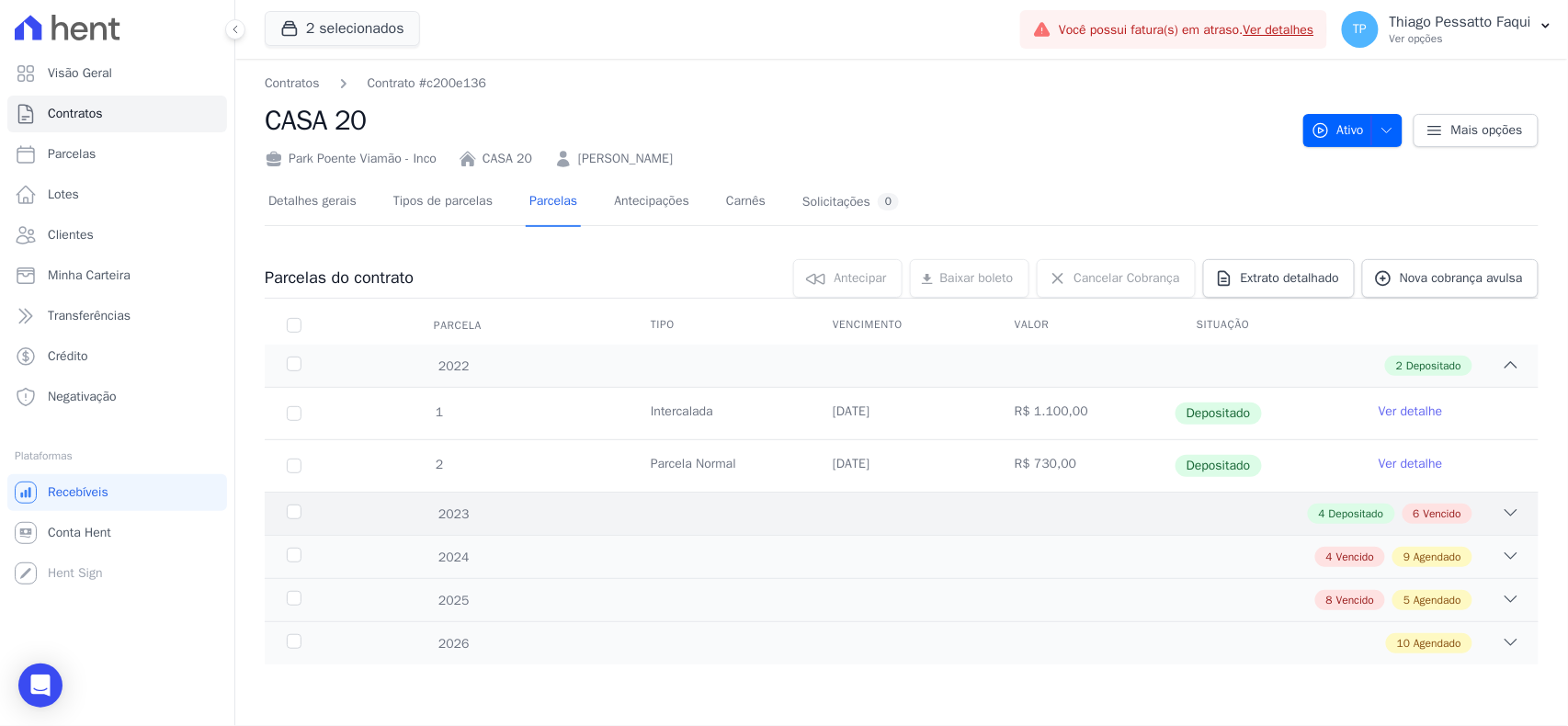 click on "4
Depositado
6
Vencido" at bounding box center [964, 514] 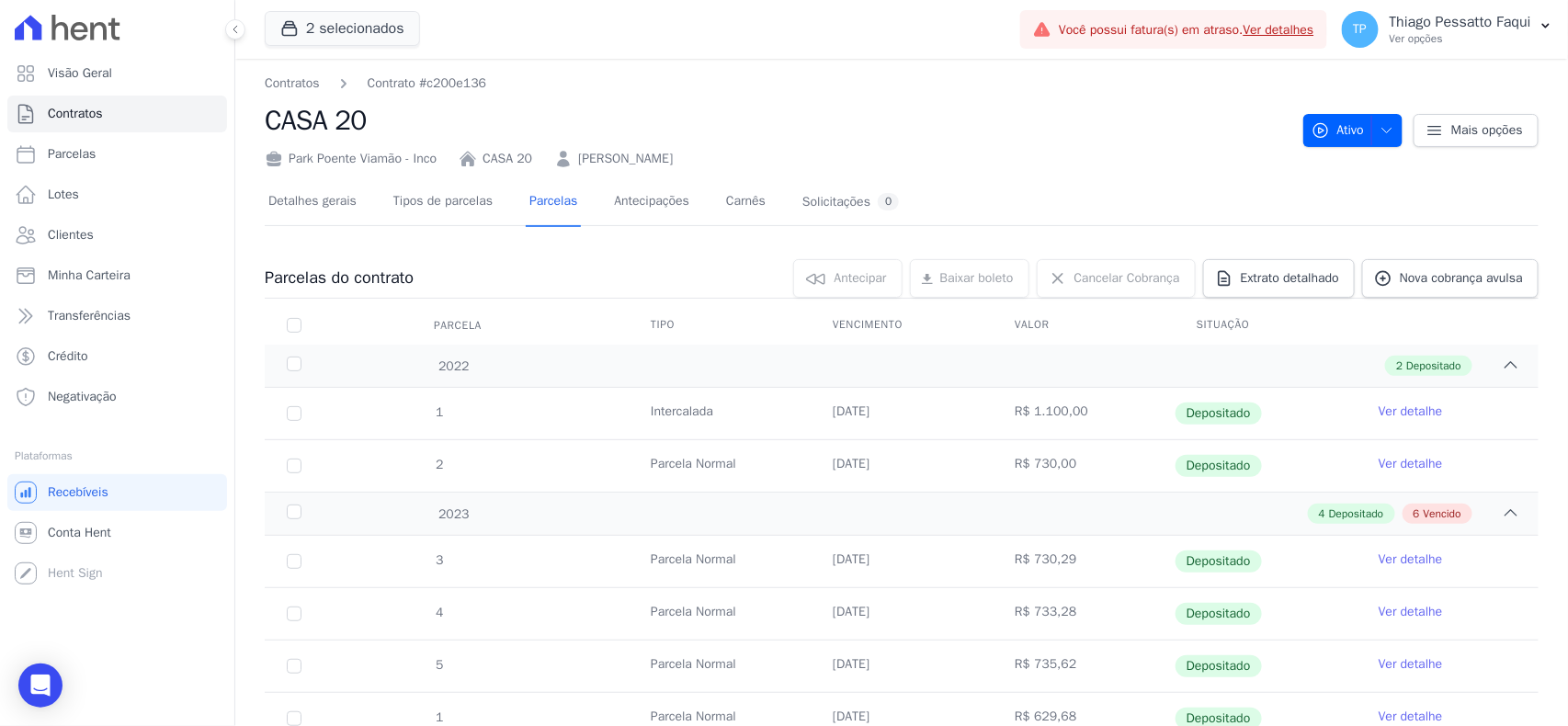 click on "Parcela Normal" at bounding box center [720, 466] 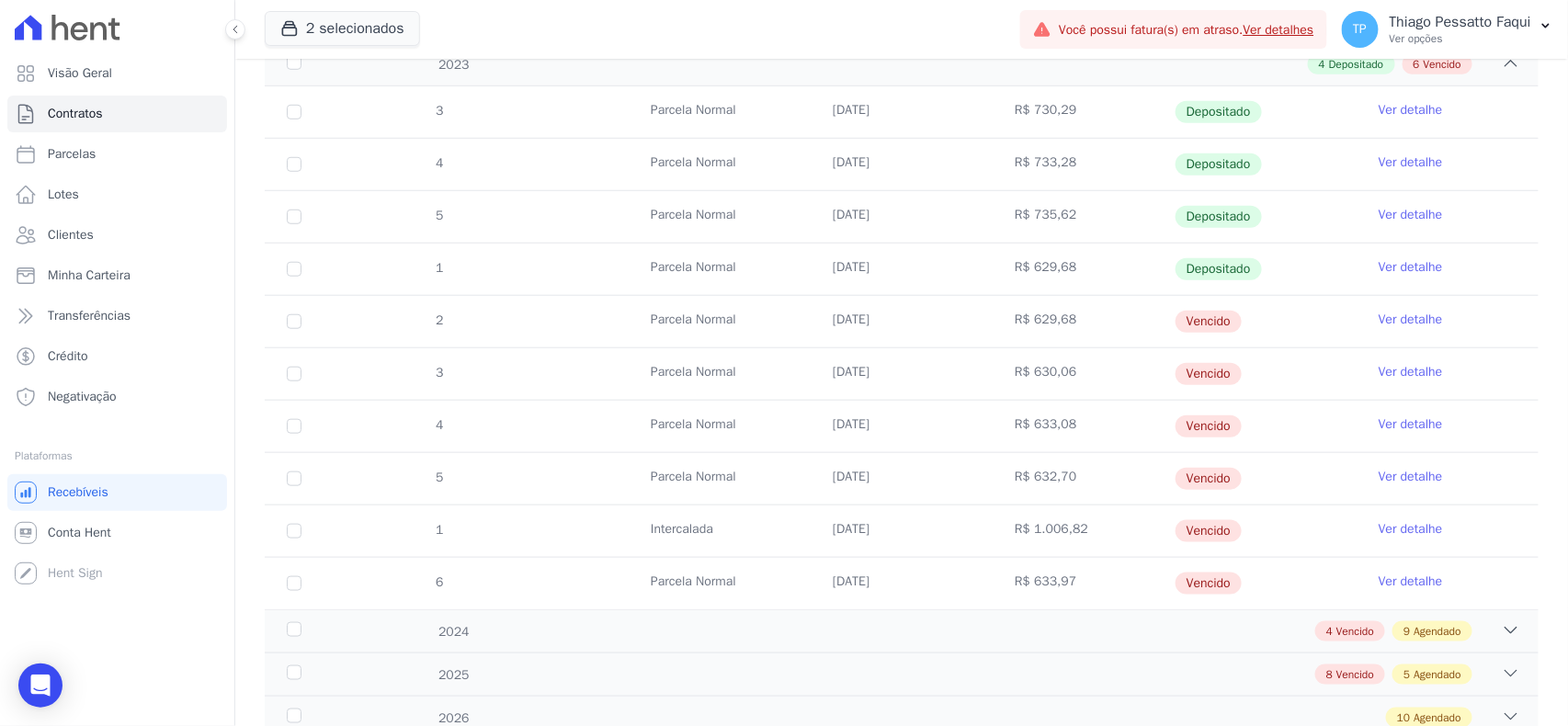 scroll, scrollTop: 490, scrollLeft: 0, axis: vertical 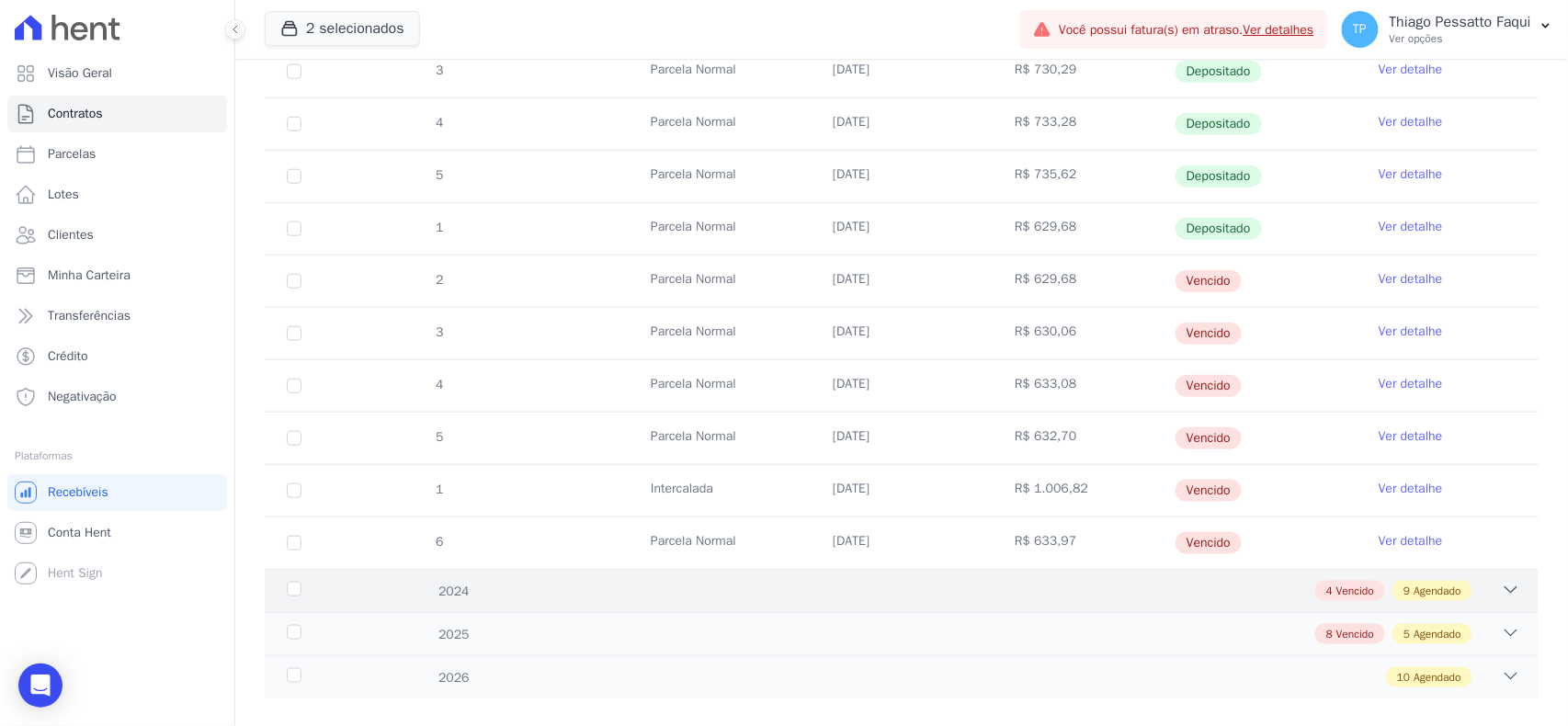 click on "4
Vencido
9
Agendado" at bounding box center [964, 591] 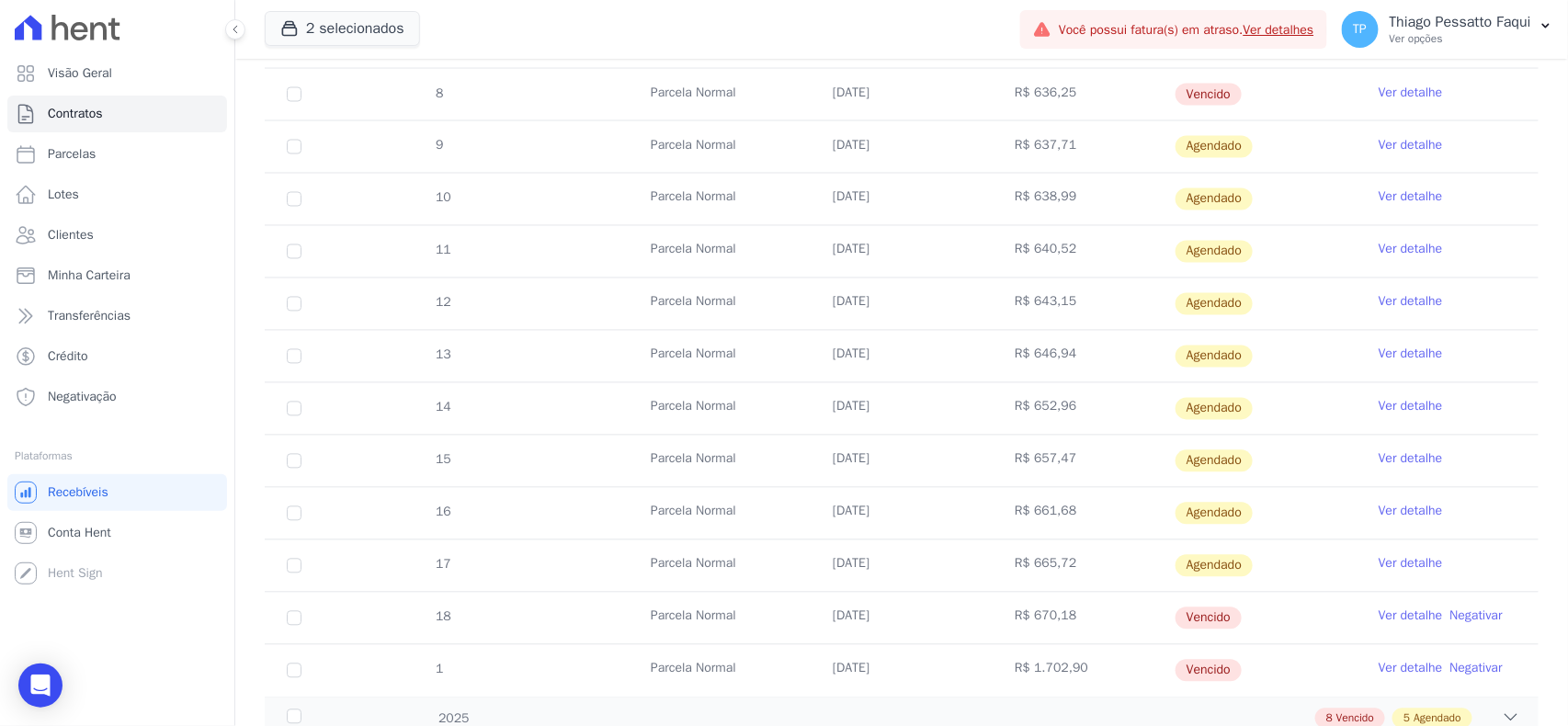 scroll, scrollTop: 1194, scrollLeft: 0, axis: vertical 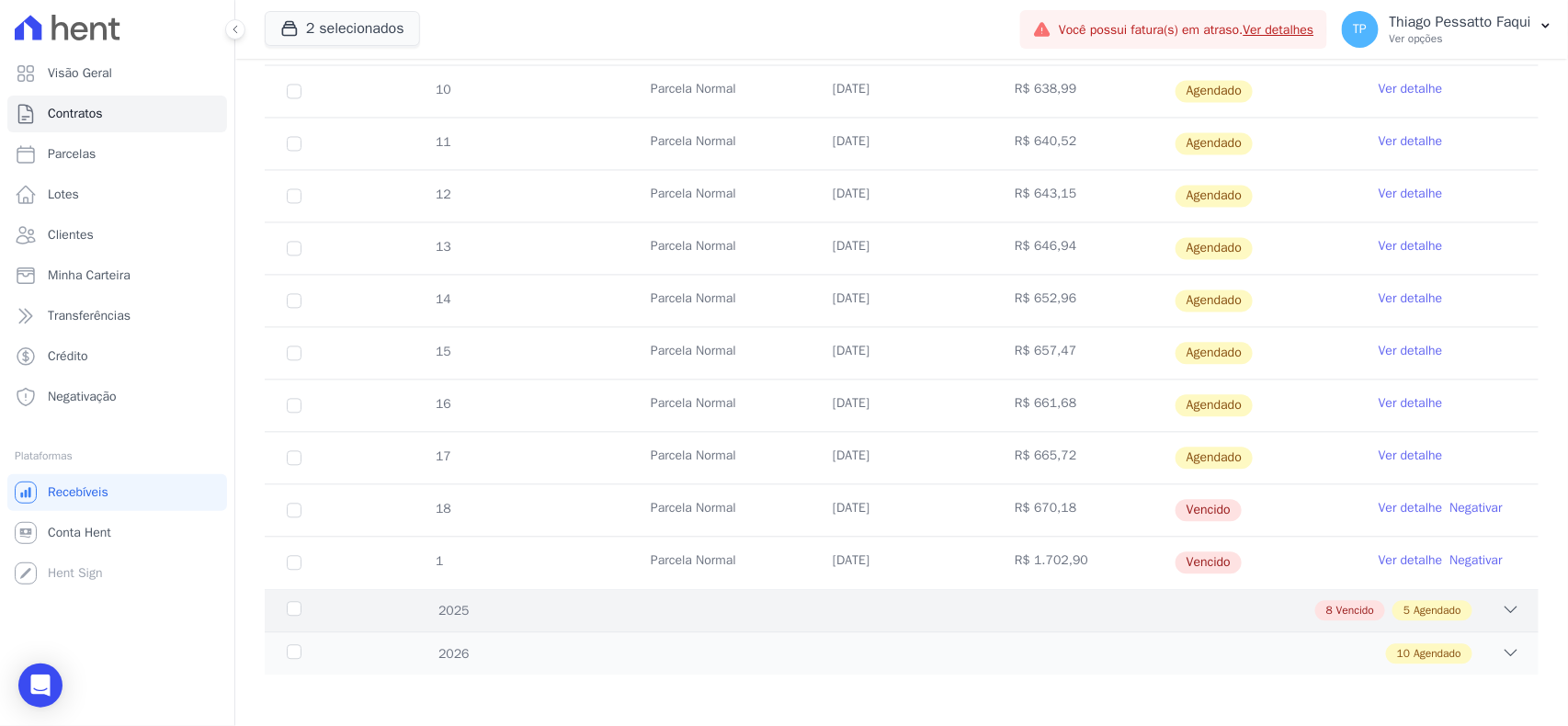 click on "2025
8
Vencido
5
Agendado" at bounding box center [902, 610] 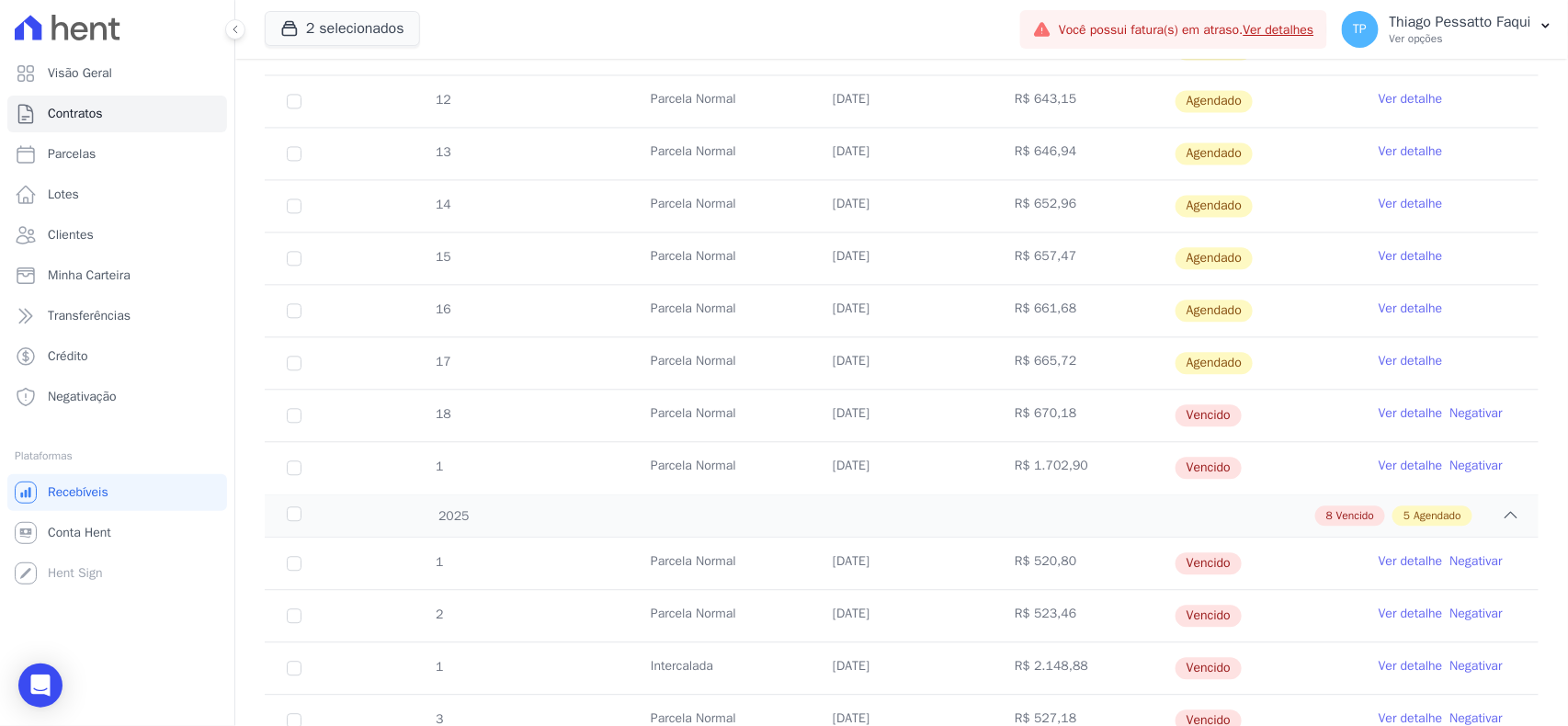 scroll, scrollTop: 1316, scrollLeft: 0, axis: vertical 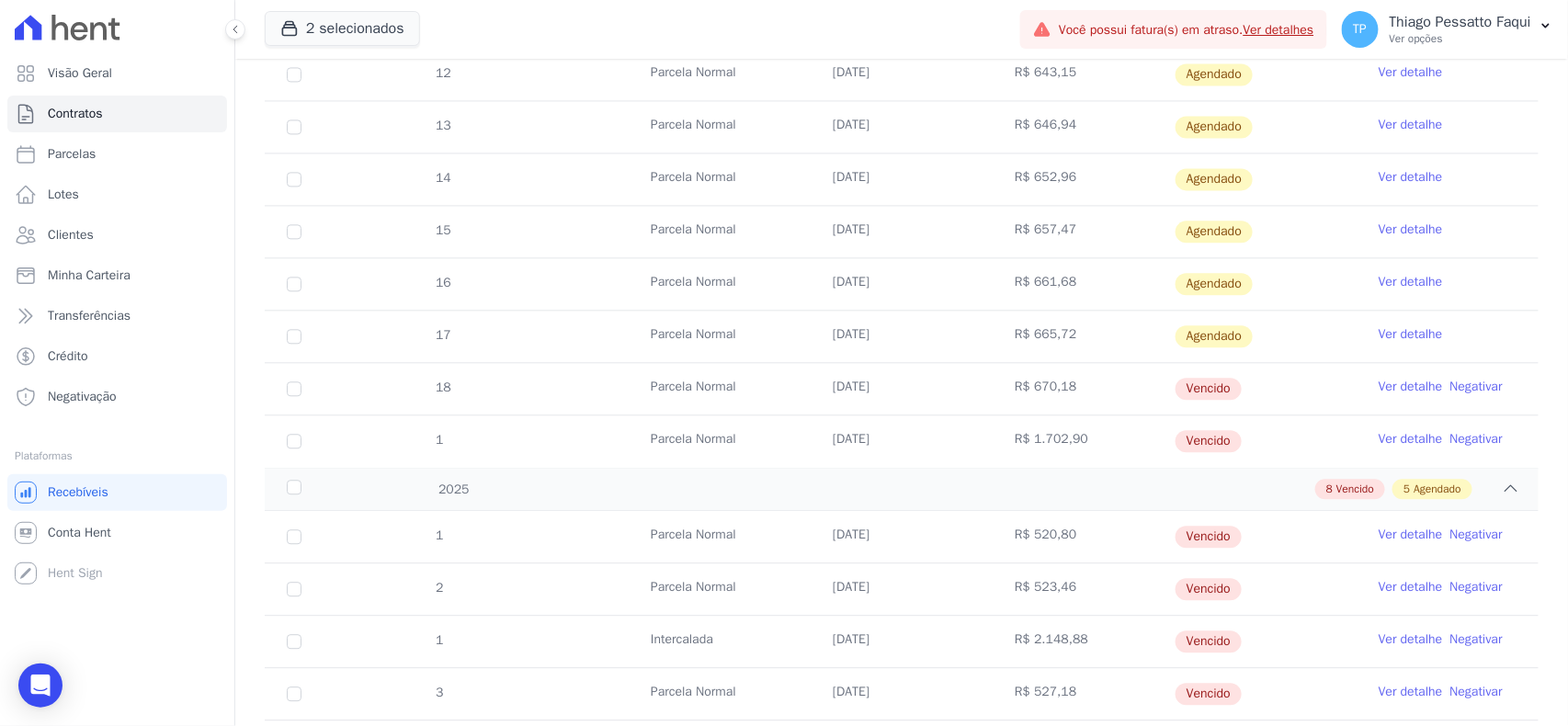 click on "1" at bounding box center [438, 441] 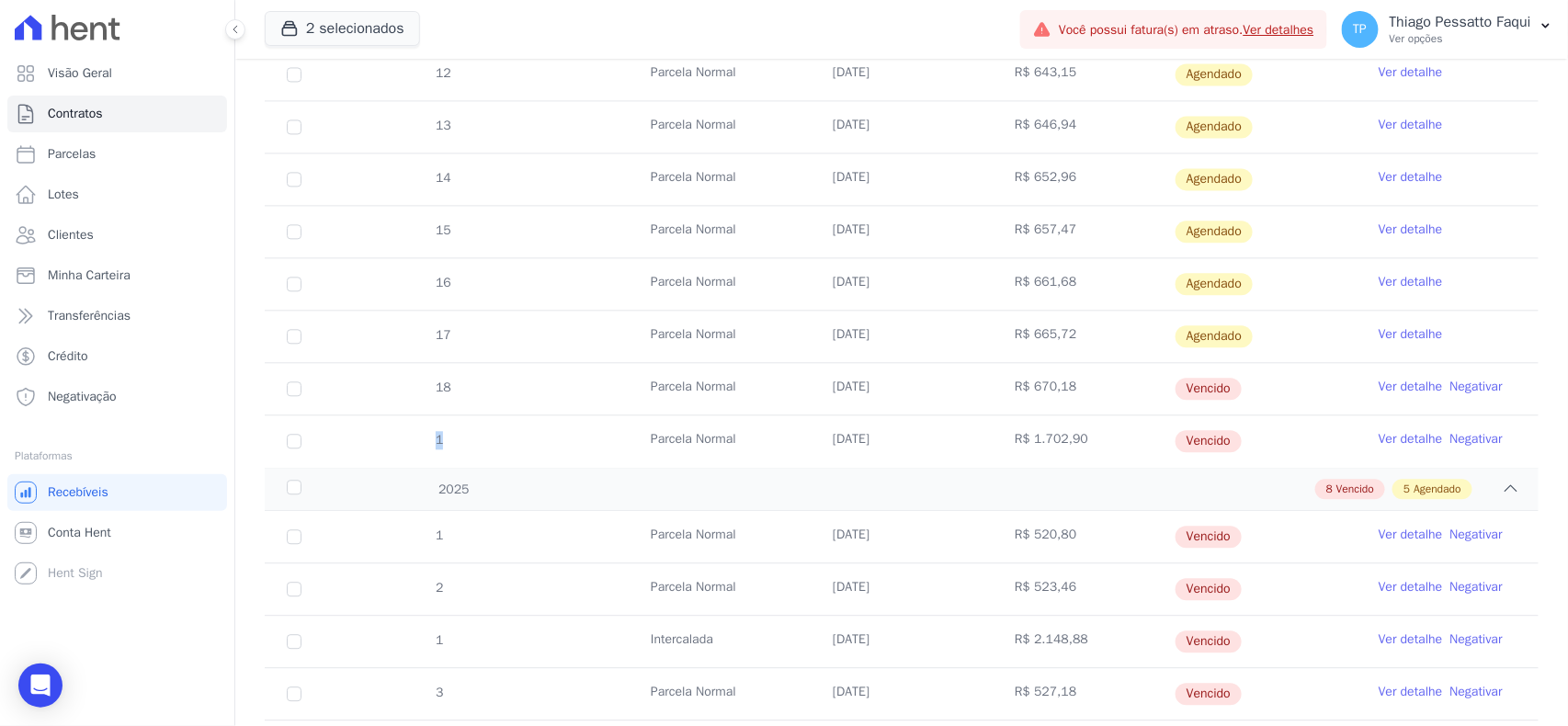 drag, startPoint x: 443, startPoint y: 435, endPoint x: 415, endPoint y: 435, distance: 28 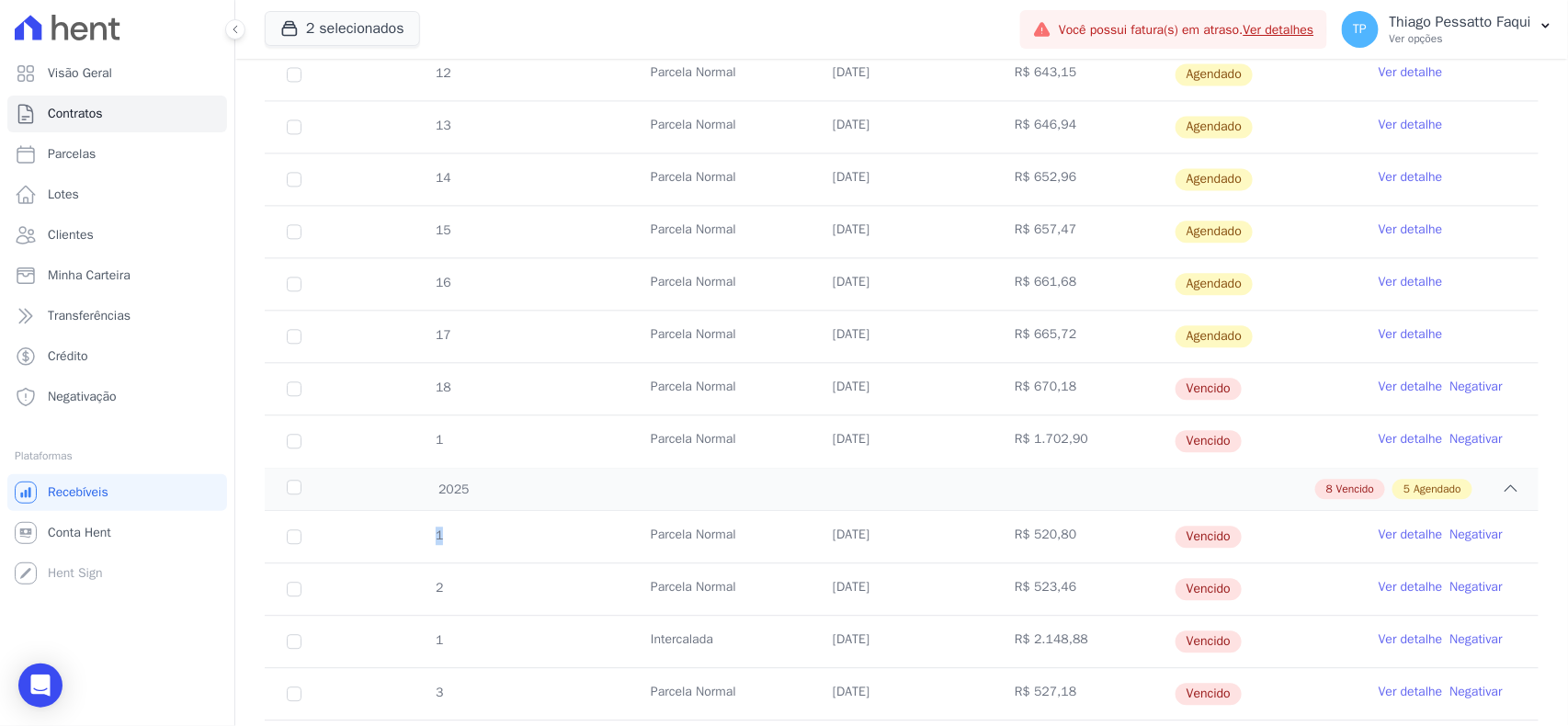 drag, startPoint x: 460, startPoint y: 546, endPoint x: 423, endPoint y: 542, distance: 37.2156 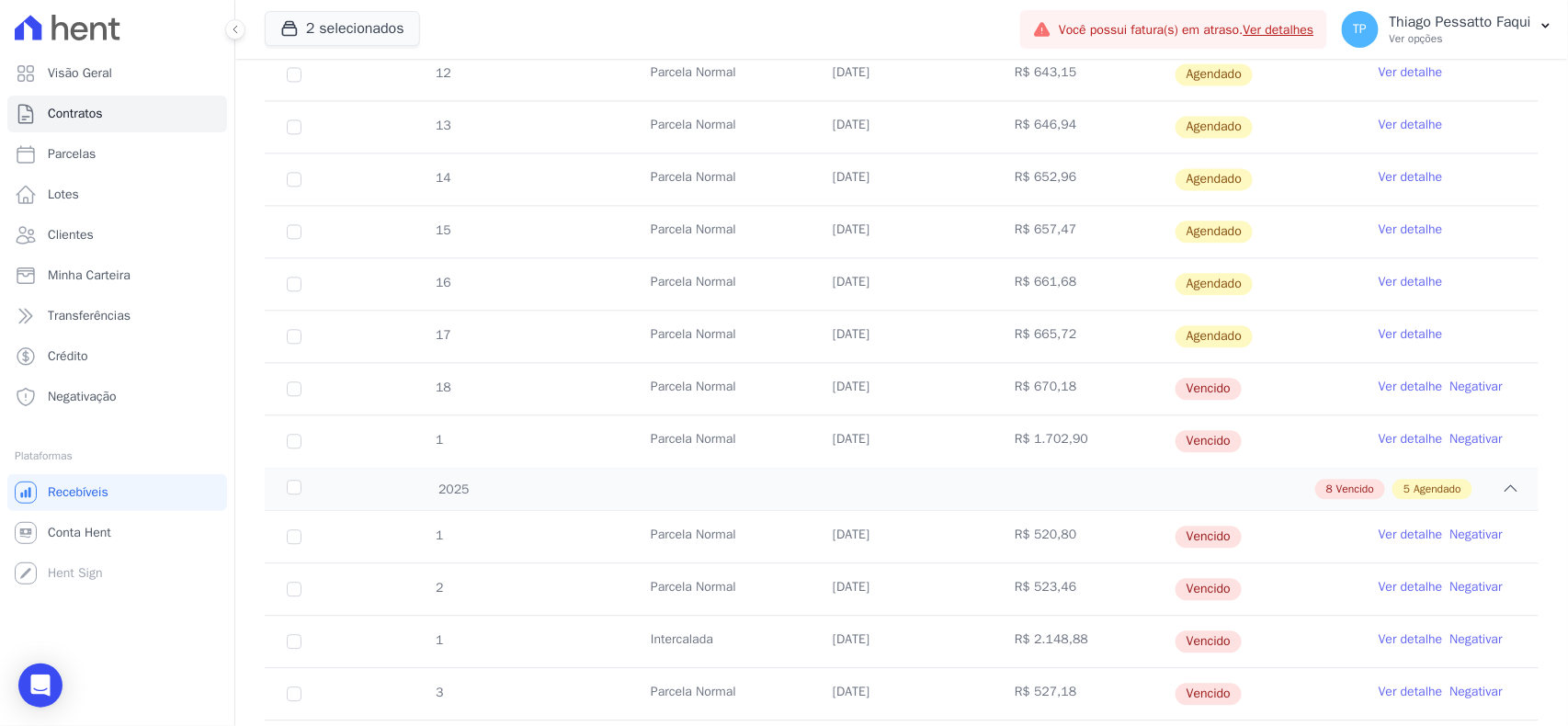 drag, startPoint x: 454, startPoint y: 567, endPoint x: 442, endPoint y: 588, distance: 24.18677 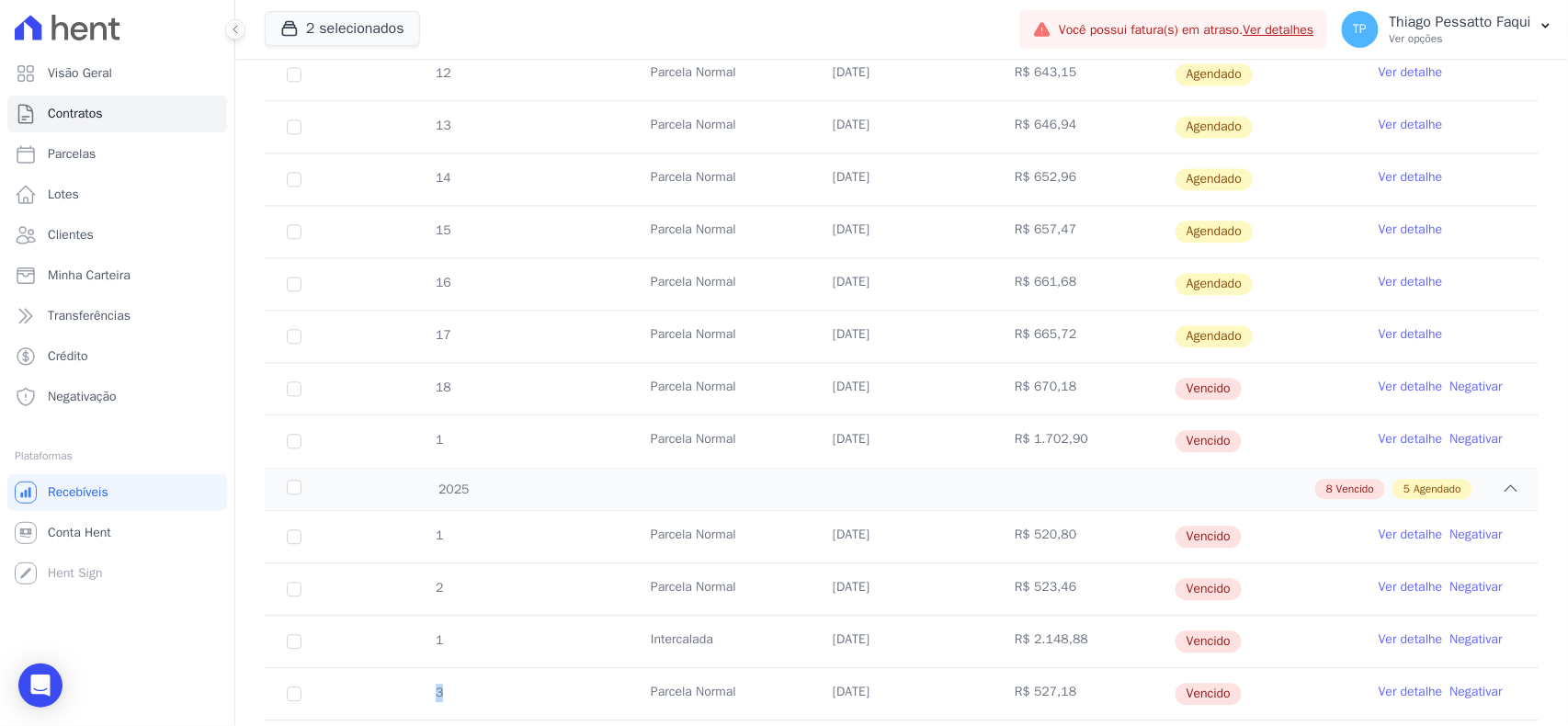 drag, startPoint x: 446, startPoint y: 701, endPoint x: 430, endPoint y: 701, distance: 16 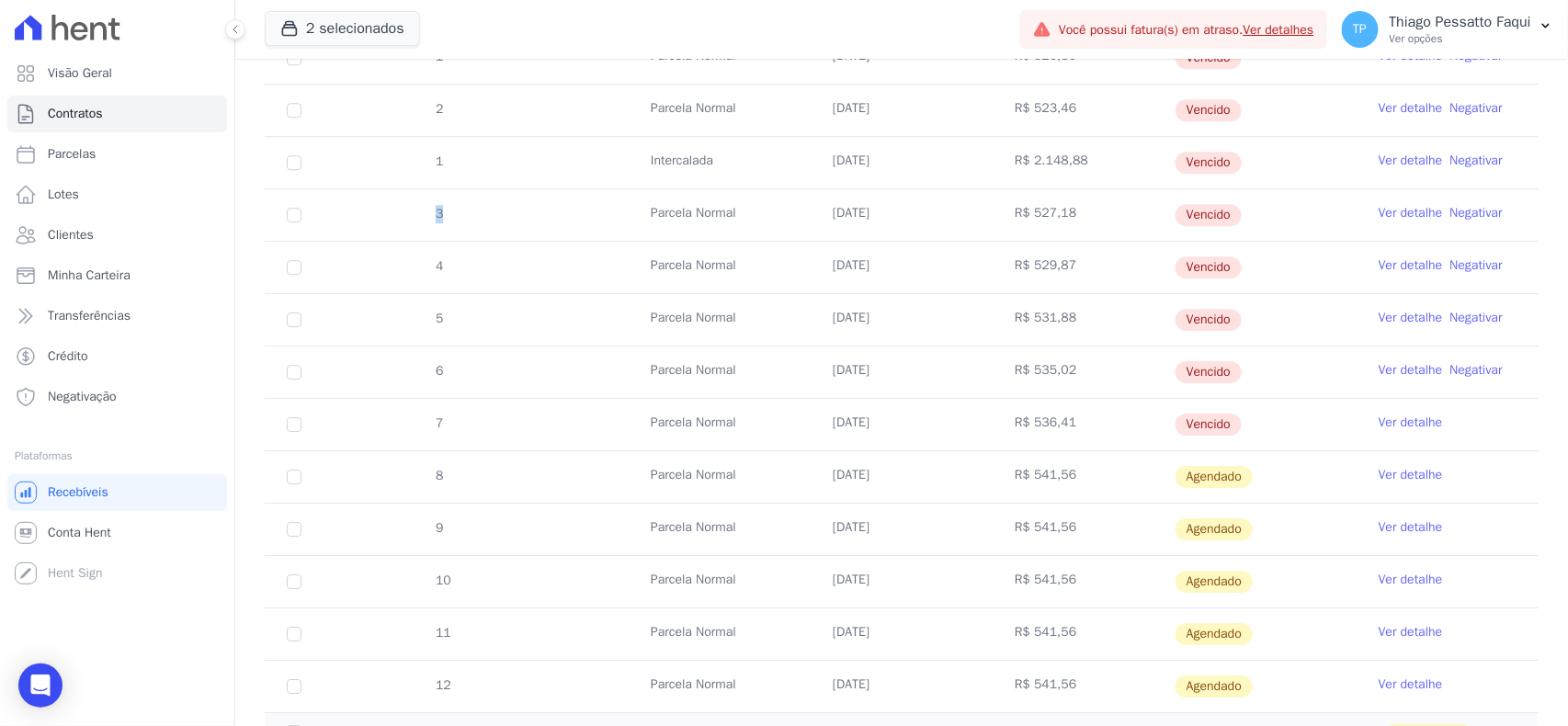 scroll, scrollTop: 1874, scrollLeft: 0, axis: vertical 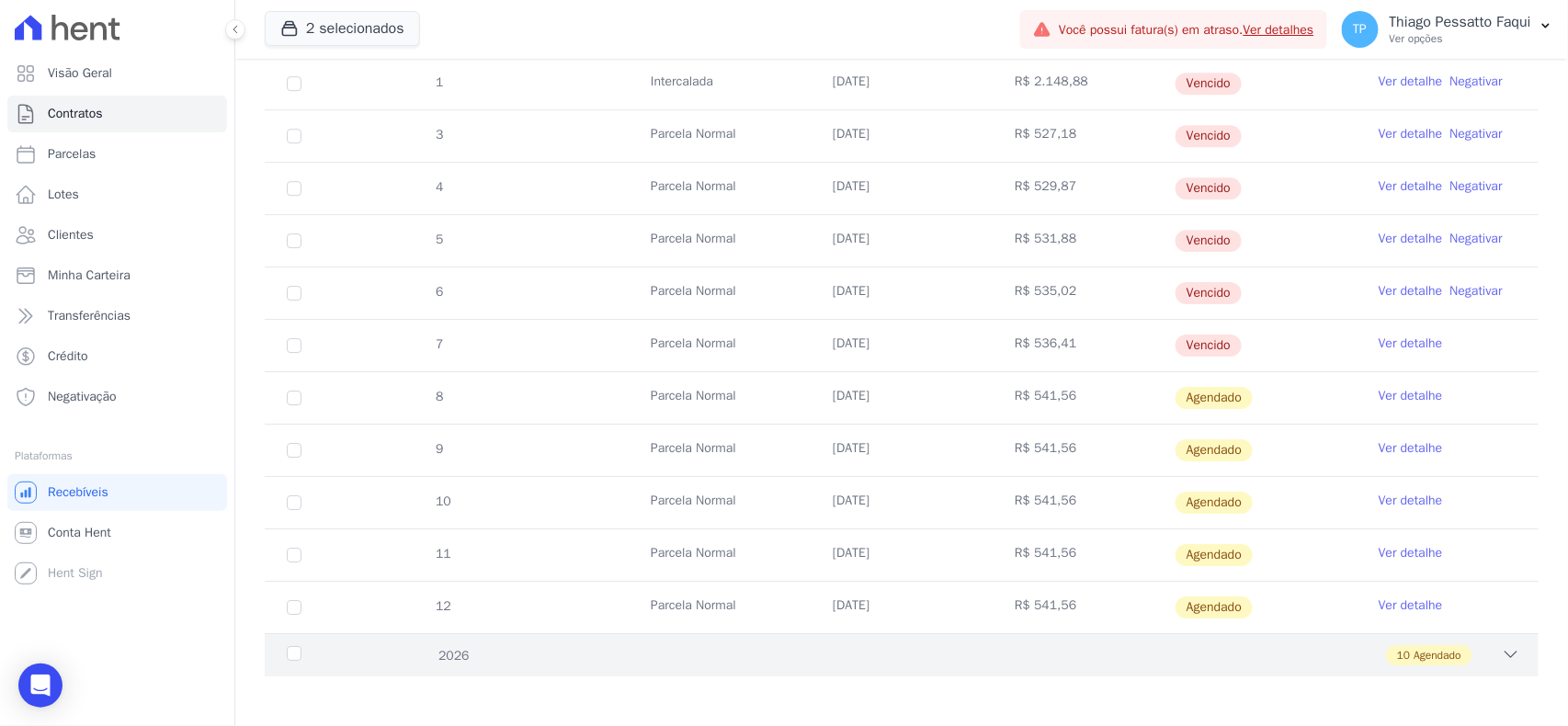 click on "10
Agendado" at bounding box center [964, 655] 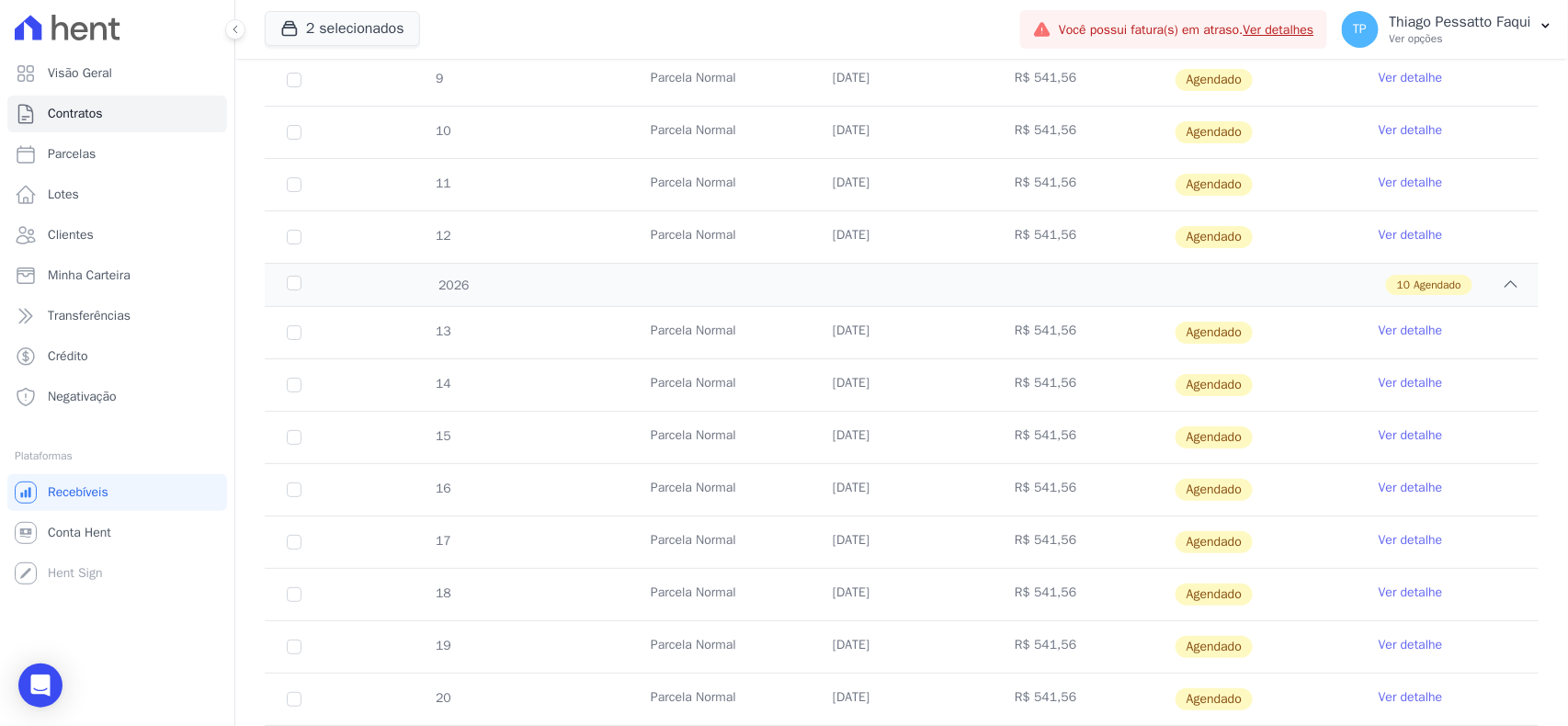 scroll, scrollTop: 2397, scrollLeft: 0, axis: vertical 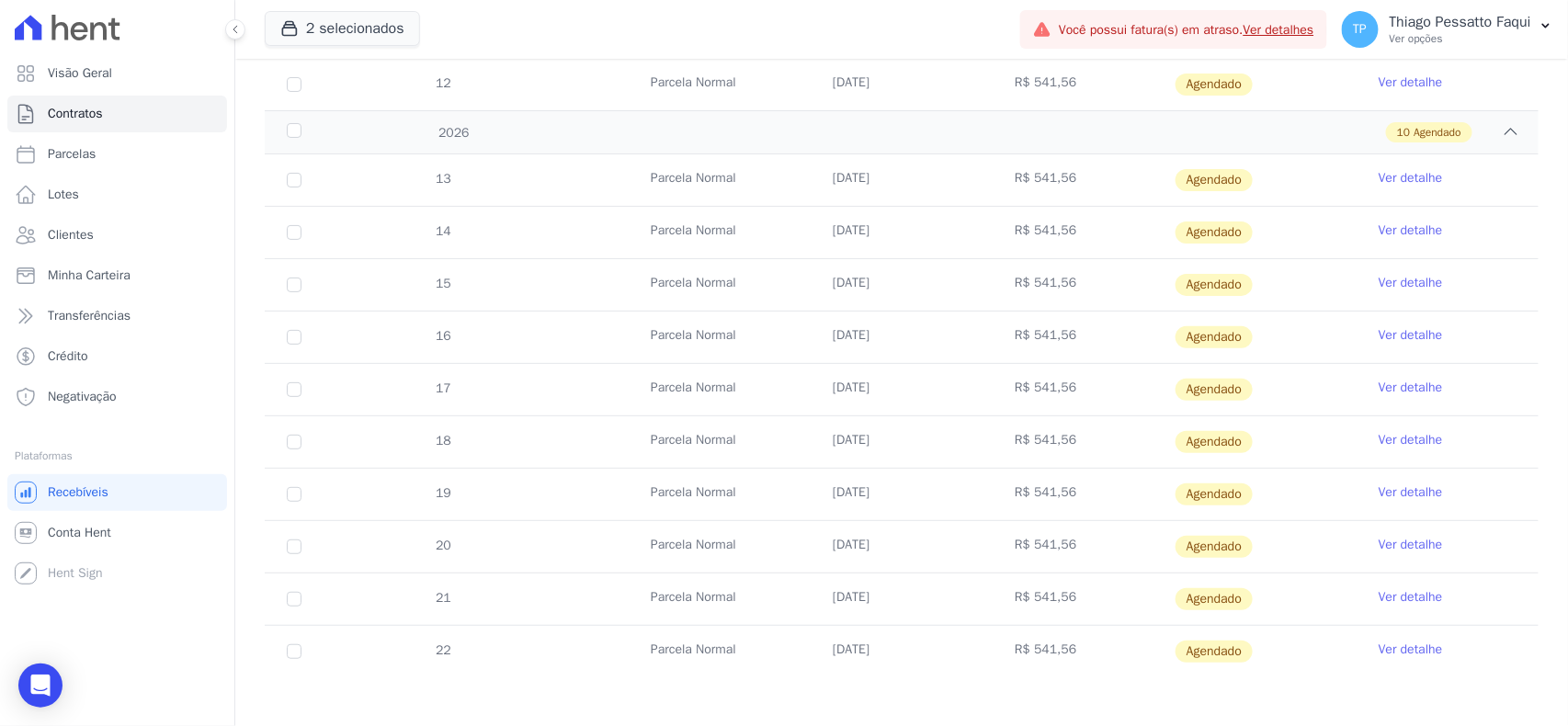 drag, startPoint x: 472, startPoint y: 638, endPoint x: 409, endPoint y: 290, distance: 353.6566 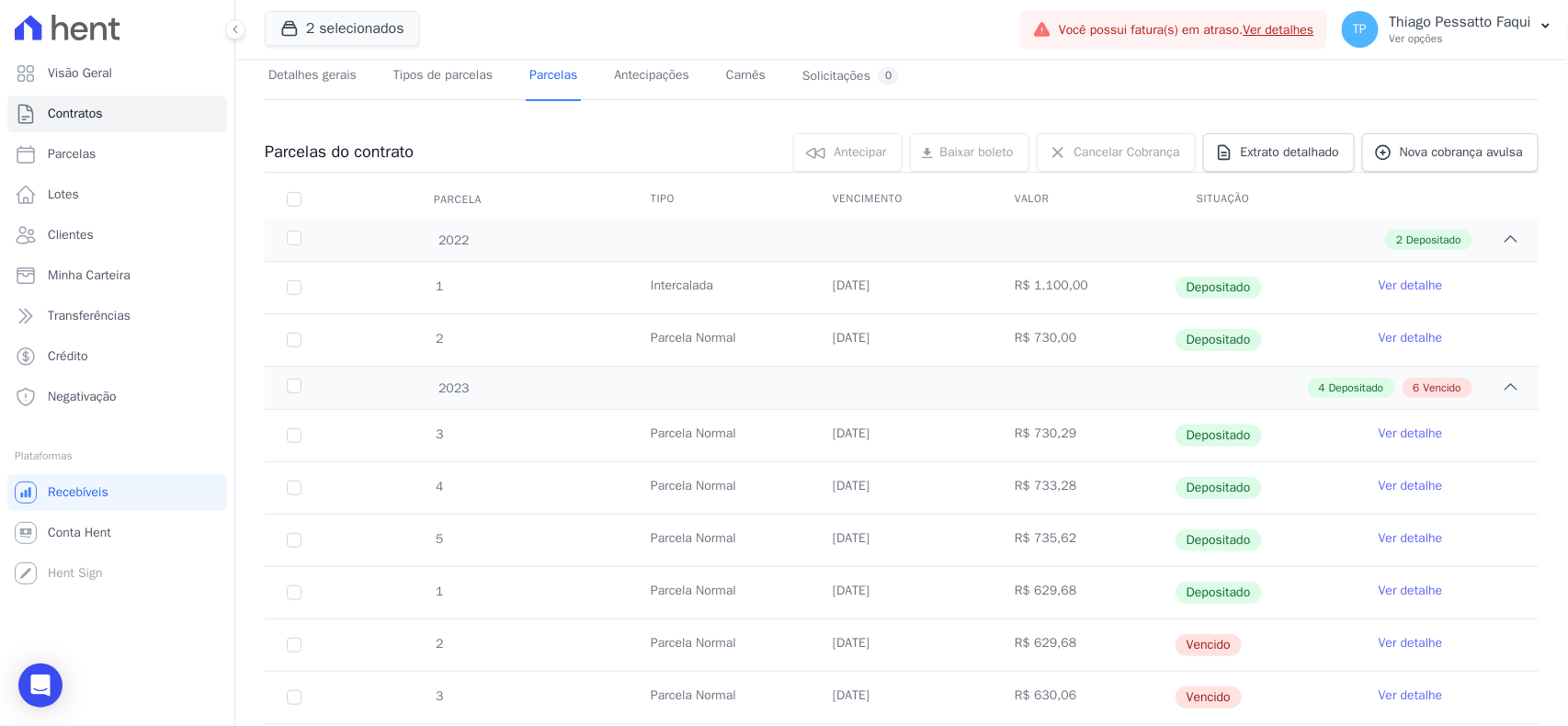 scroll, scrollTop: 68, scrollLeft: 0, axis: vertical 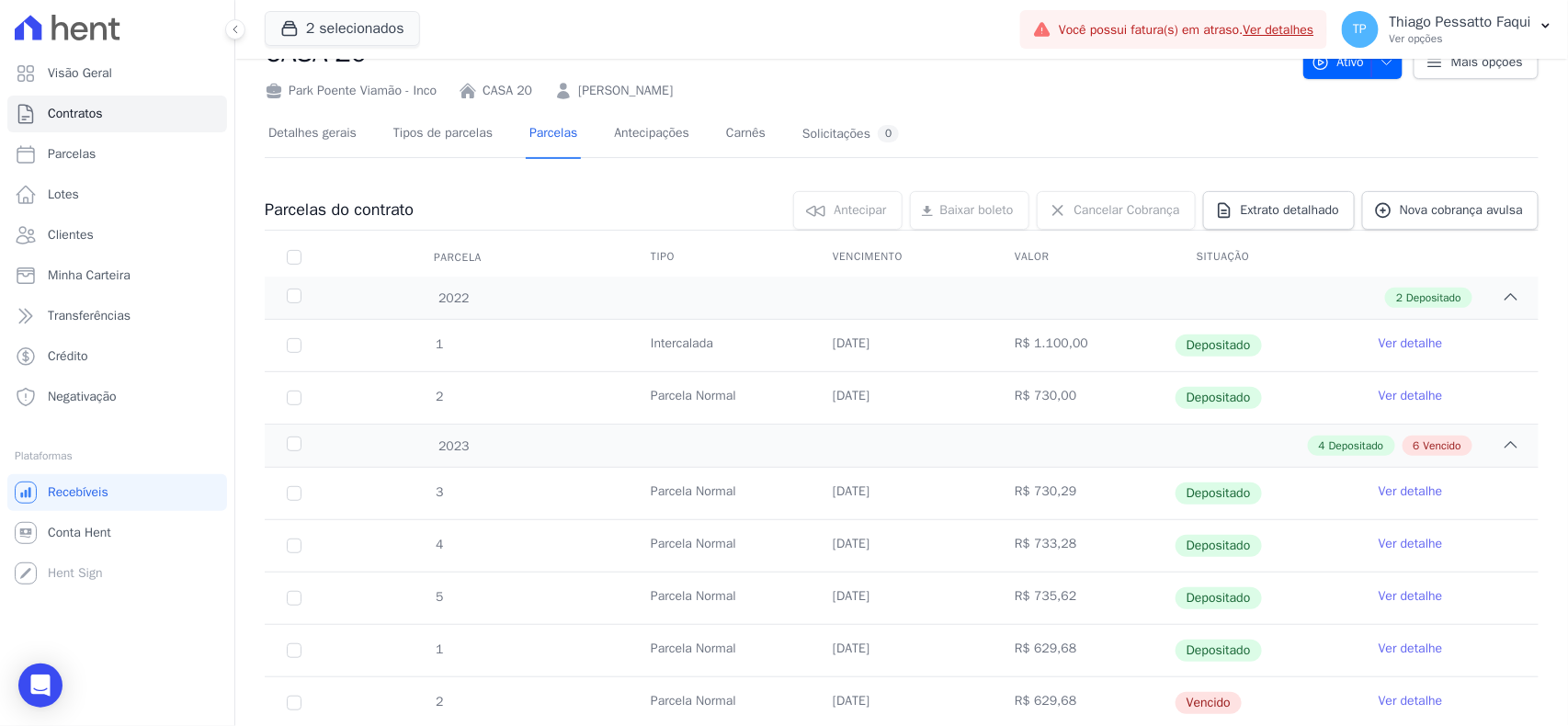 drag, startPoint x: 425, startPoint y: 342, endPoint x: 888, endPoint y: 340, distance: 463.00432 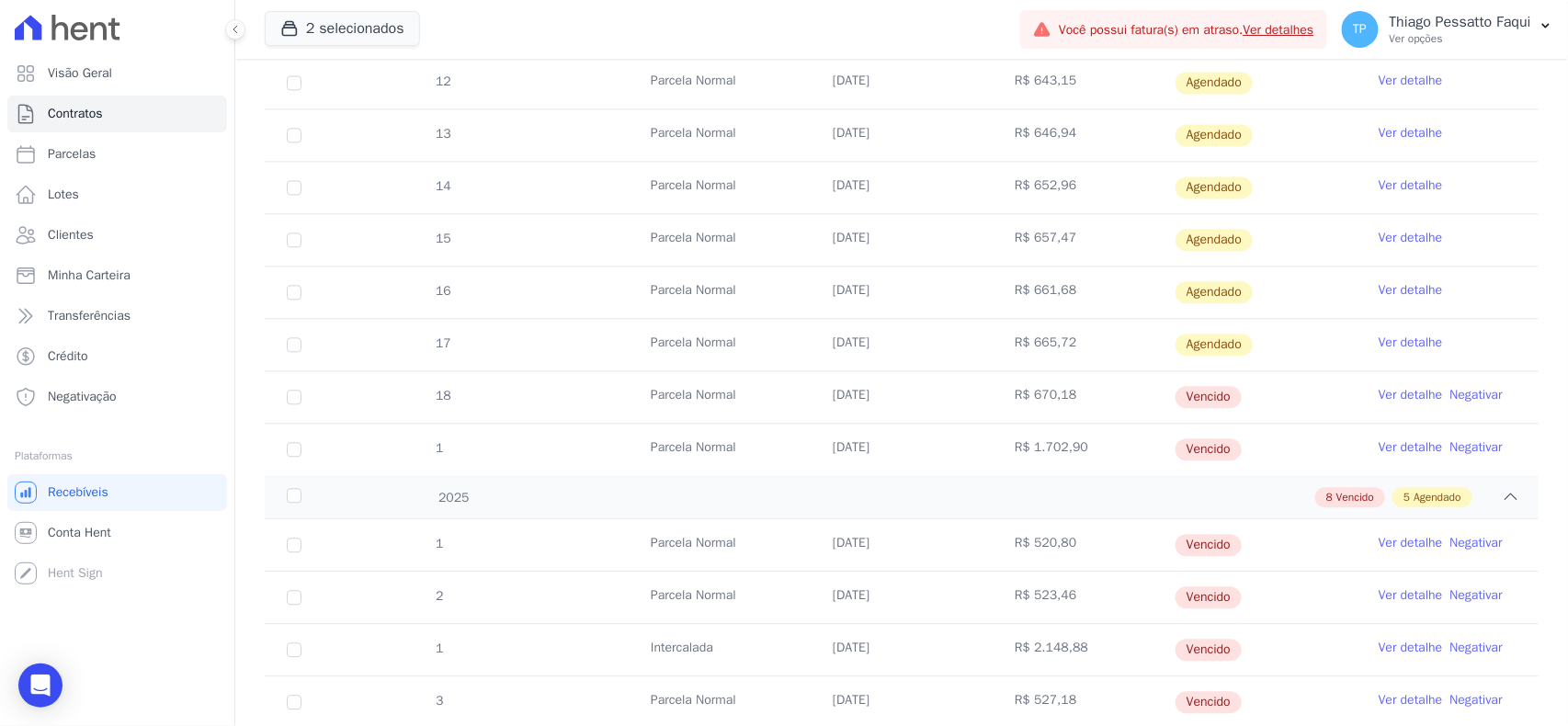 scroll, scrollTop: 1416, scrollLeft: 0, axis: vertical 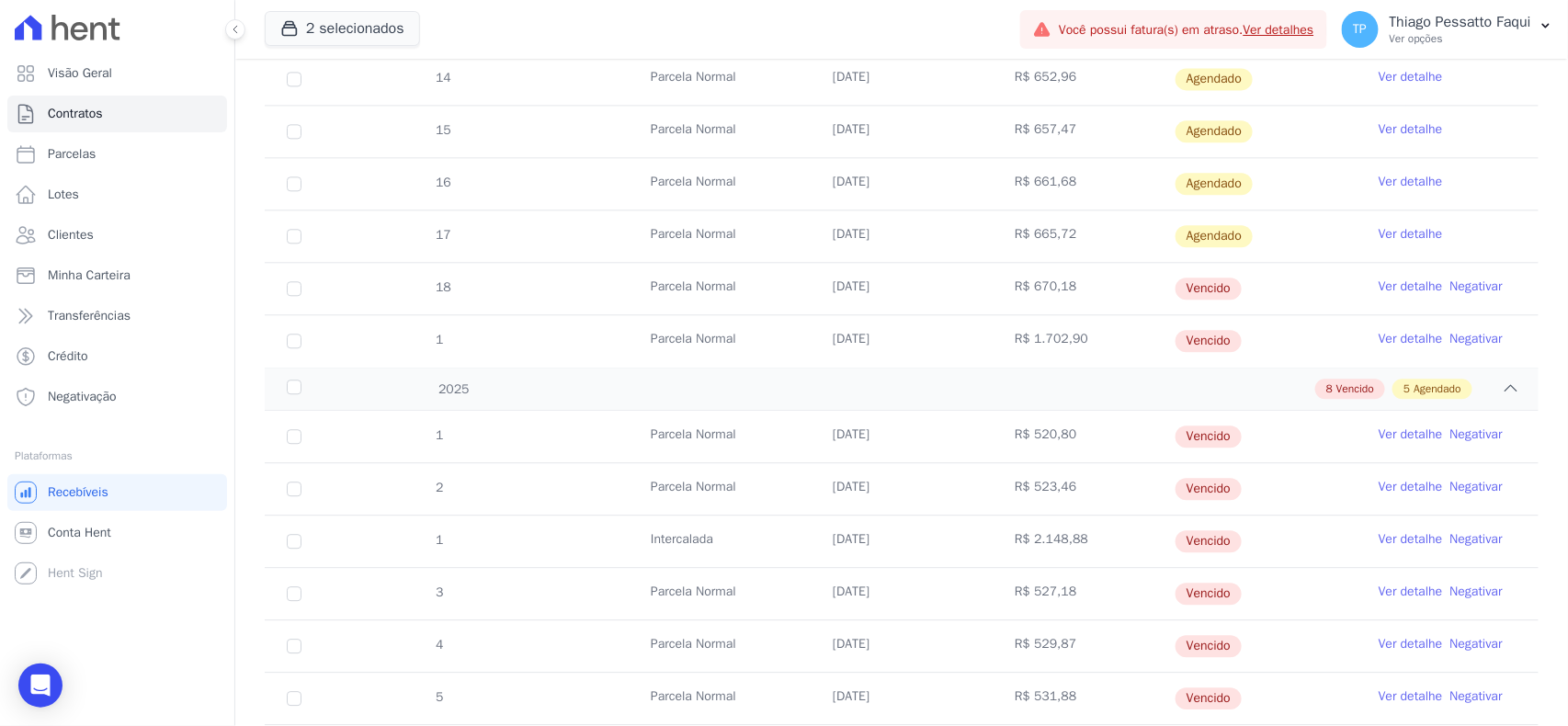 click on "Parcela Normal" at bounding box center (720, 289) 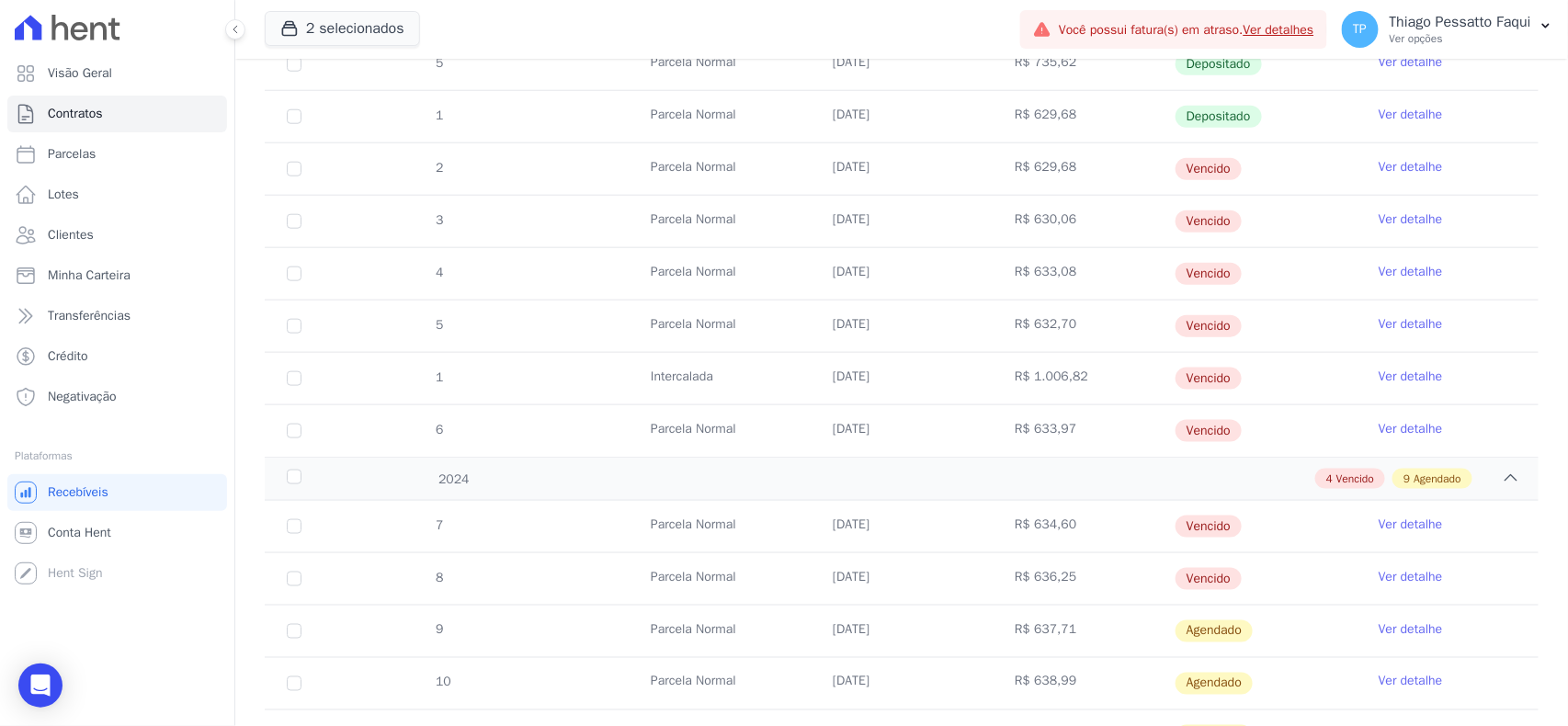 scroll, scrollTop: 612, scrollLeft: 0, axis: vertical 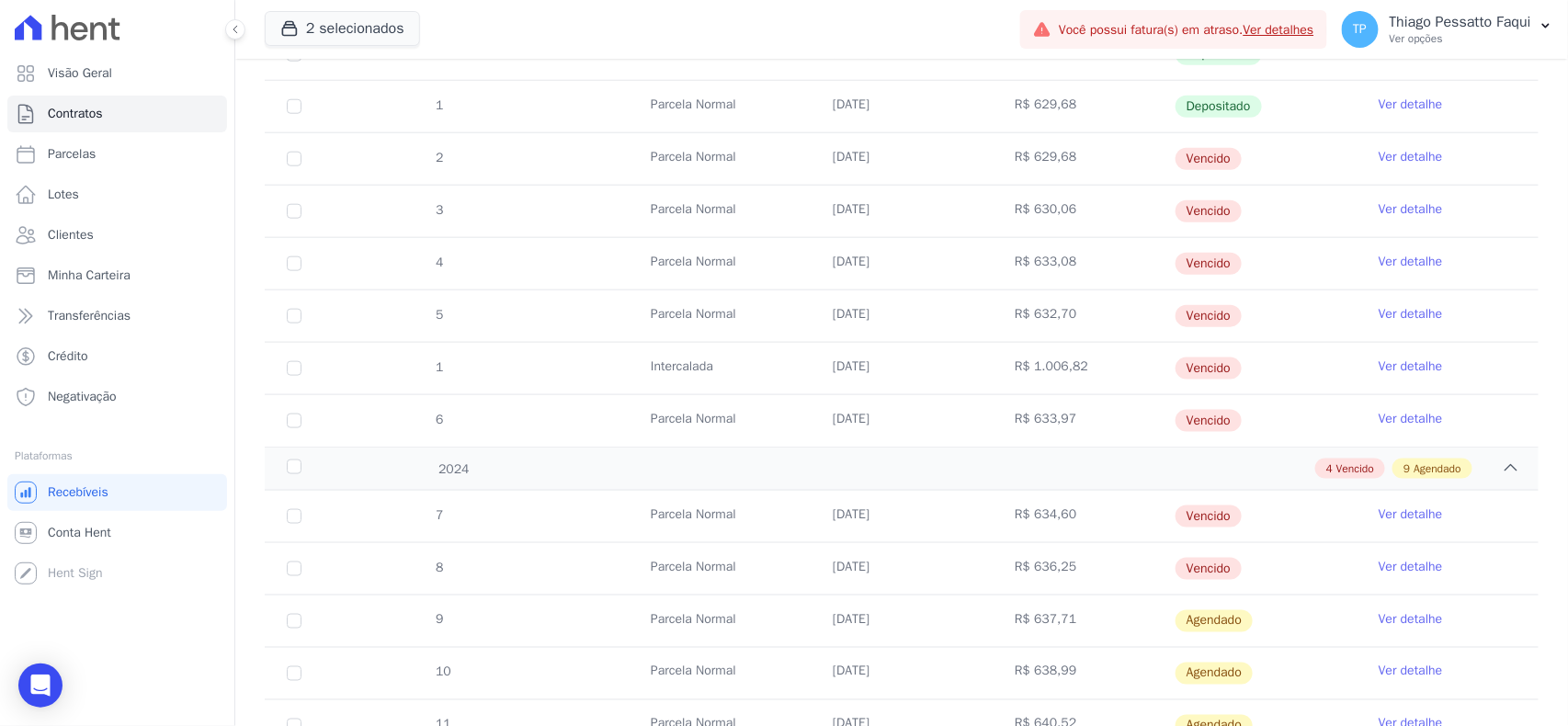 click on "R$ 1.006,82" at bounding box center (1084, 369) 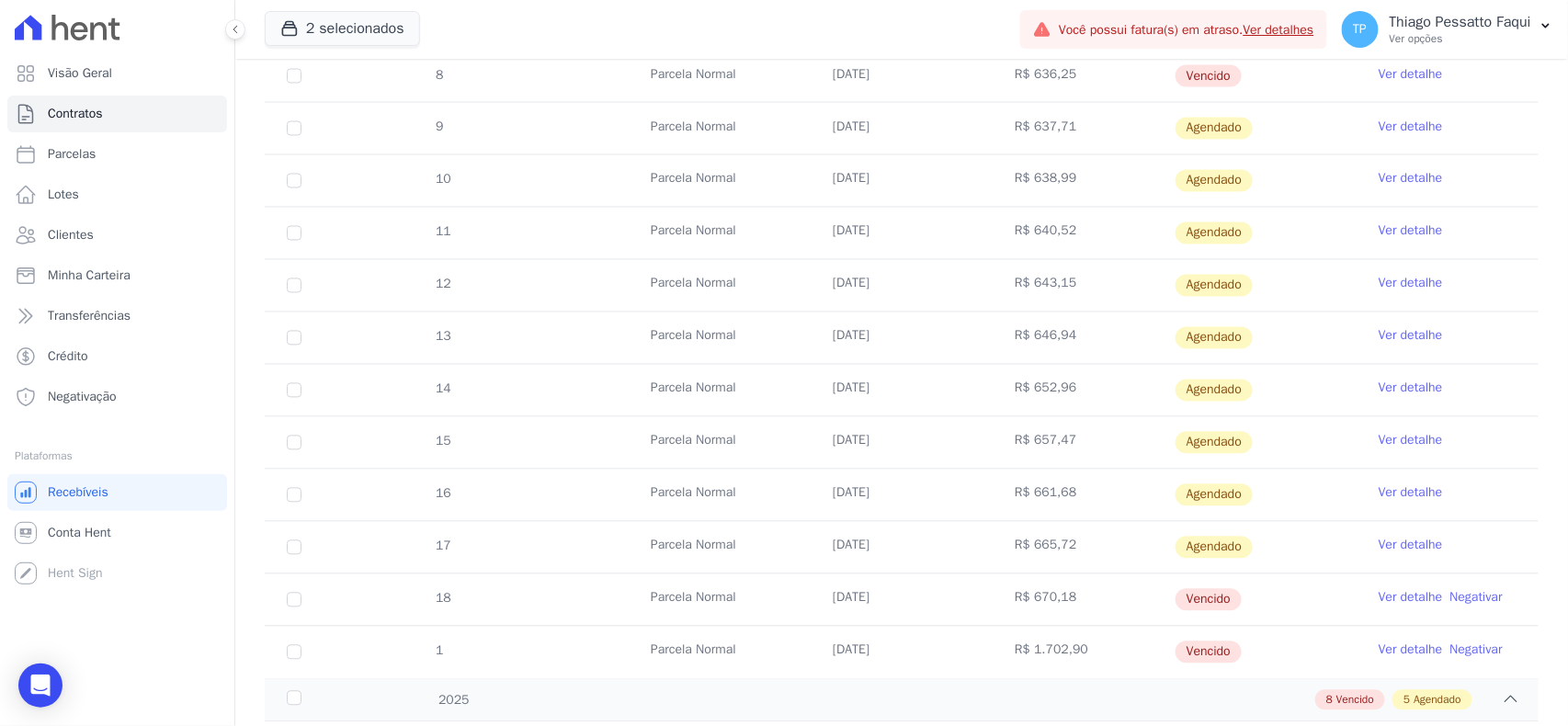 scroll, scrollTop: 1225, scrollLeft: 0, axis: vertical 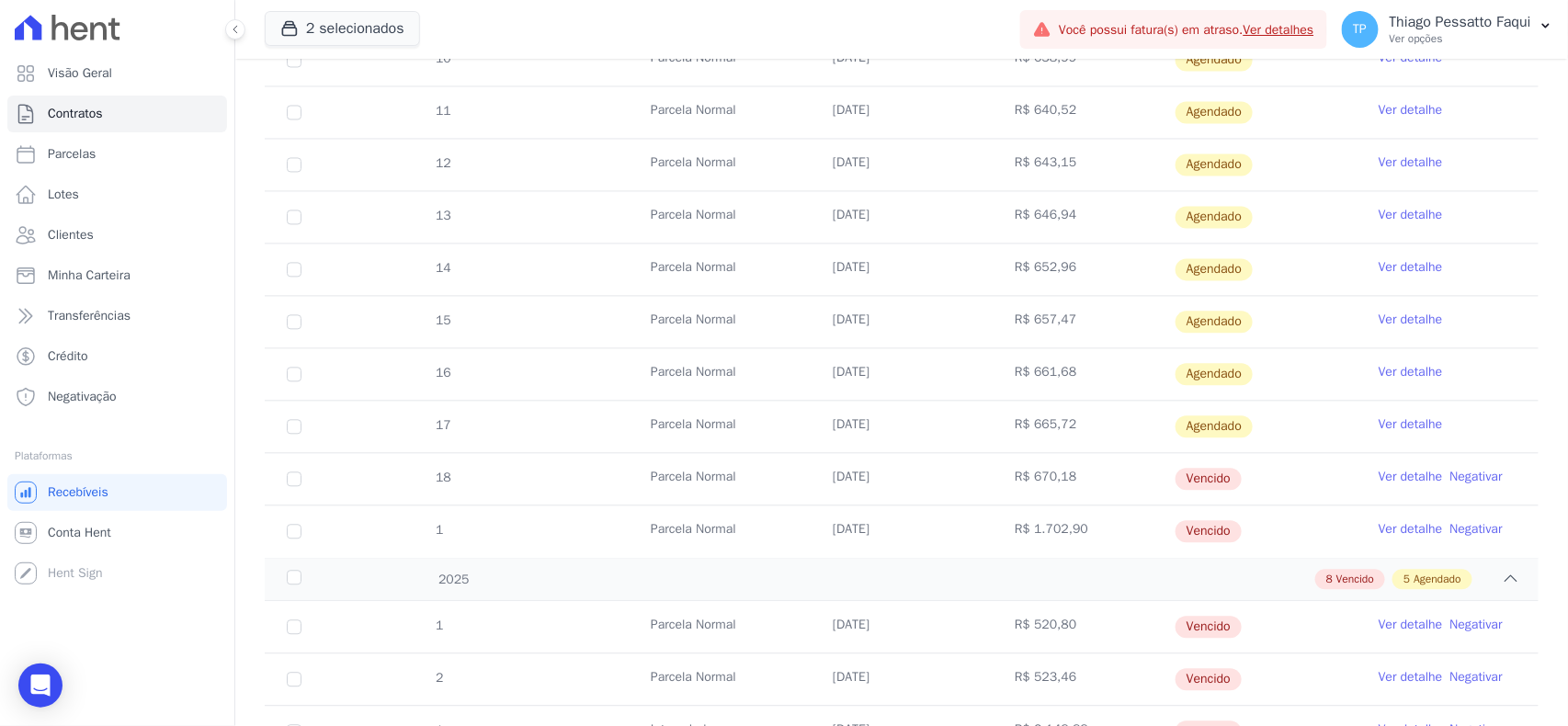 click on "Parcela Normal" at bounding box center (720, 532) 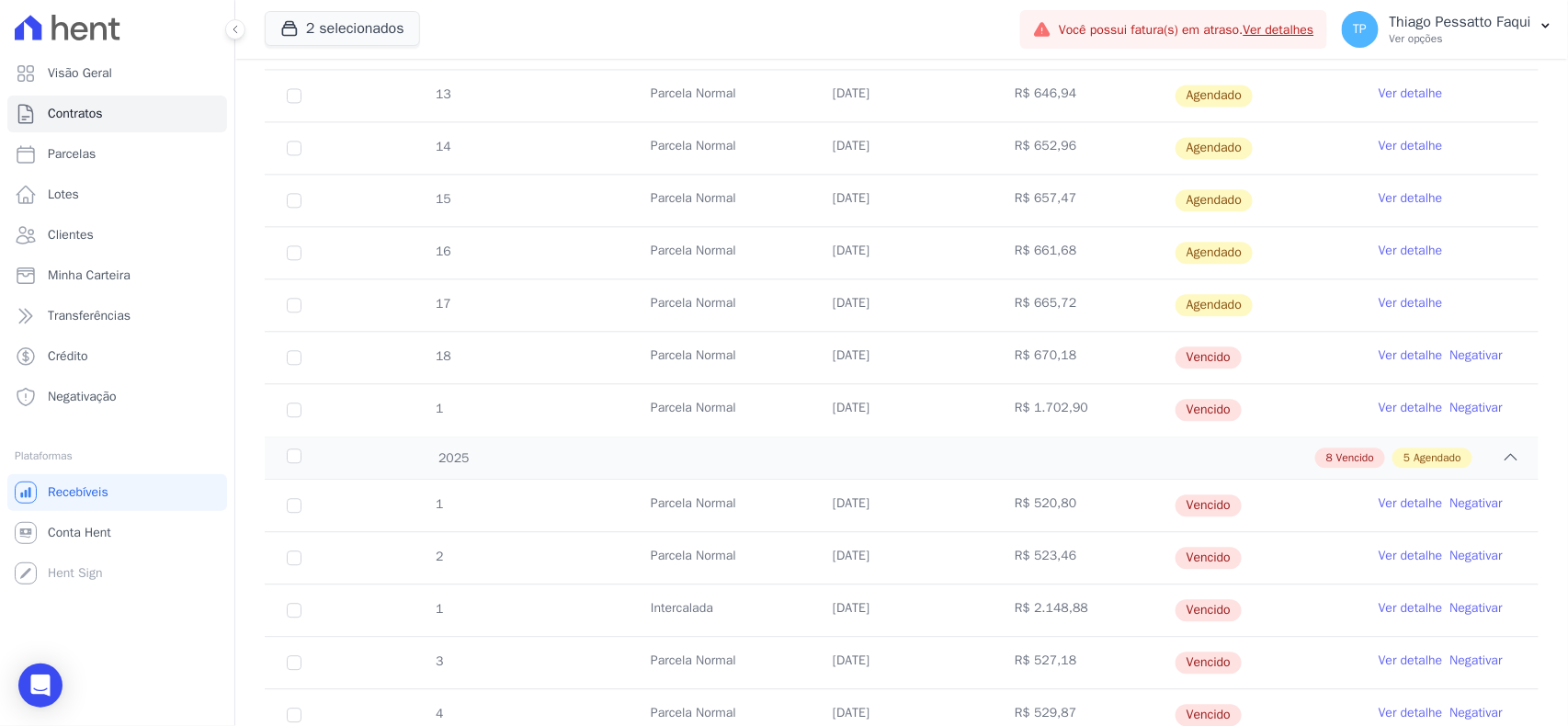 scroll, scrollTop: 1470, scrollLeft: 0, axis: vertical 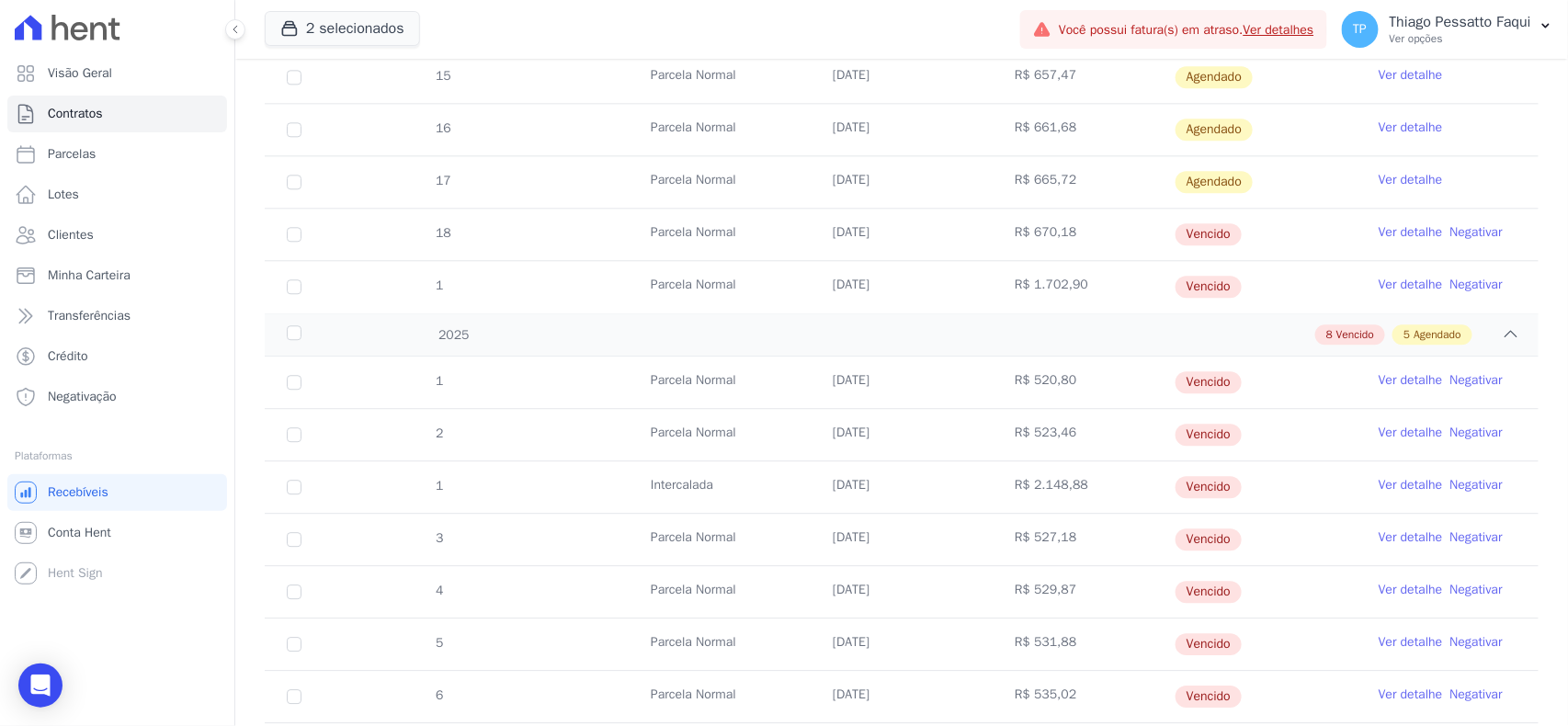 click on "Parcela Normal" at bounding box center [720, 539] 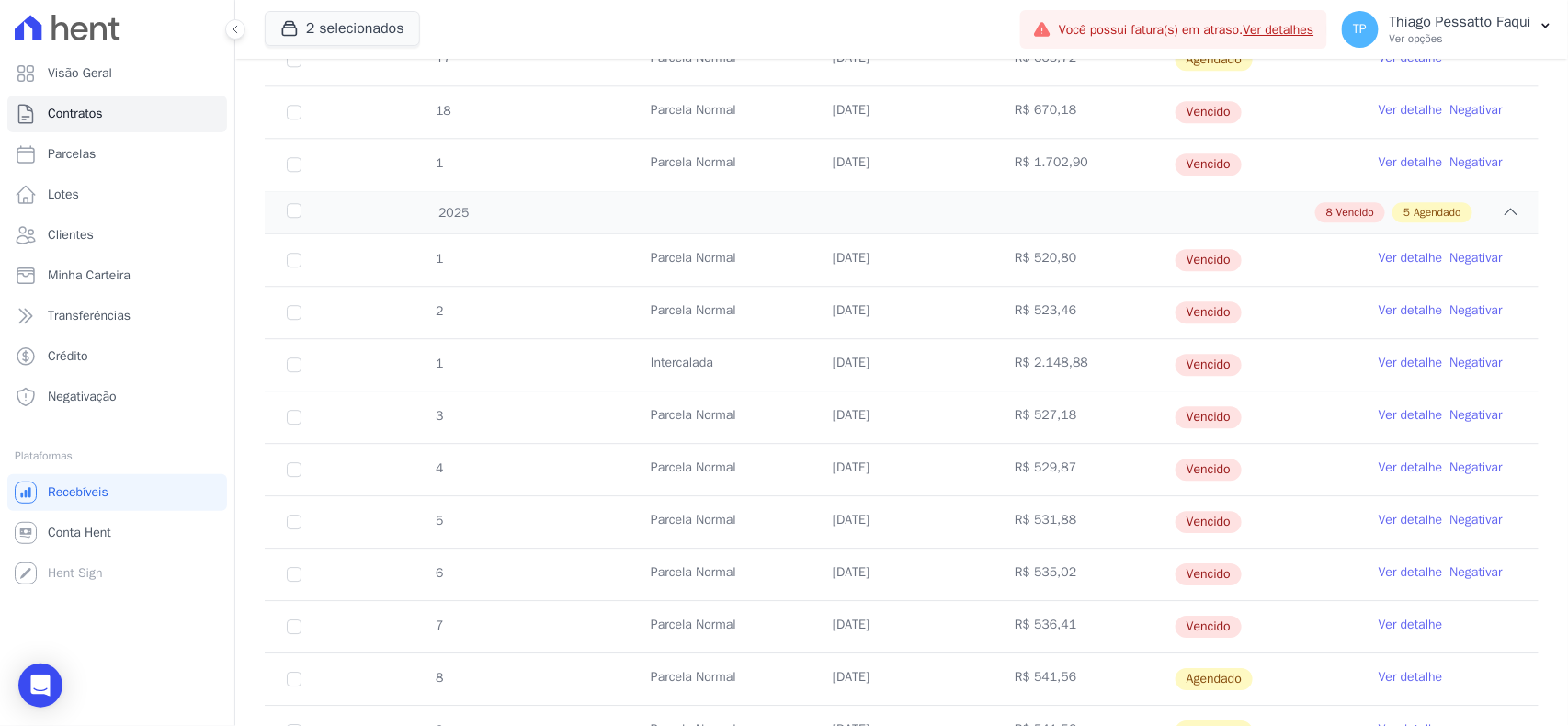 scroll, scrollTop: 1715, scrollLeft: 0, axis: vertical 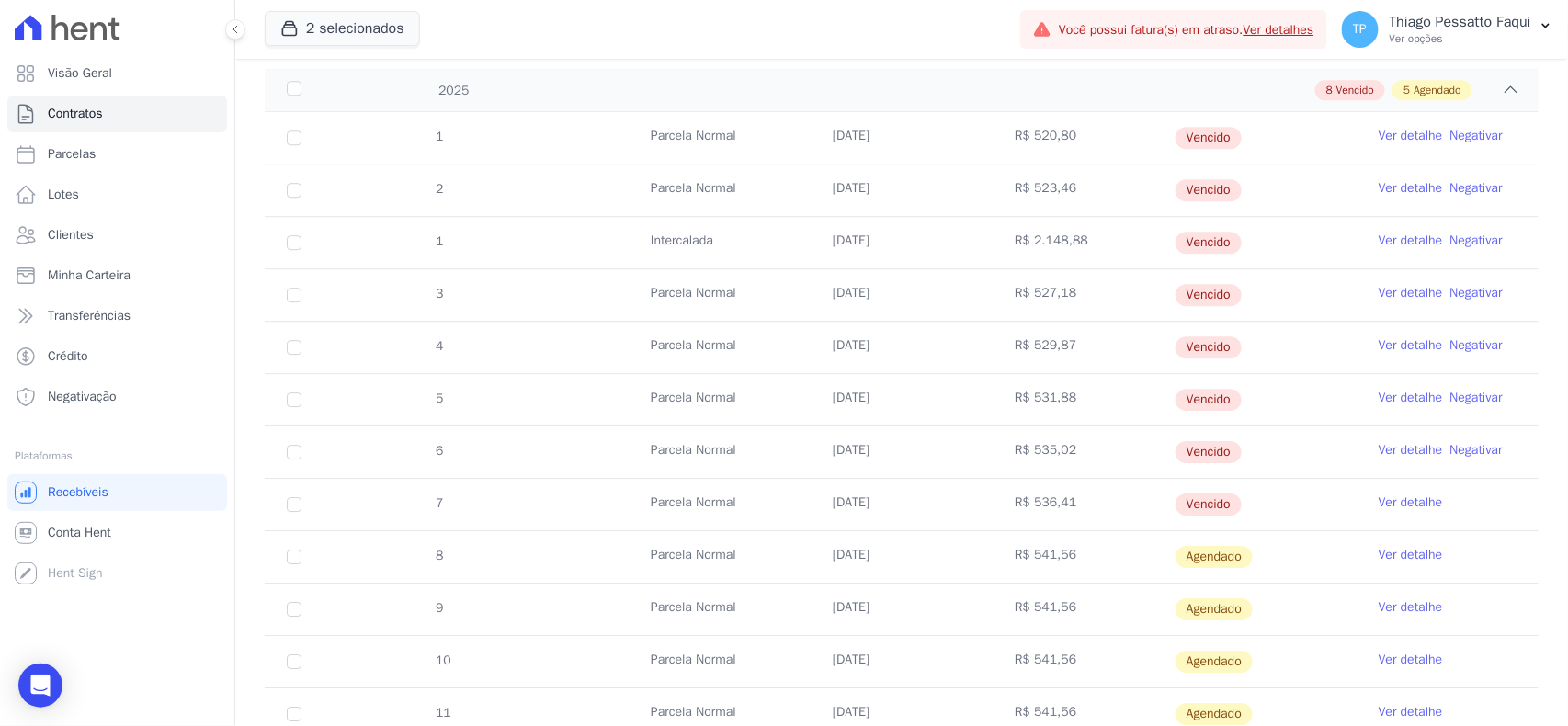 drag, startPoint x: 1259, startPoint y: 496, endPoint x: 1028, endPoint y: 391, distance: 253.74397 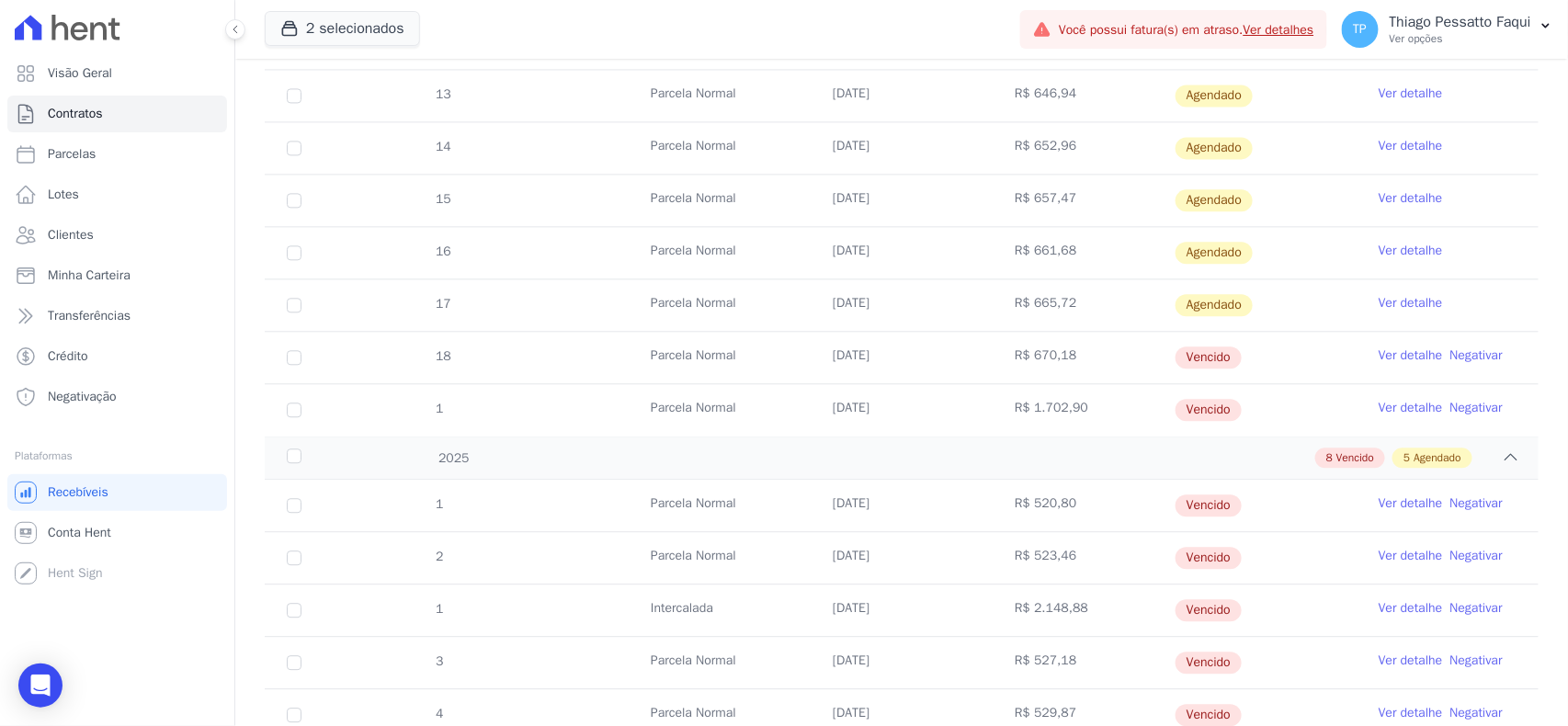 click on "R$ 520,80" at bounding box center [1084, 505] 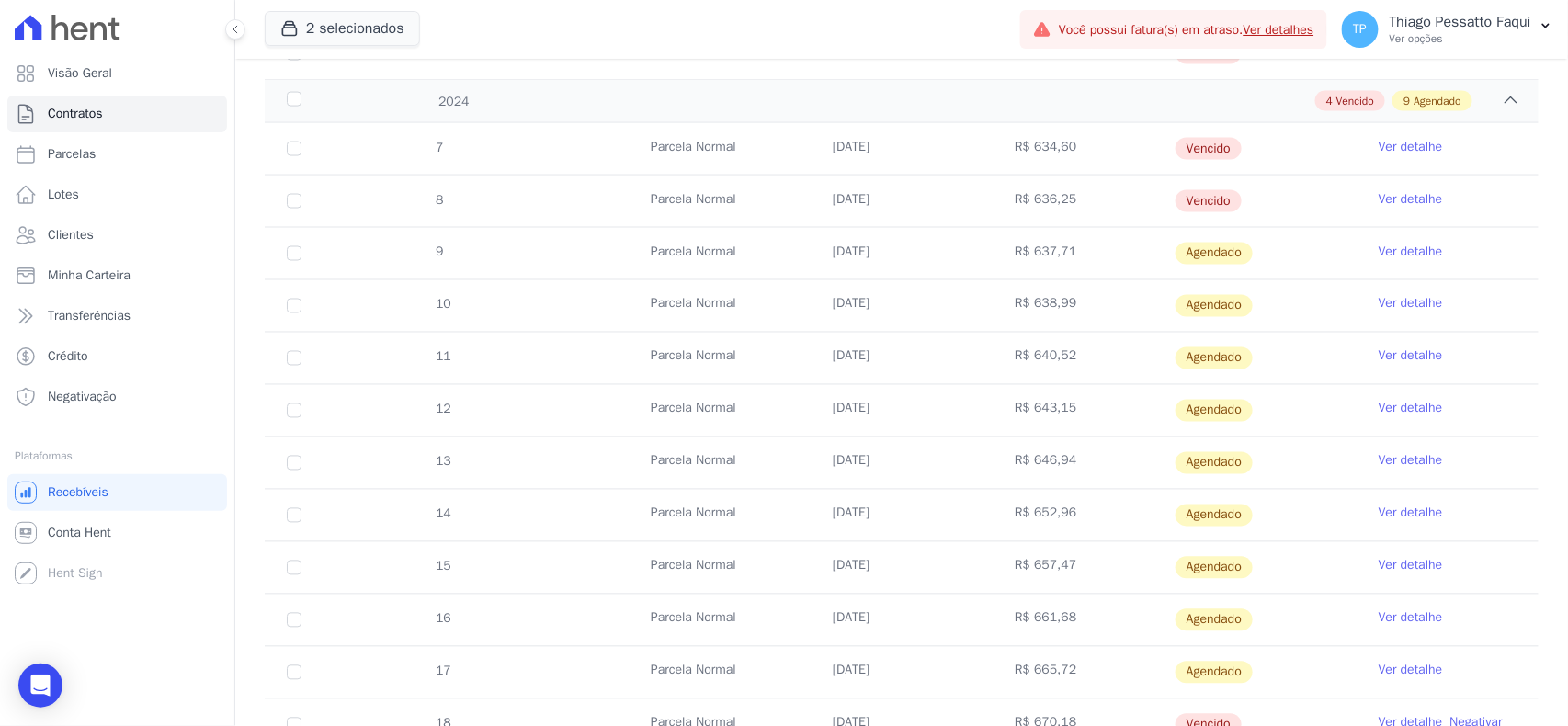 drag, startPoint x: 1057, startPoint y: 555, endPoint x: 1014, endPoint y: 338, distance: 221.21935 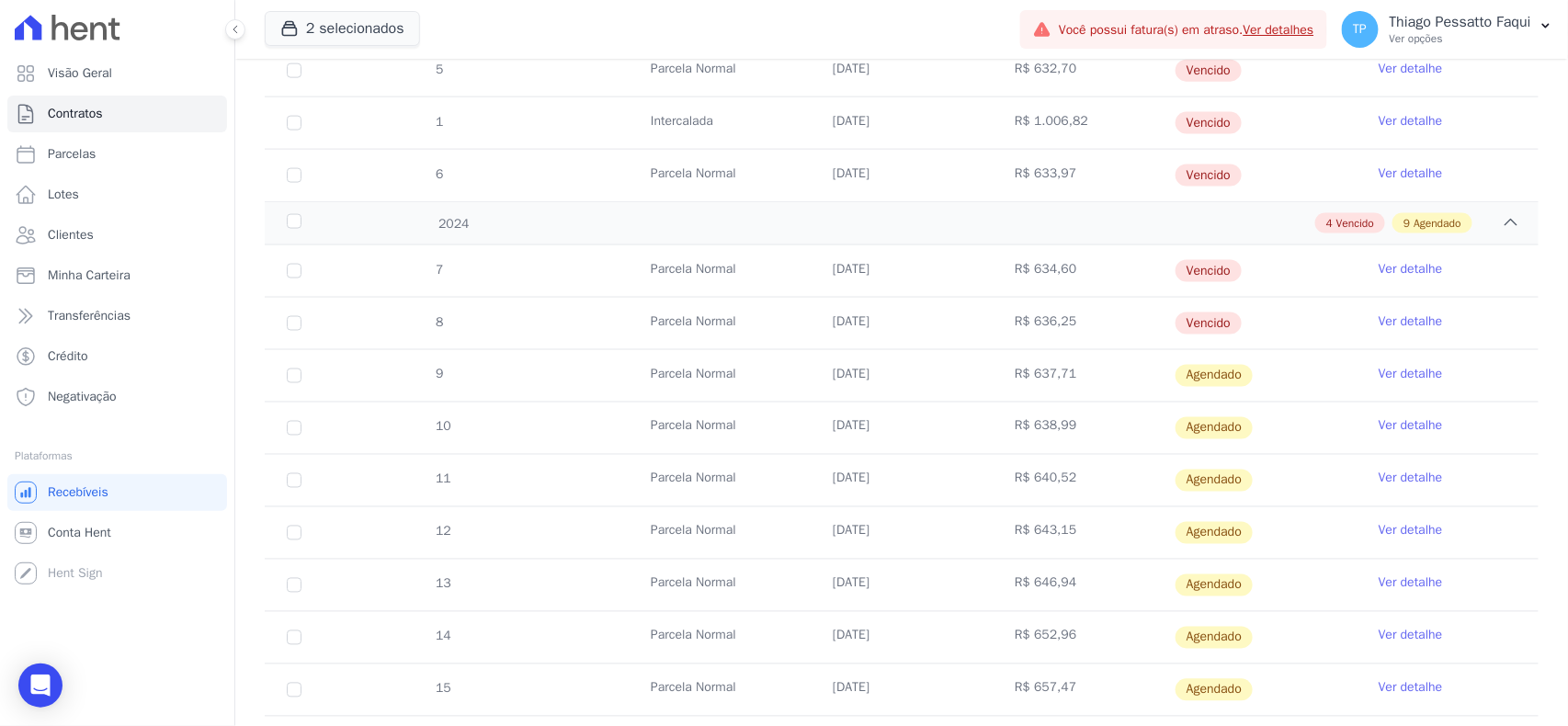 scroll, scrollTop: 735, scrollLeft: 0, axis: vertical 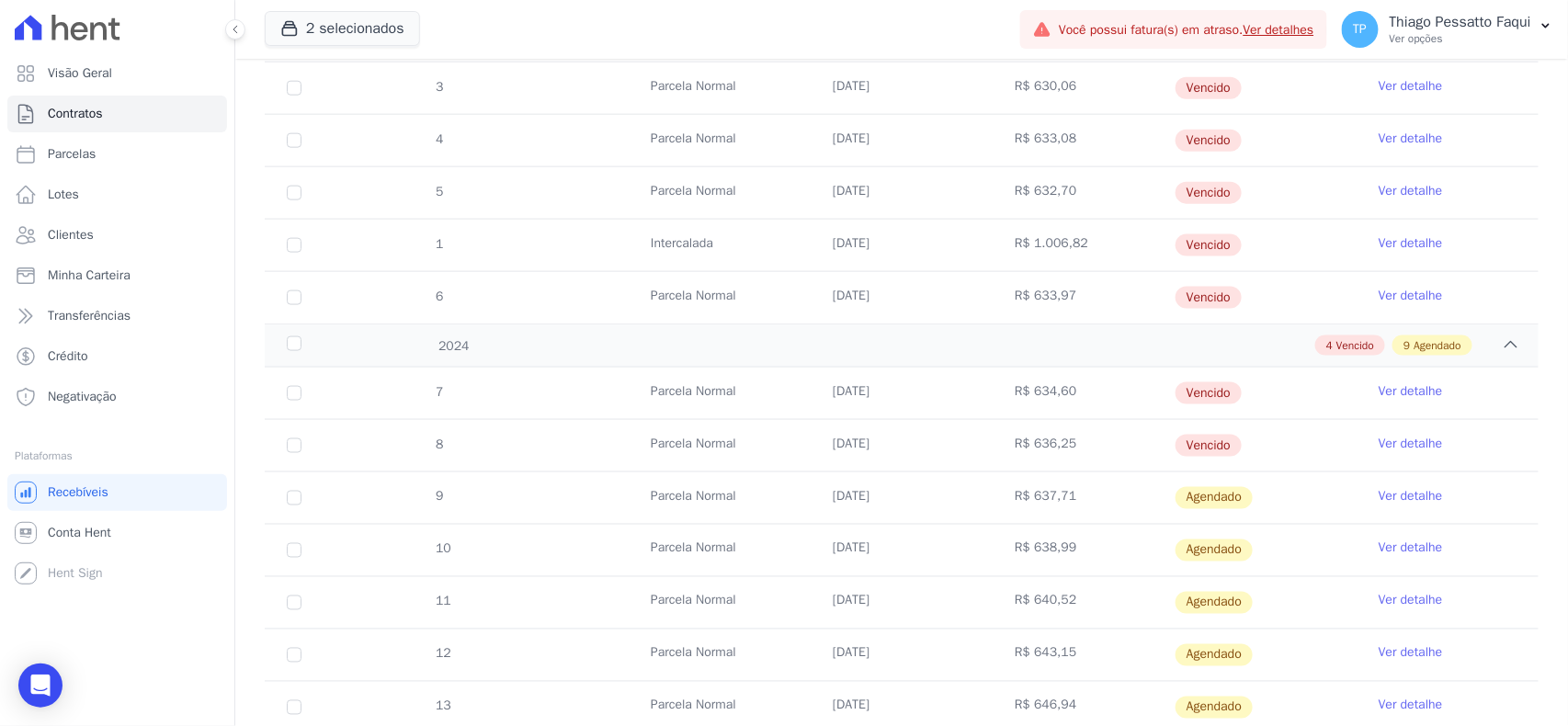 drag, startPoint x: 1269, startPoint y: 437, endPoint x: 1062, endPoint y: 201, distance: 313.91878 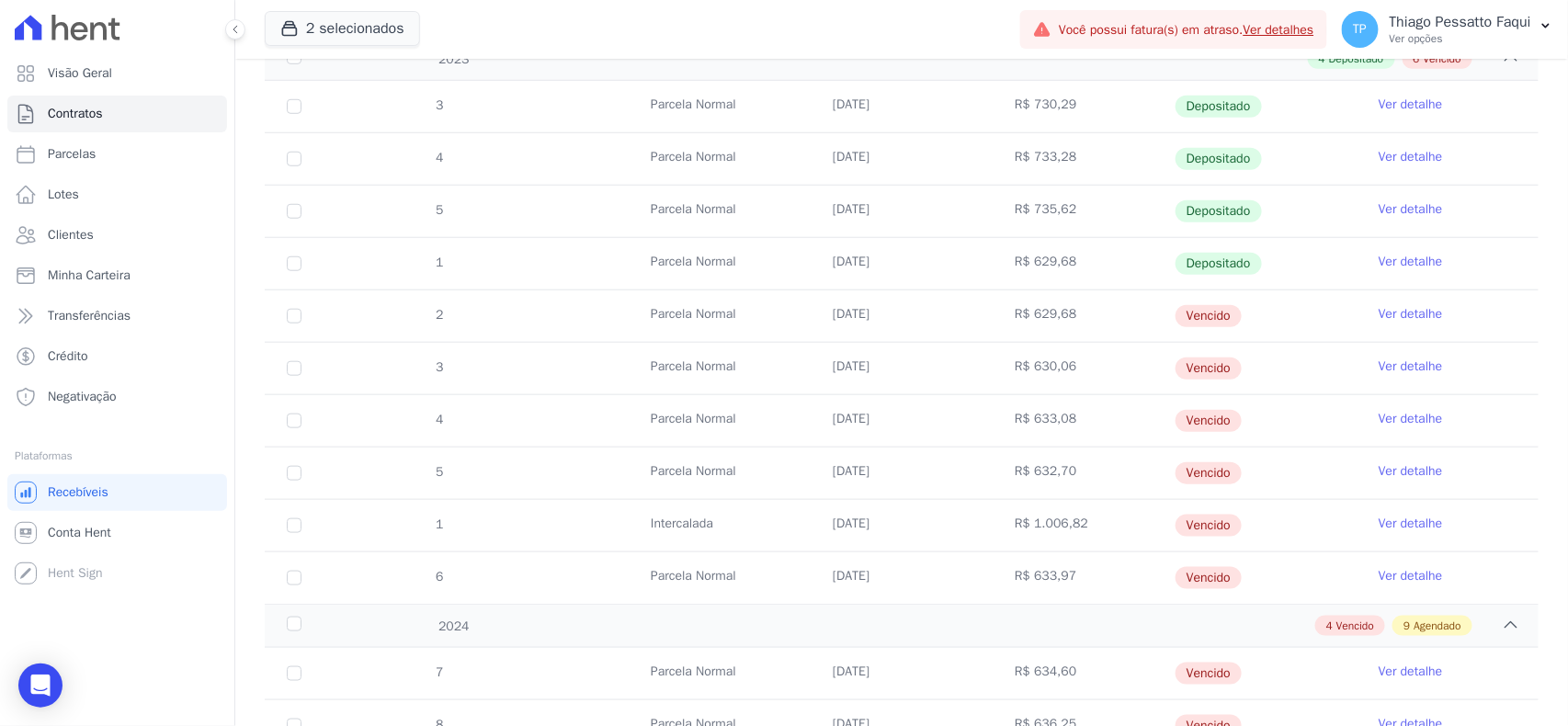 scroll, scrollTop: 368, scrollLeft: 0, axis: vertical 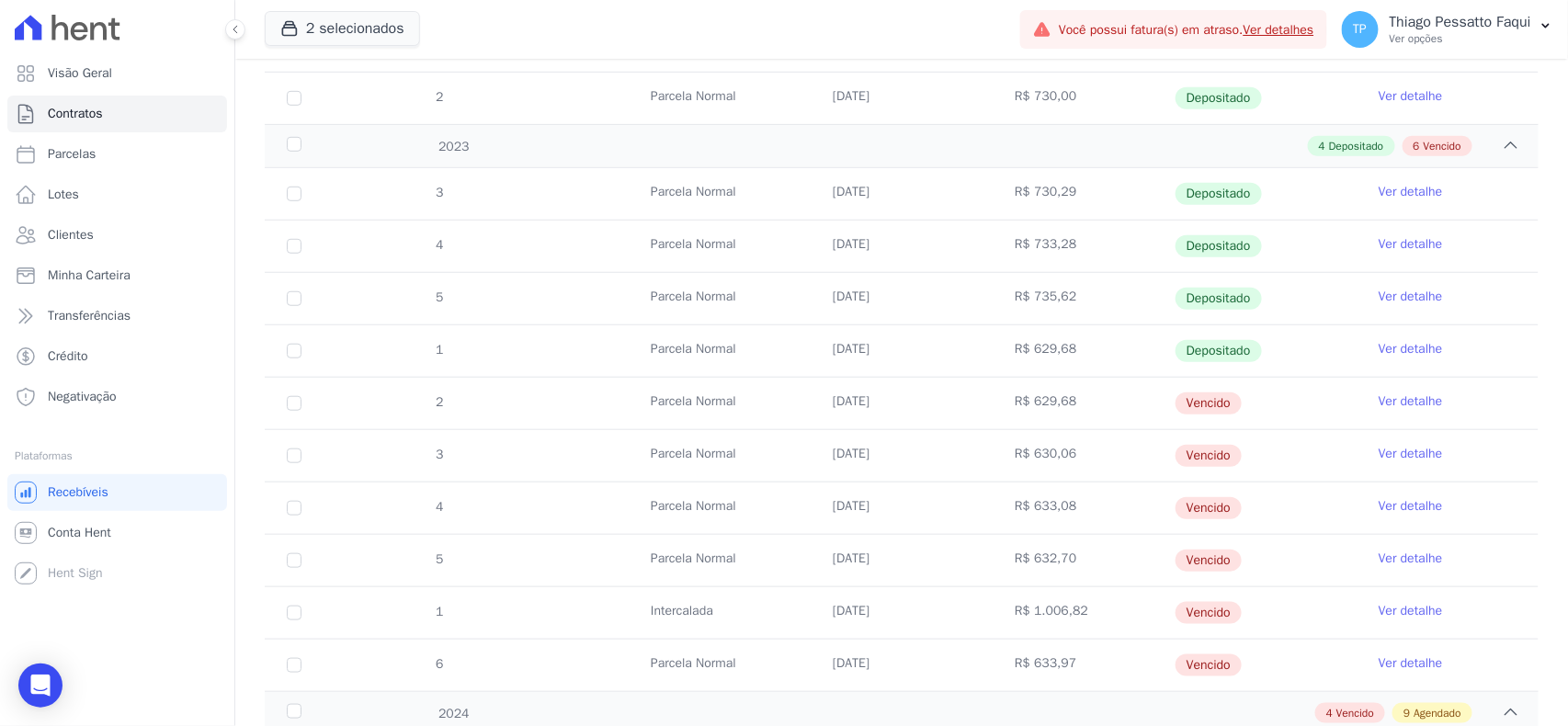 click on "Ver detalhe" at bounding box center [1411, 349] 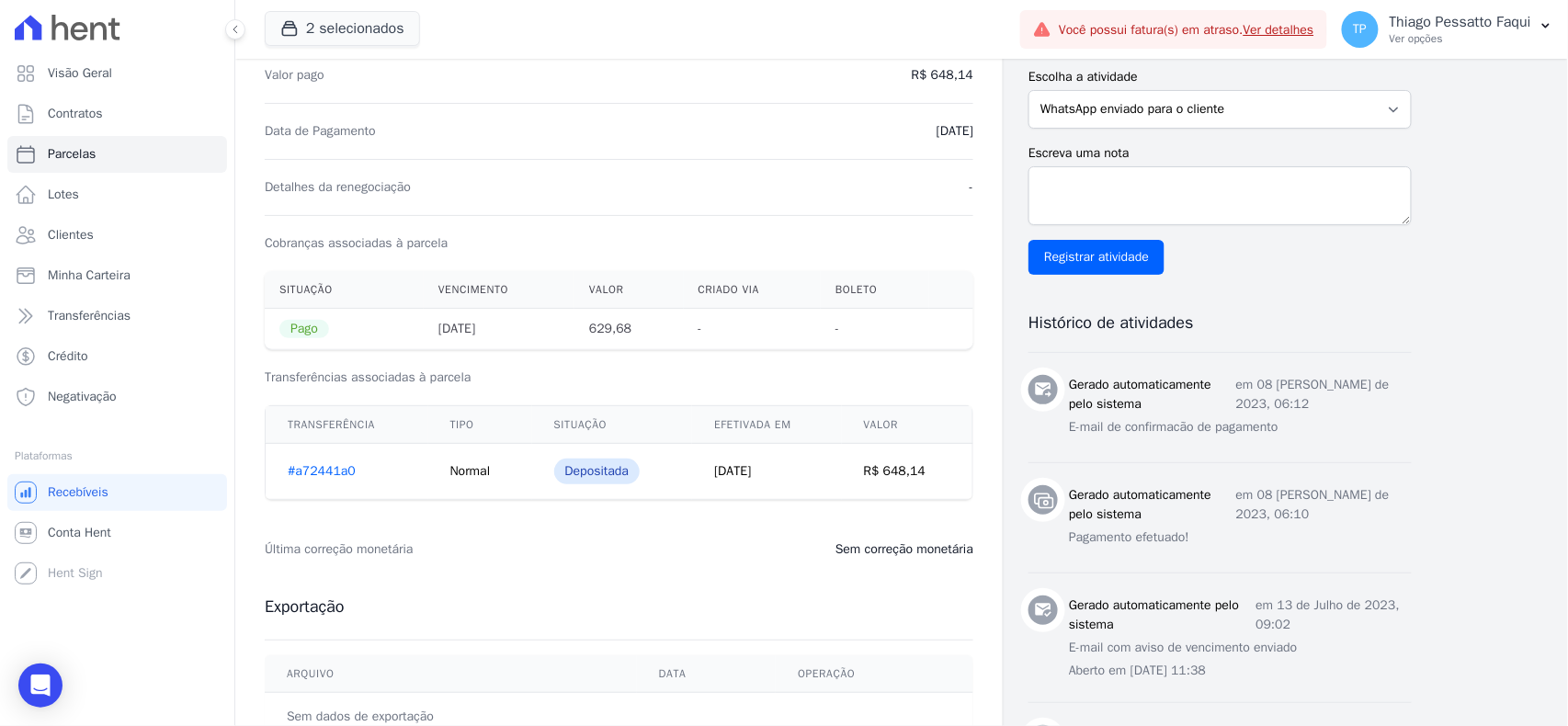 scroll, scrollTop: 490, scrollLeft: 0, axis: vertical 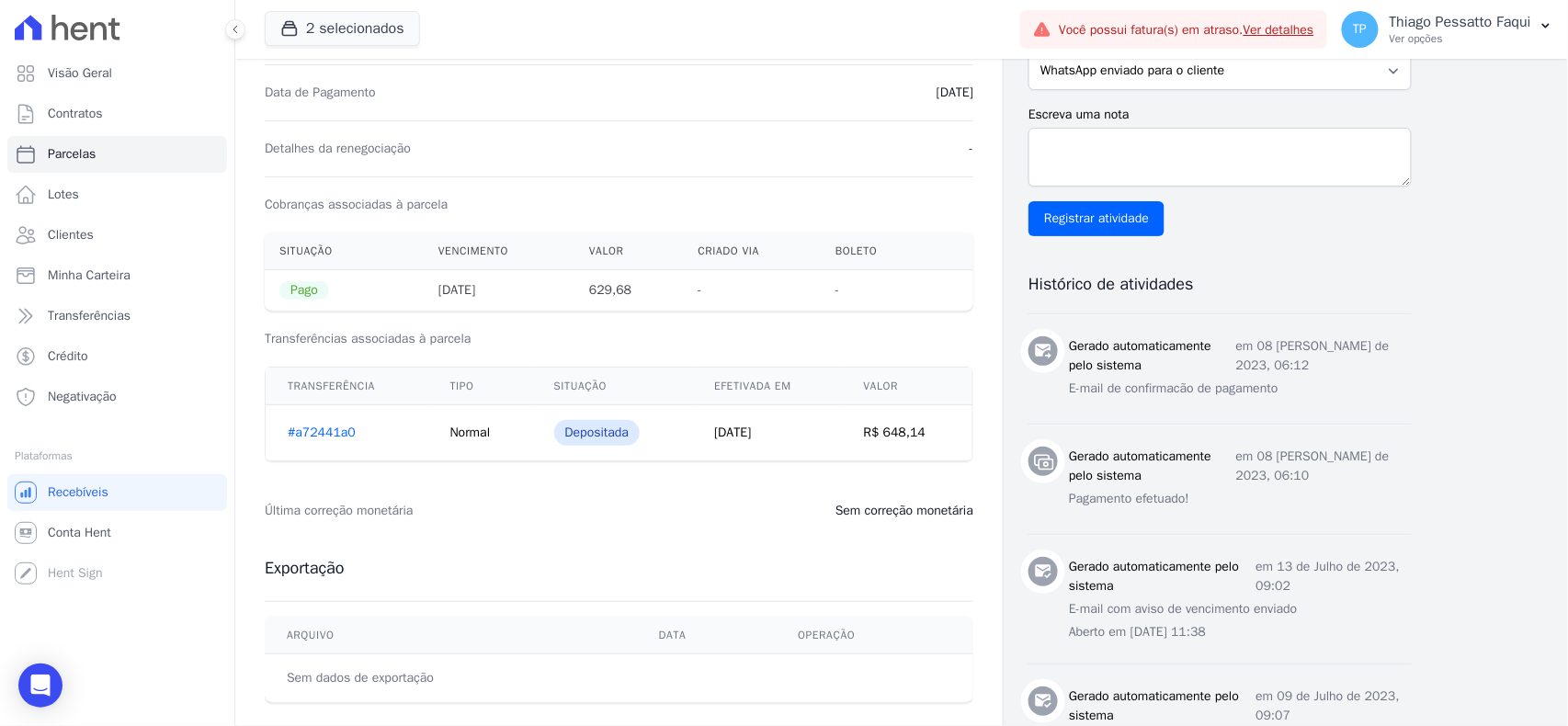 click on "Última correção monetária
Sem correção monetária" at bounding box center (619, 511) 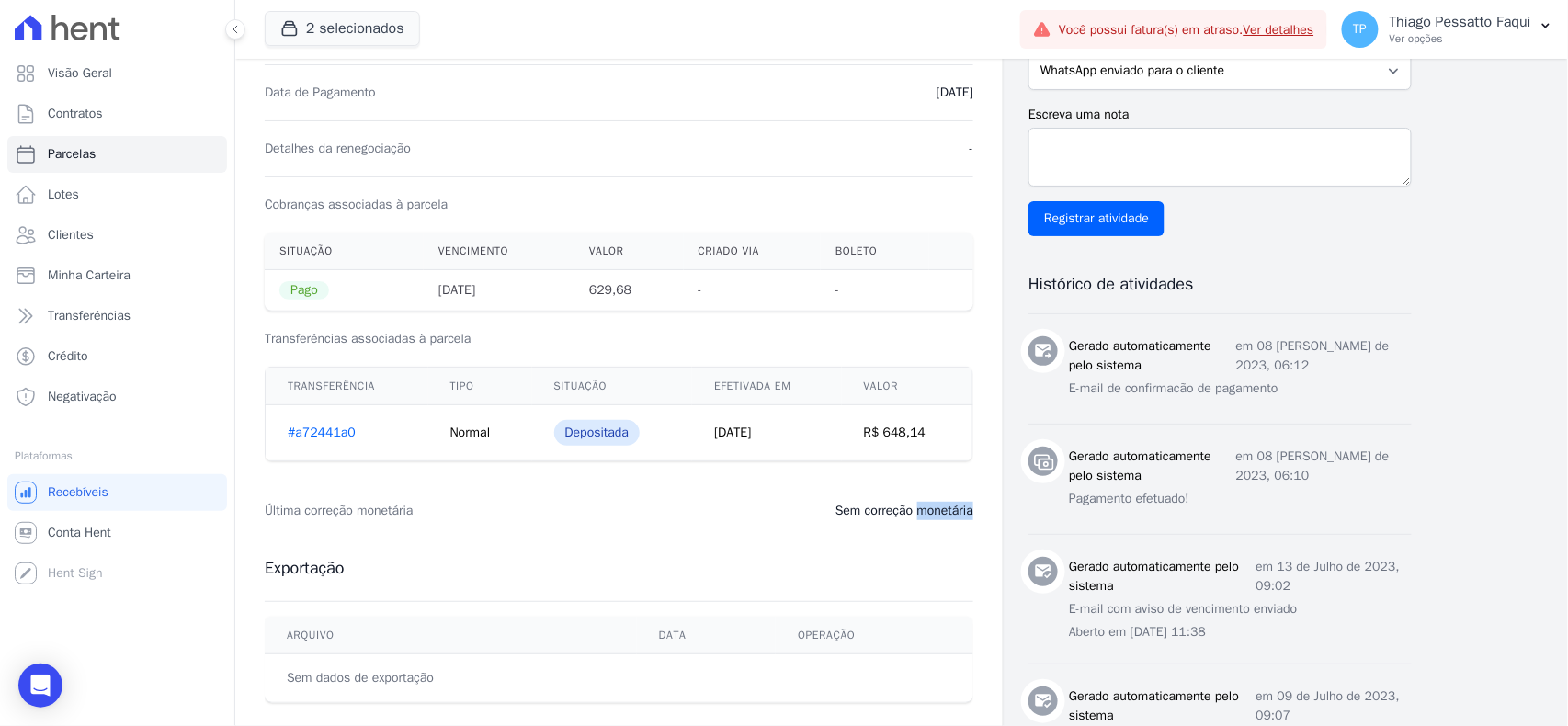 click on "Última correção monetária
Sem correção monetária" at bounding box center (619, 511) 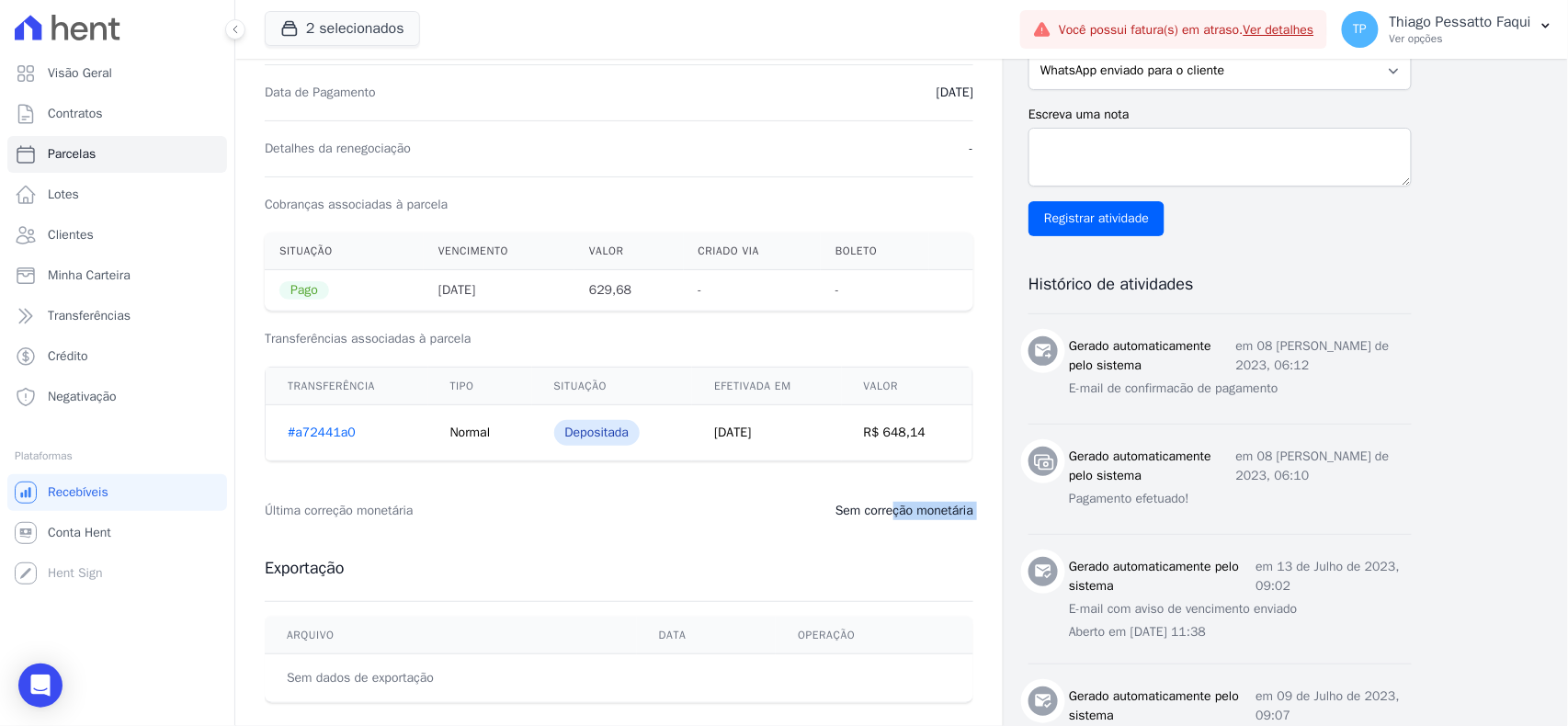 click on "Última correção monetária
Sem correção monetária" at bounding box center [619, 511] 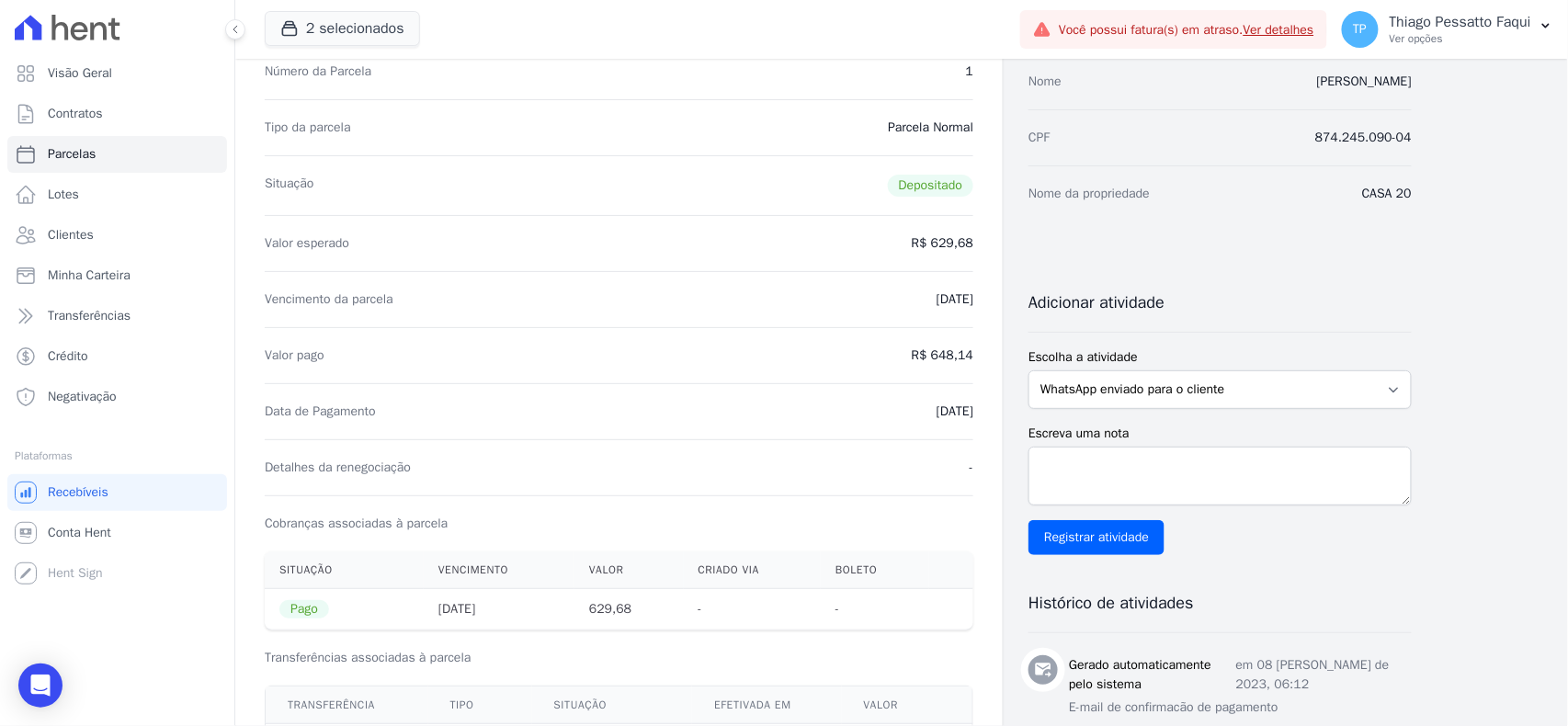 scroll, scrollTop: 122, scrollLeft: 0, axis: vertical 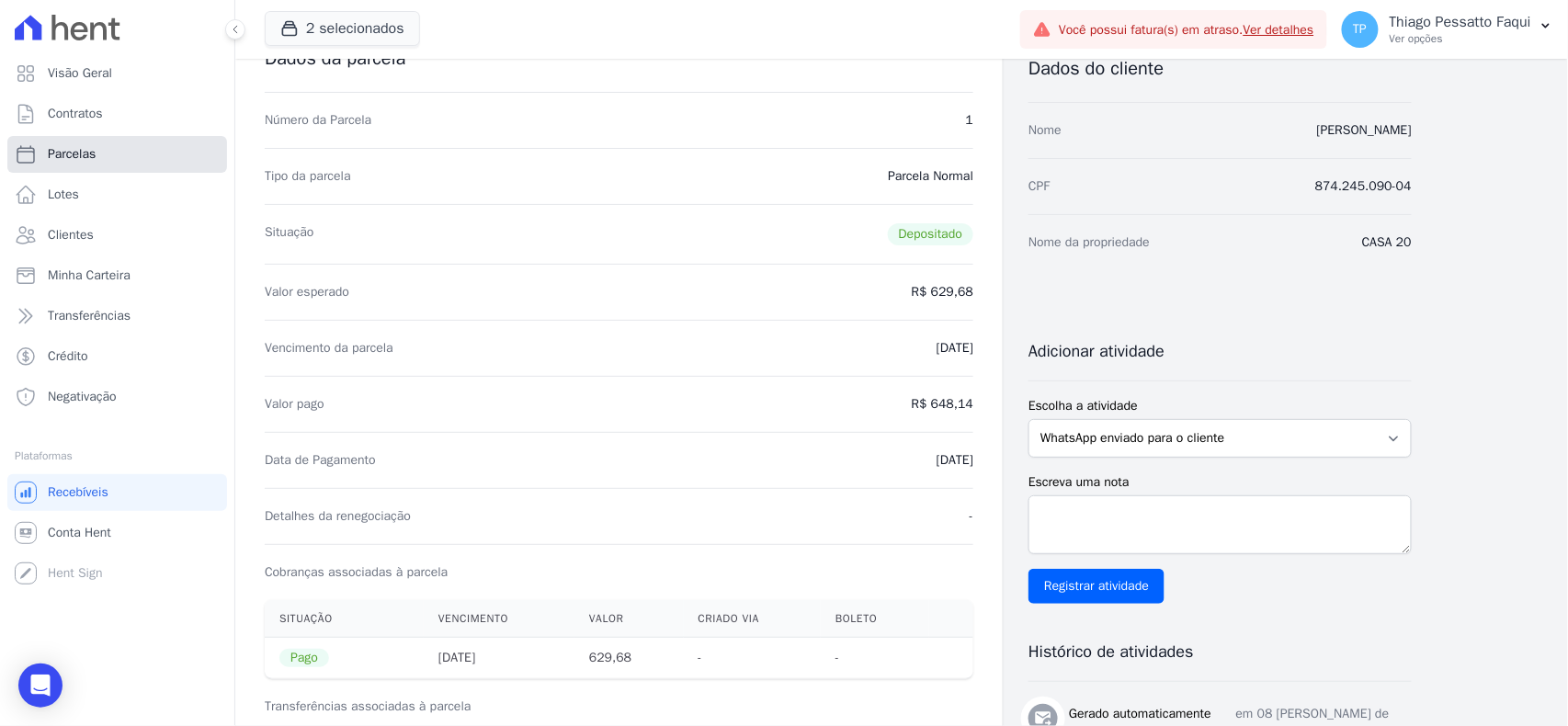 click on "Parcelas" at bounding box center (117, 154) 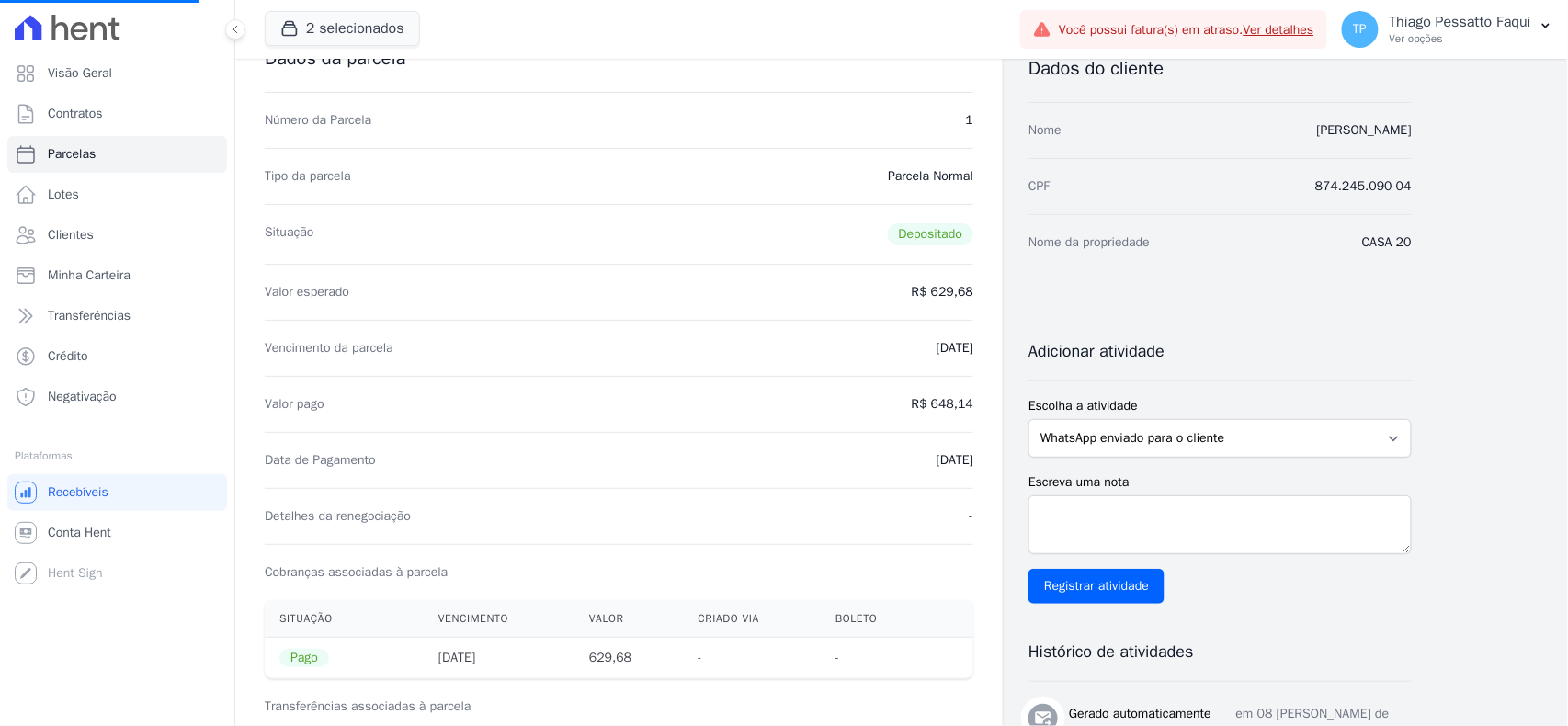 select 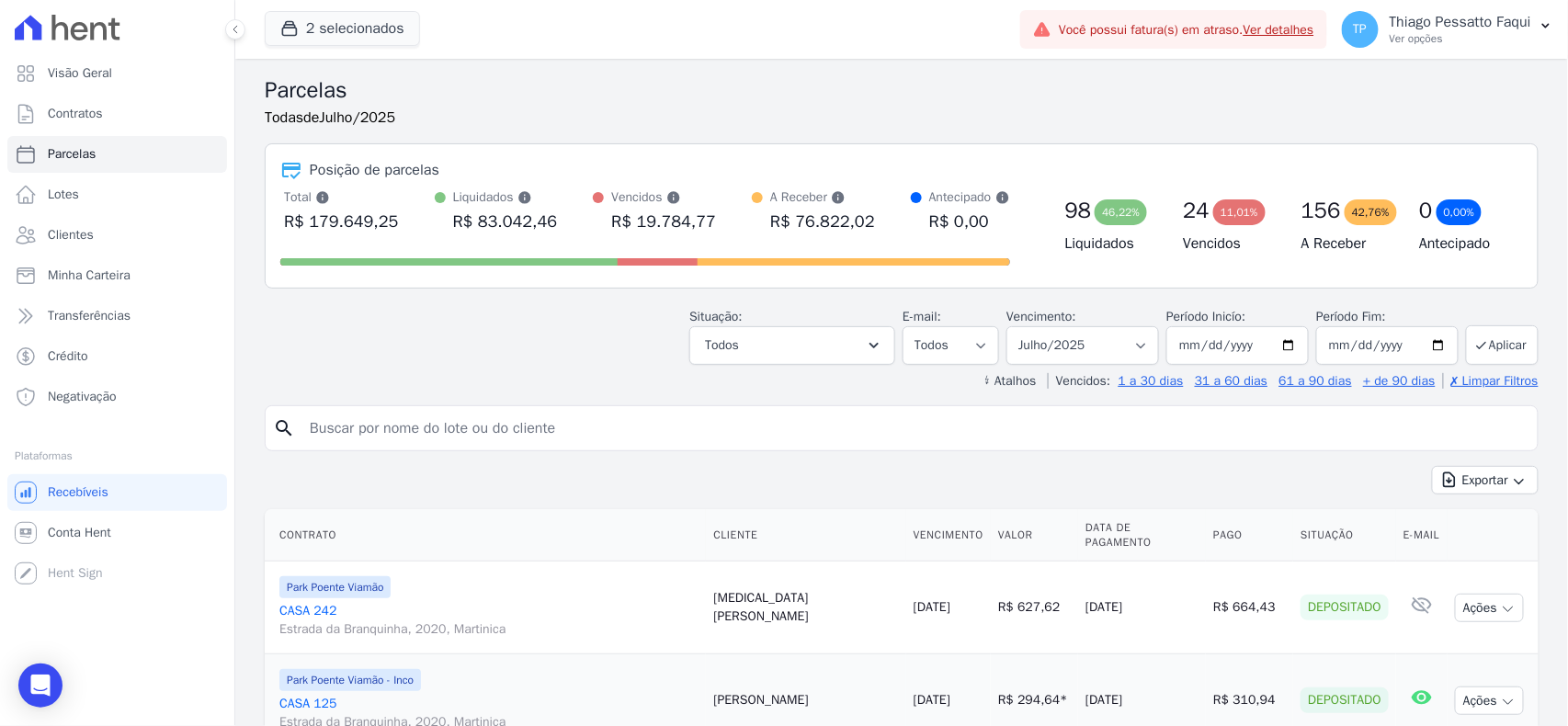 click at bounding box center (915, 428) 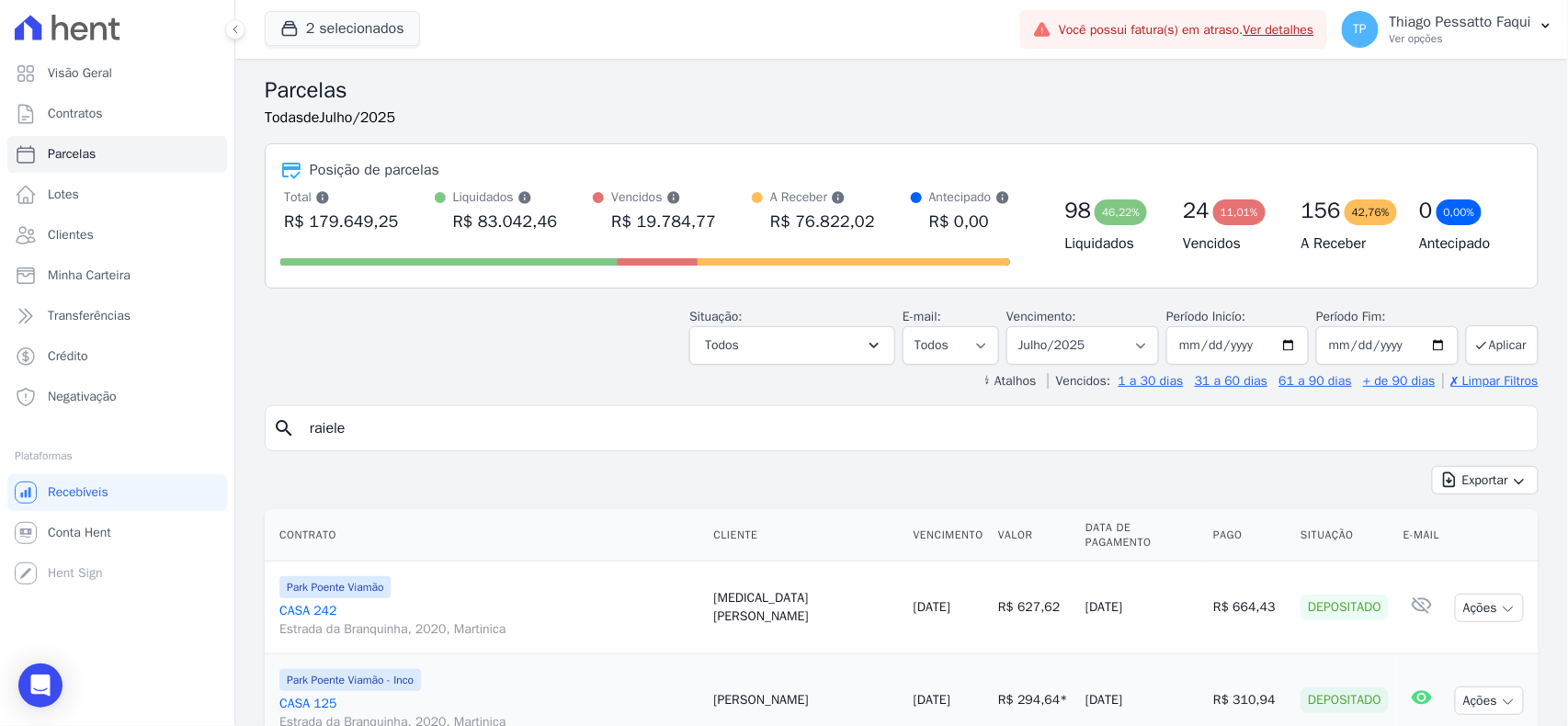 type on "raiele" 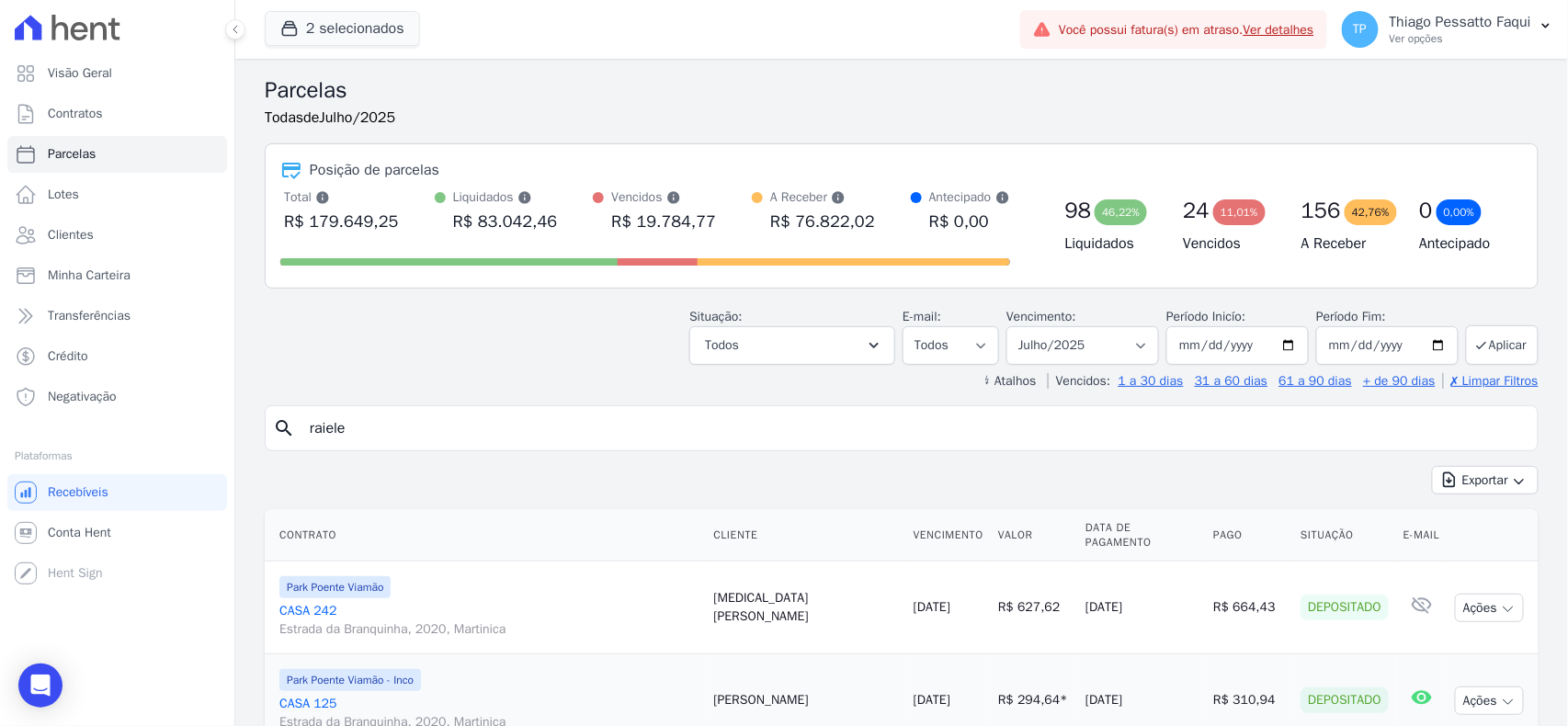 select 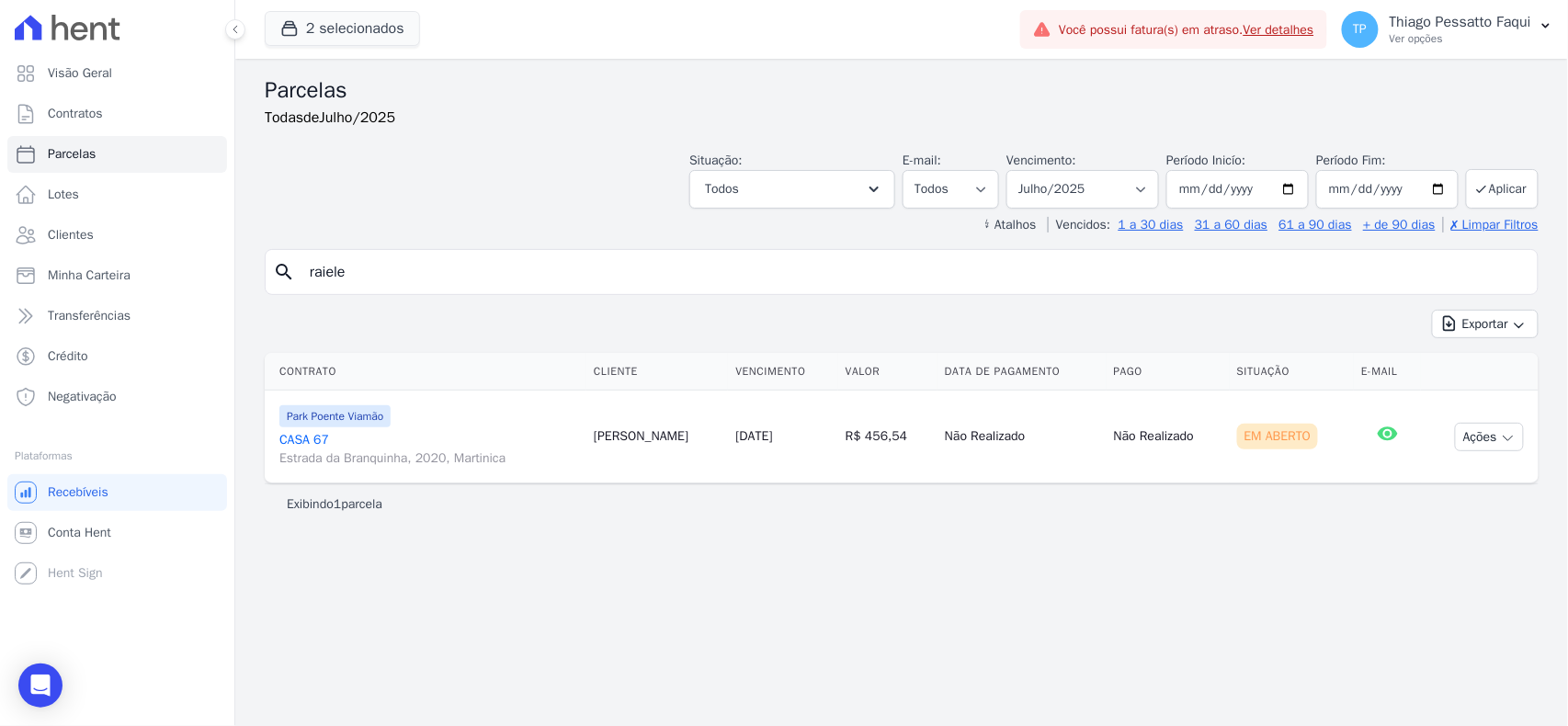 click on "Estrada da Branquinha, 2020, Martinica" at bounding box center [429, 459] 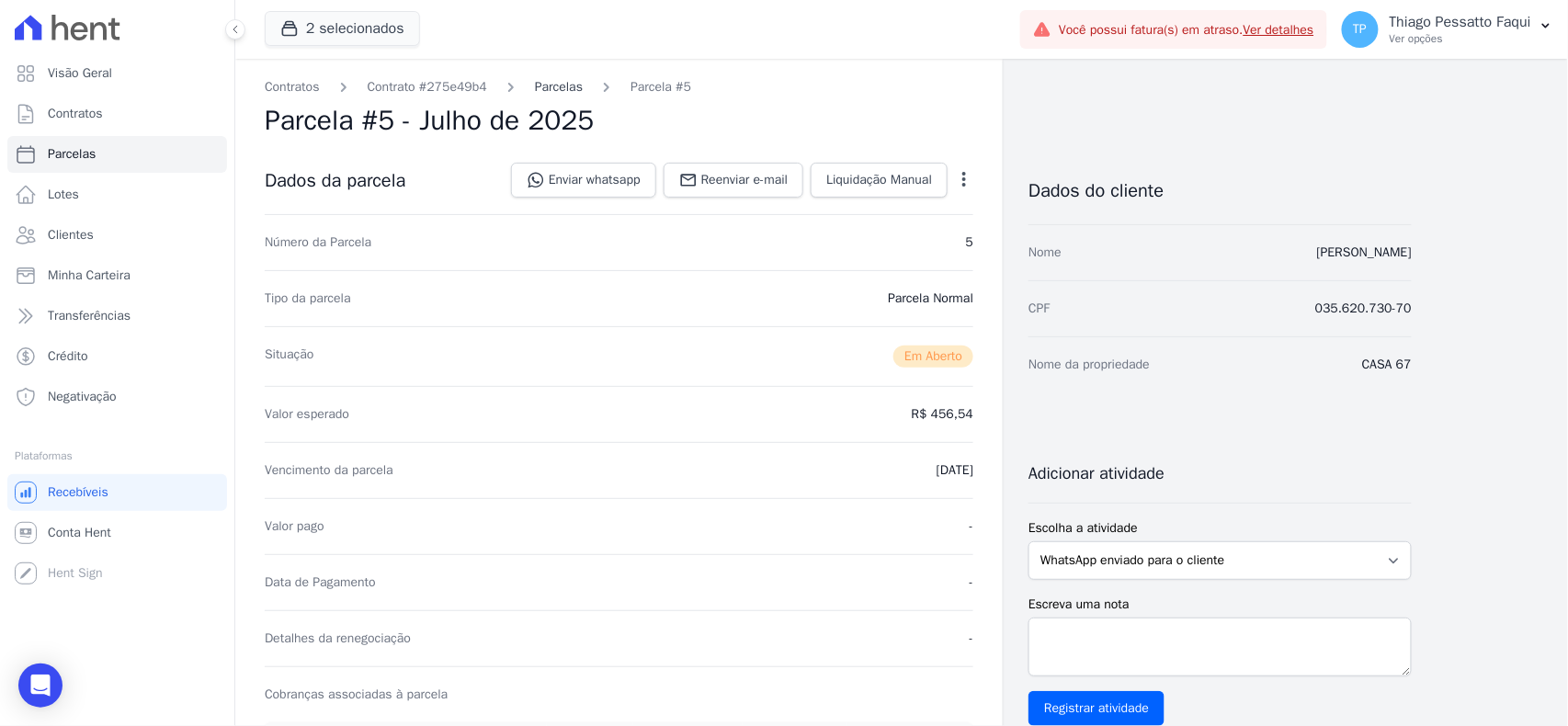 click on "Parcelas" at bounding box center (559, 86) 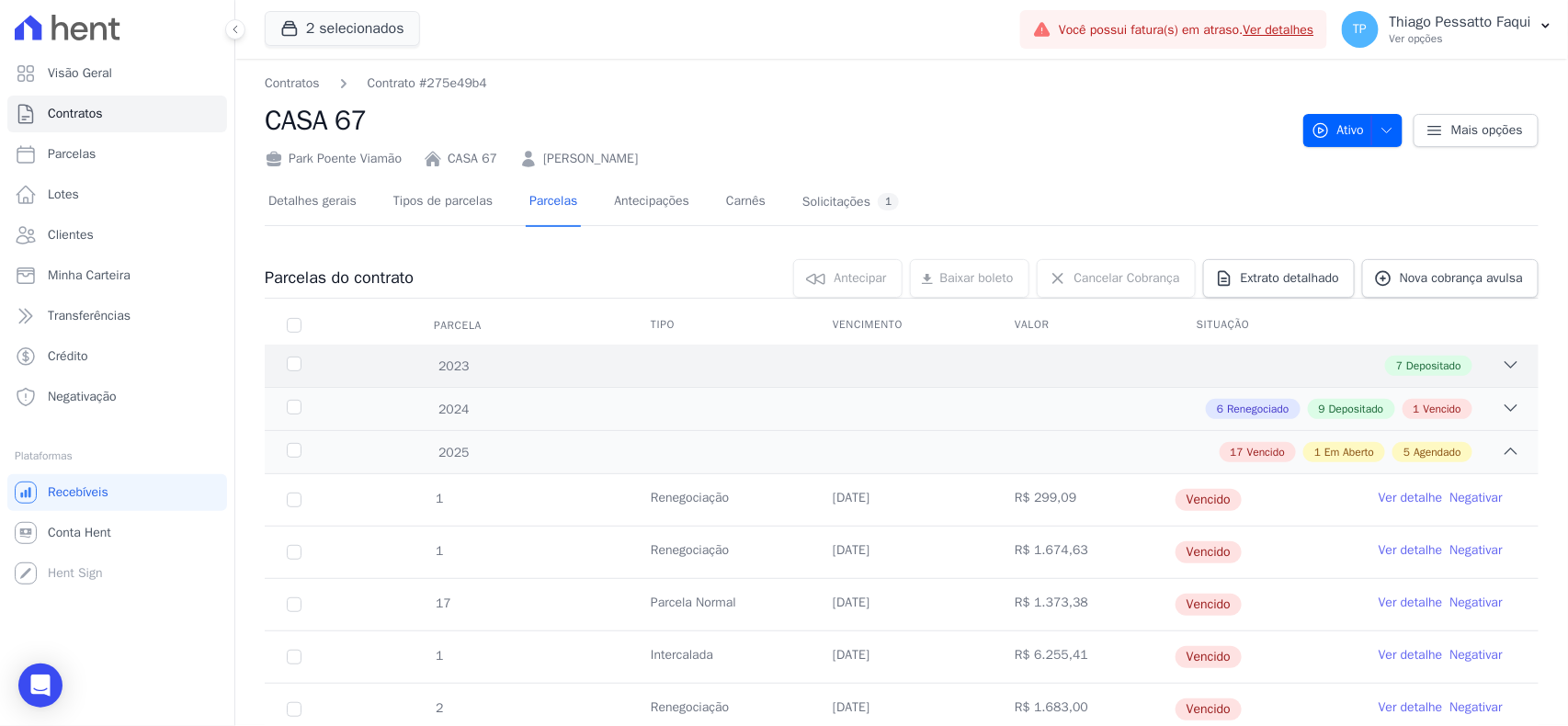 click on "2023
7
Depositado" at bounding box center (902, 366) 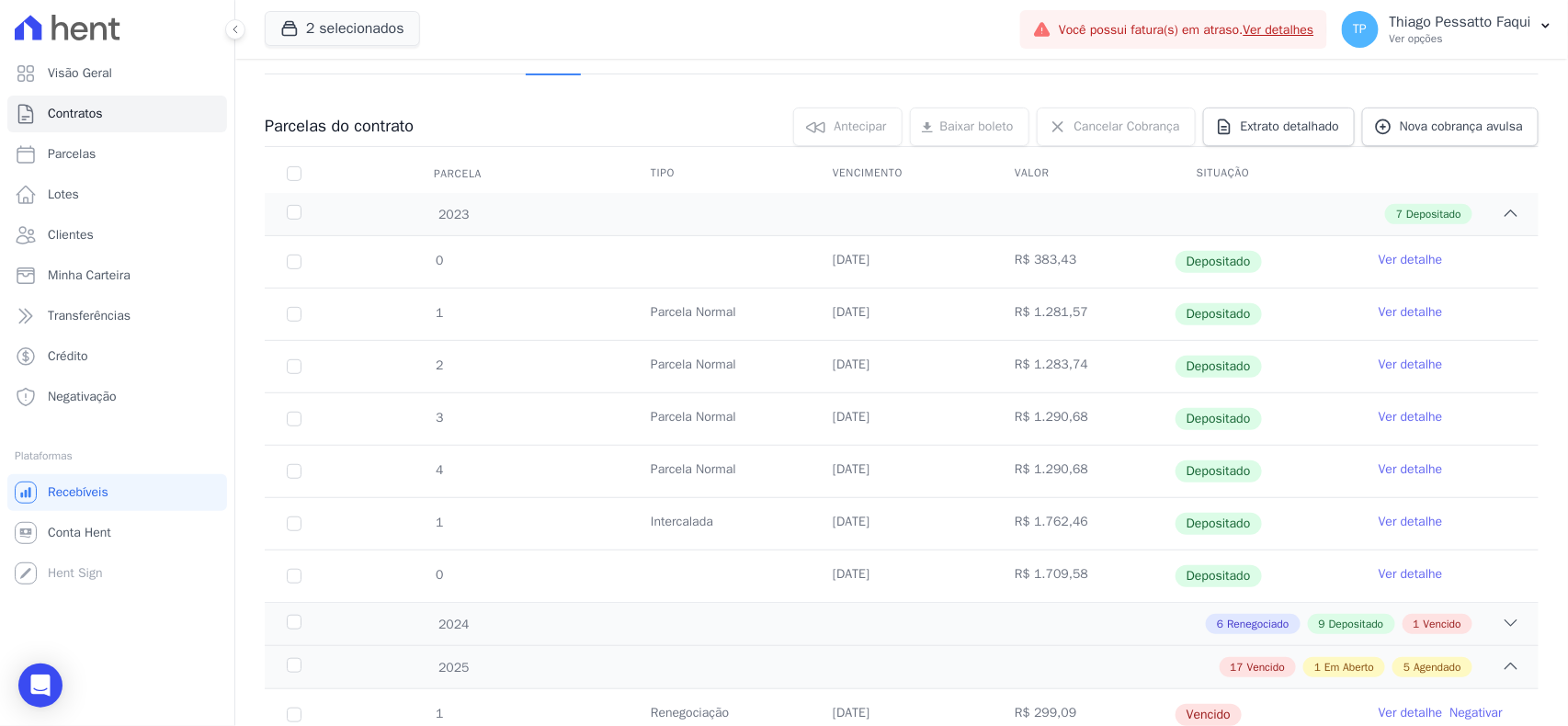 scroll, scrollTop: 122, scrollLeft: 0, axis: vertical 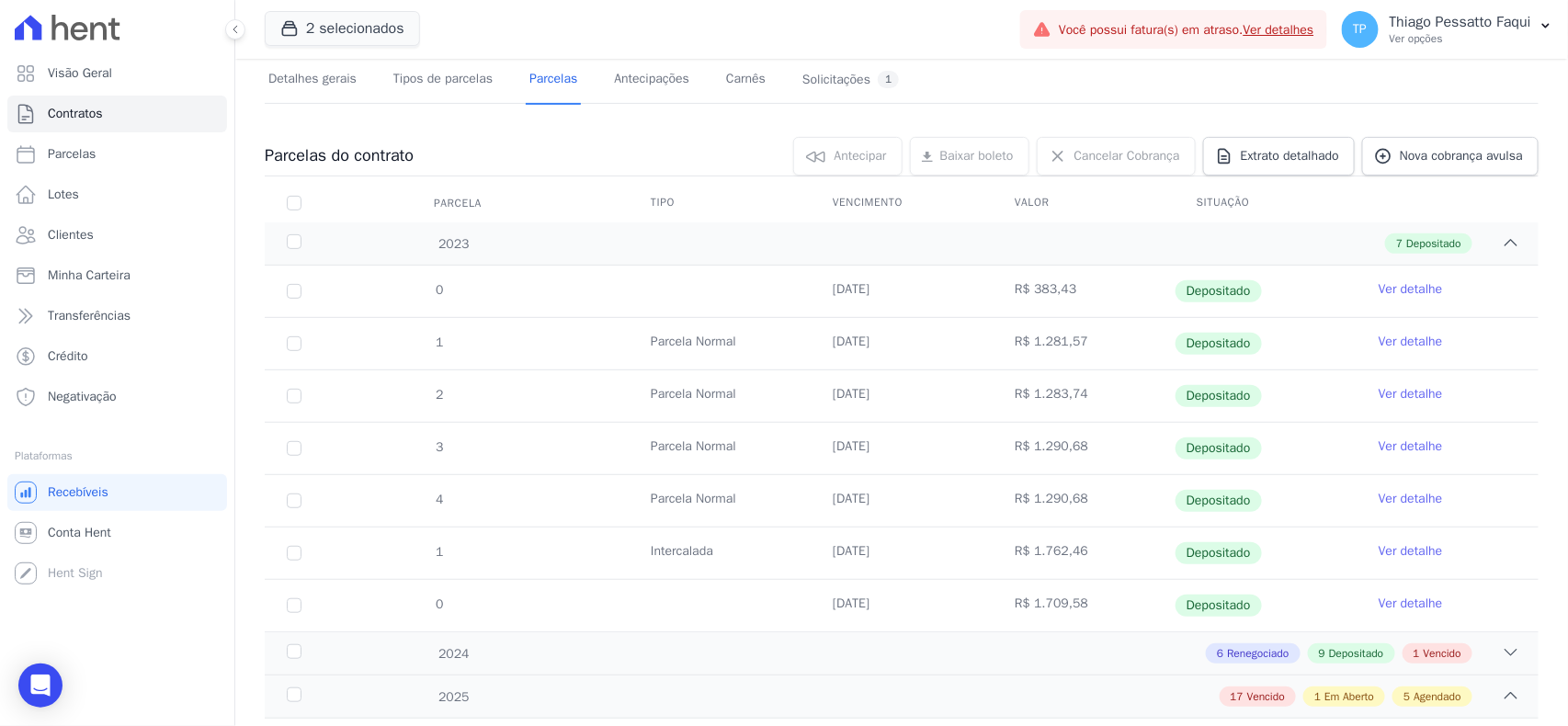 click on "2024
6
Renegociado
9
Depositado
1
Vencido" at bounding box center [902, 652] 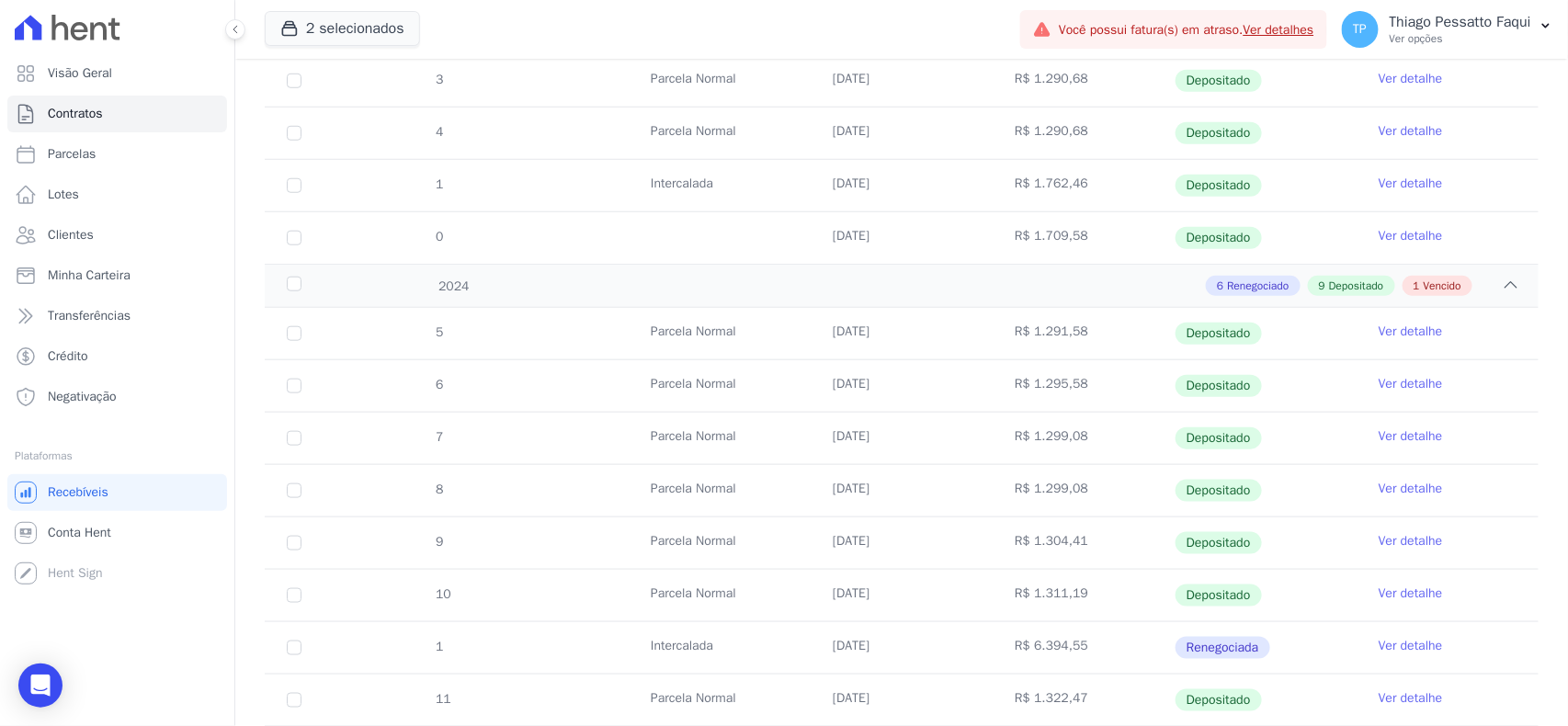scroll, scrollTop: 735, scrollLeft: 0, axis: vertical 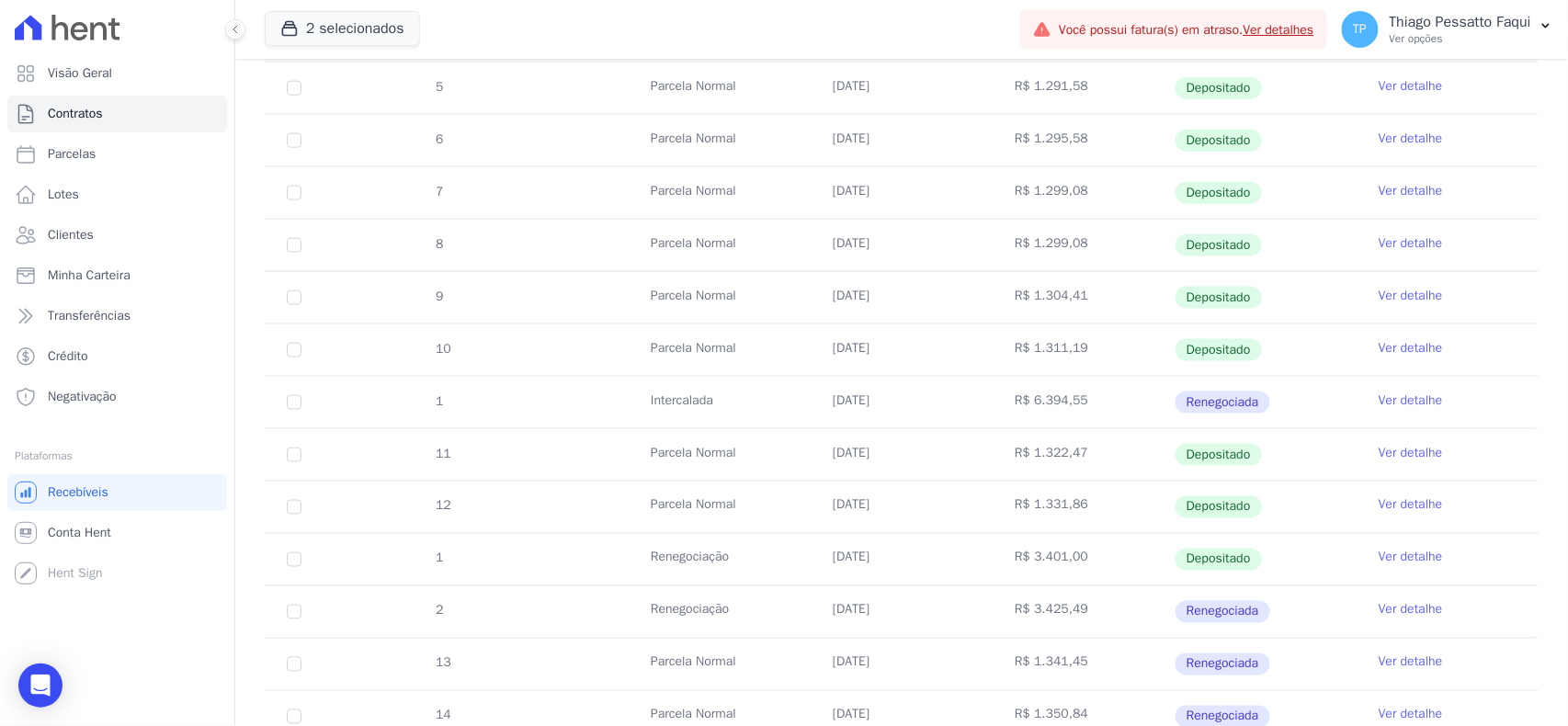 click on "R$ 6.394,55" at bounding box center (1084, 403) 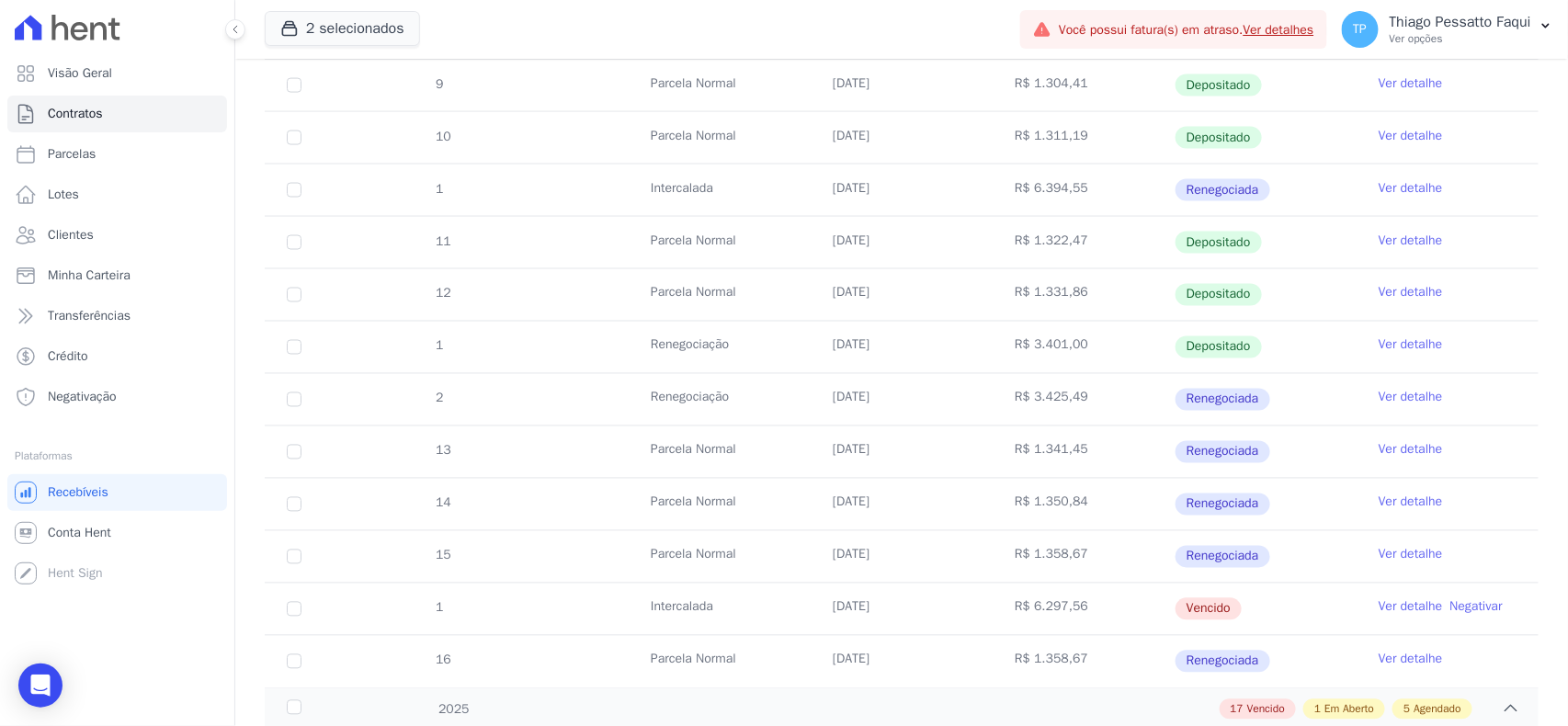 scroll, scrollTop: 980, scrollLeft: 0, axis: vertical 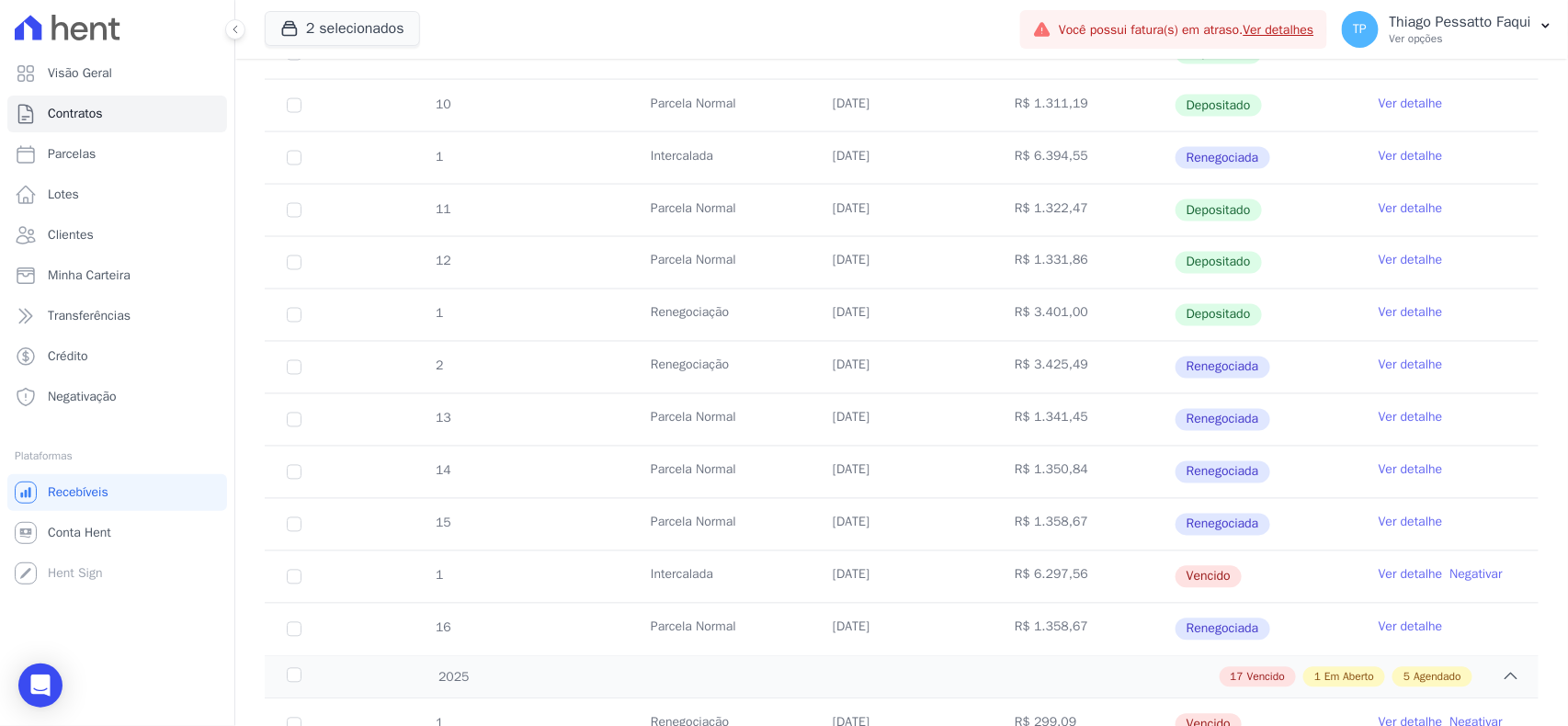 drag, startPoint x: 1026, startPoint y: 381, endPoint x: 1057, endPoint y: 515, distance: 137.53909 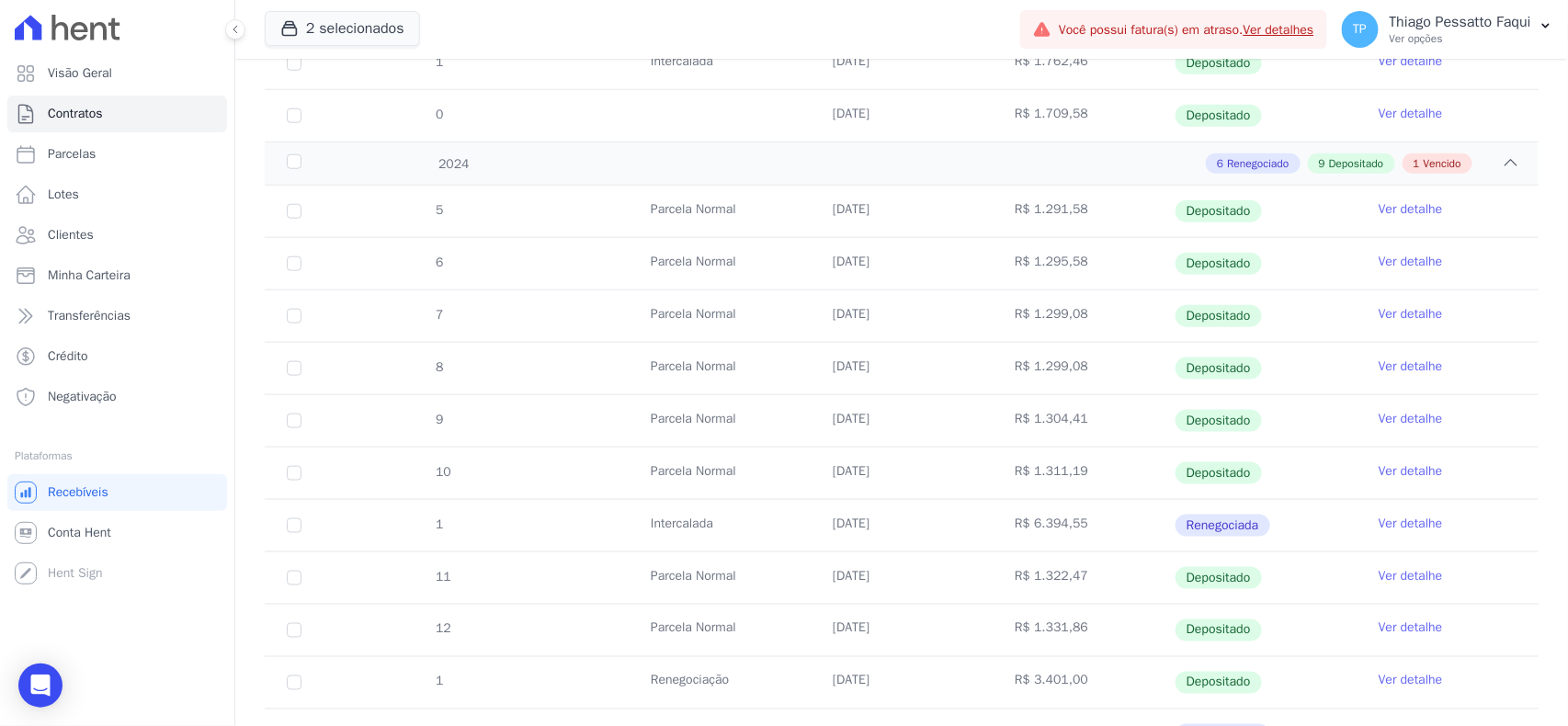 scroll, scrollTop: 735, scrollLeft: 0, axis: vertical 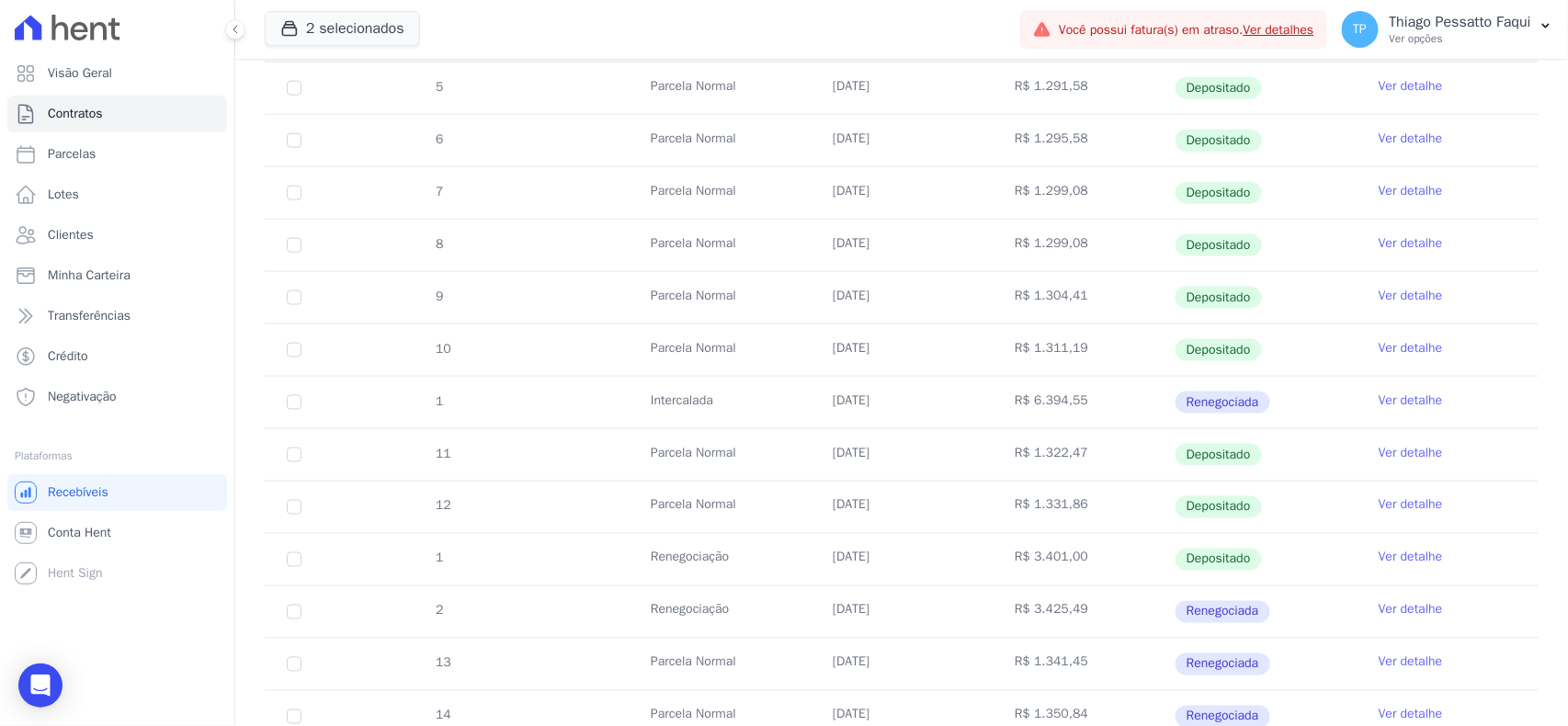 click on "Depositado" at bounding box center (1219, 507) 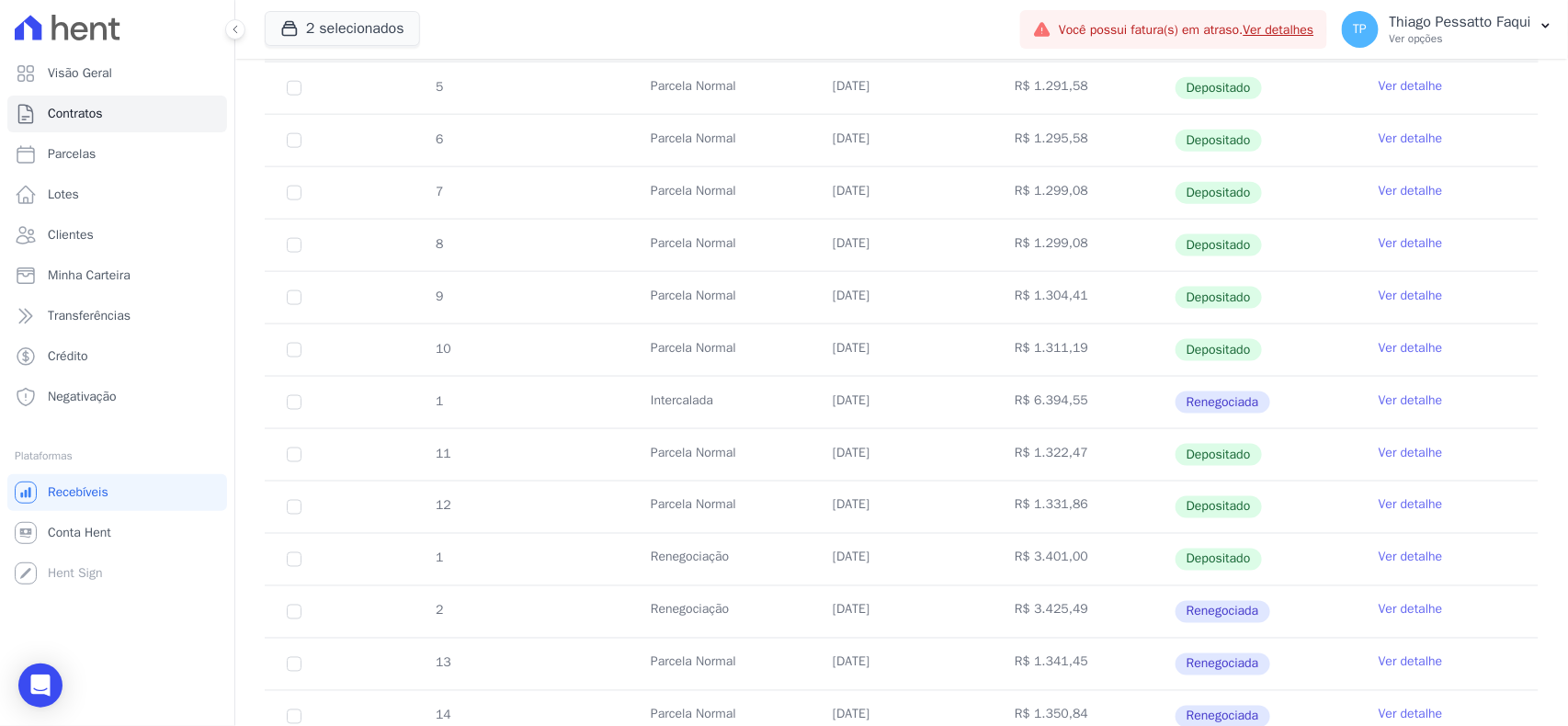click on "Ver detalhe" at bounding box center (1411, 505) 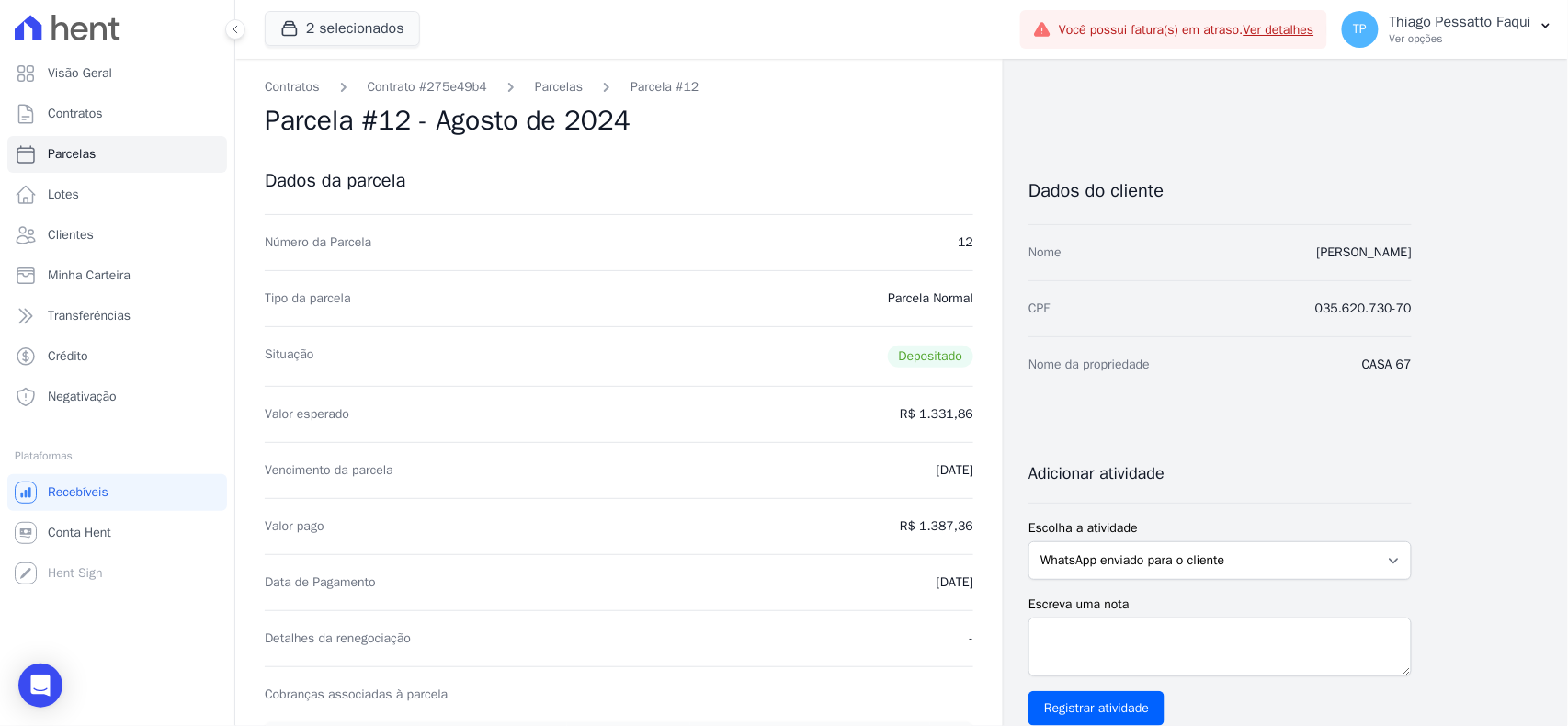 scroll, scrollTop: 368, scrollLeft: 0, axis: vertical 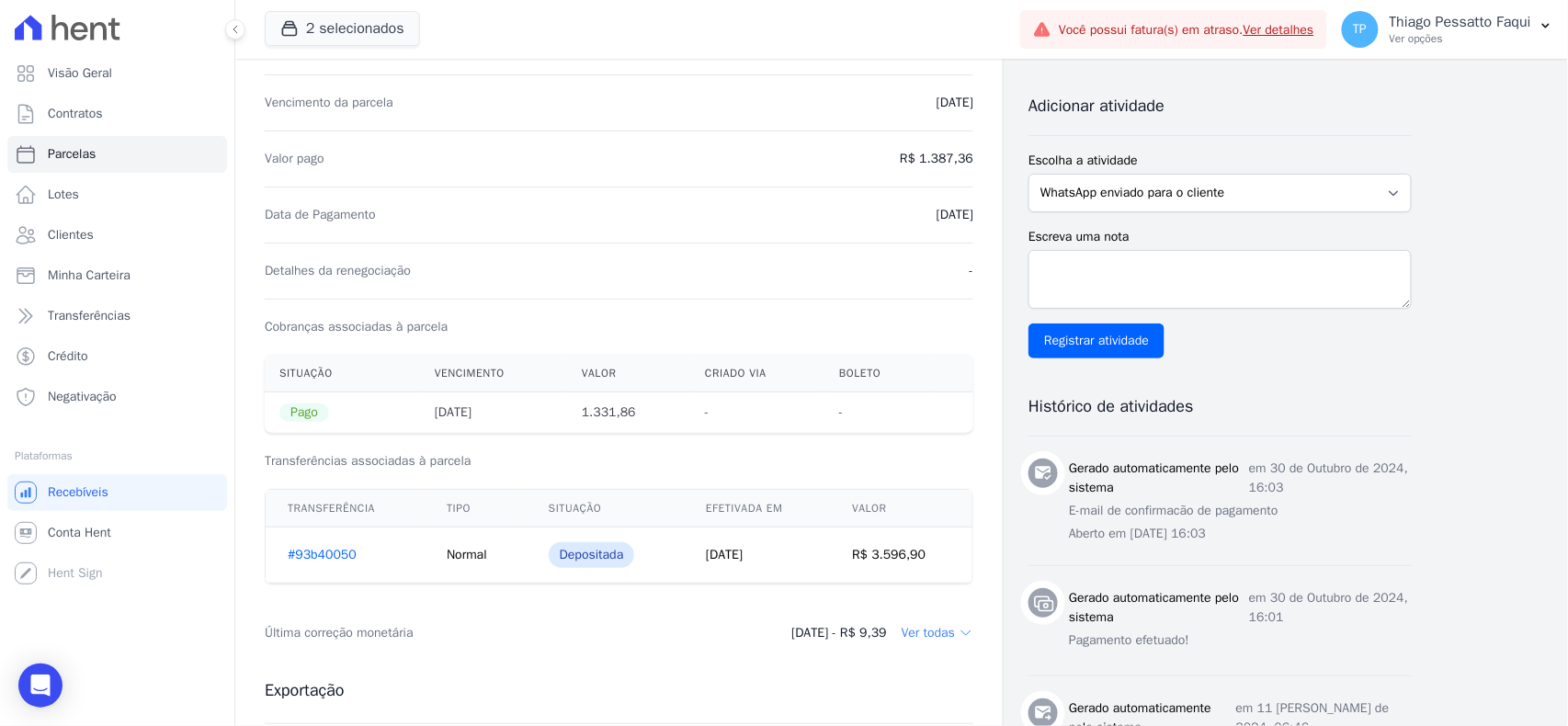 click on "Ver todas" at bounding box center [937, 633] 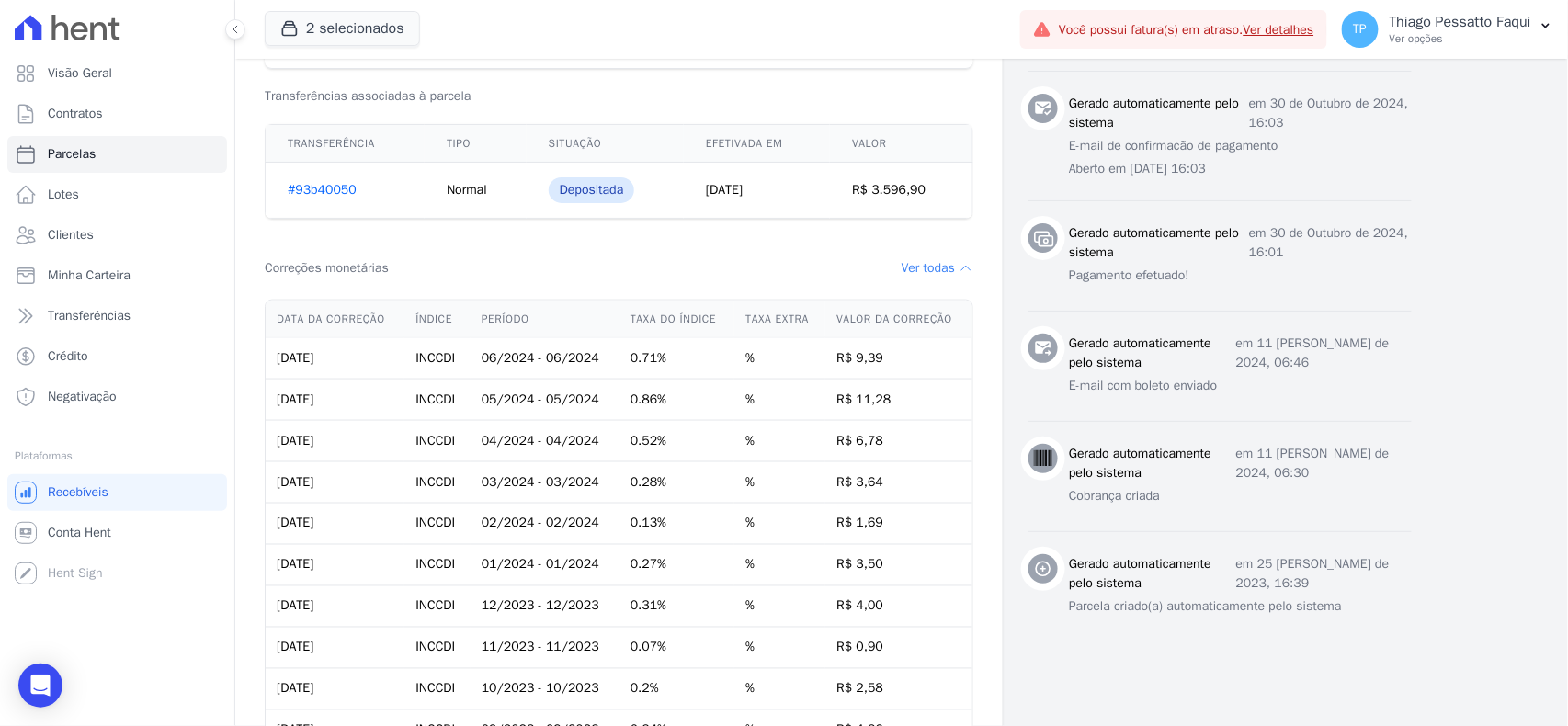 scroll, scrollTop: 735, scrollLeft: 0, axis: vertical 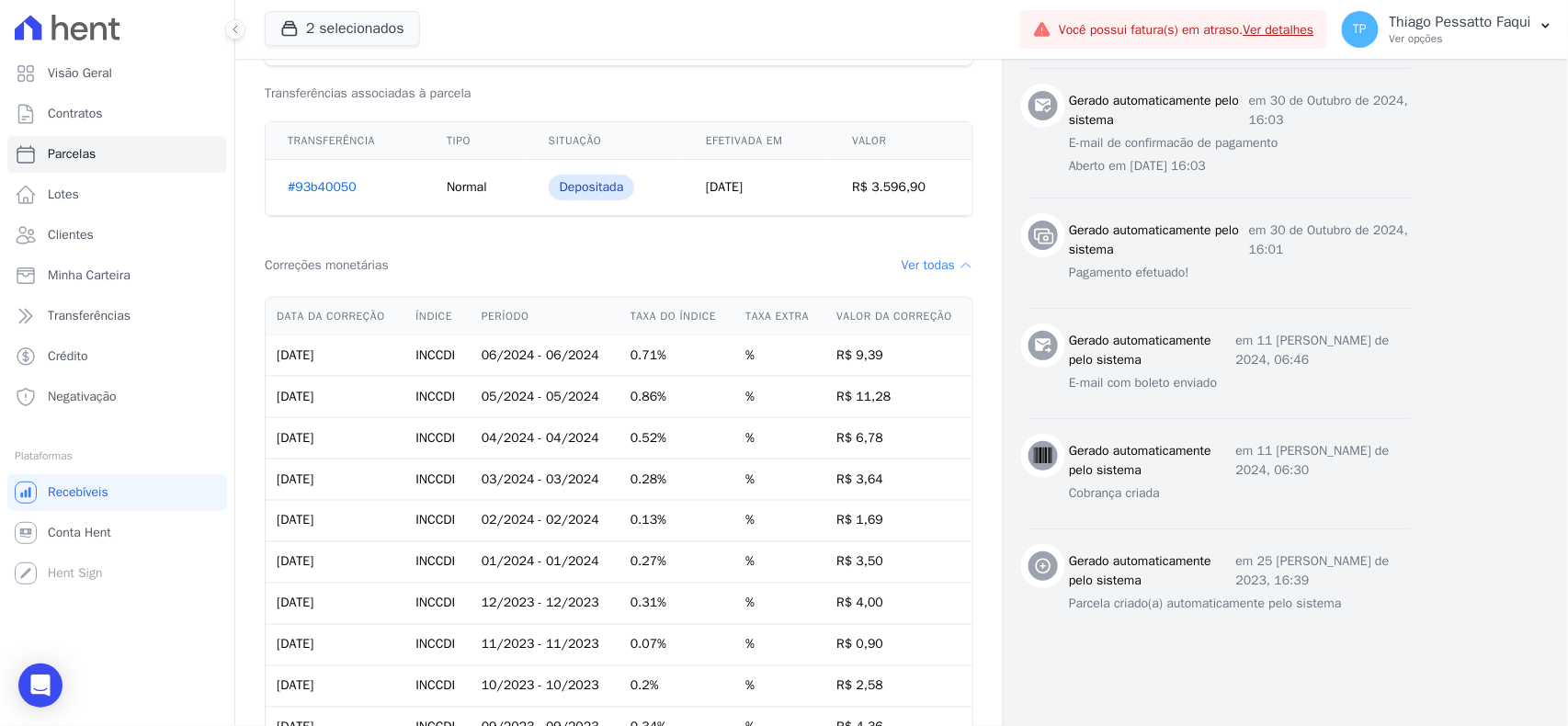 drag, startPoint x: 518, startPoint y: 434, endPoint x: 577, endPoint y: 518, distance: 102.6499 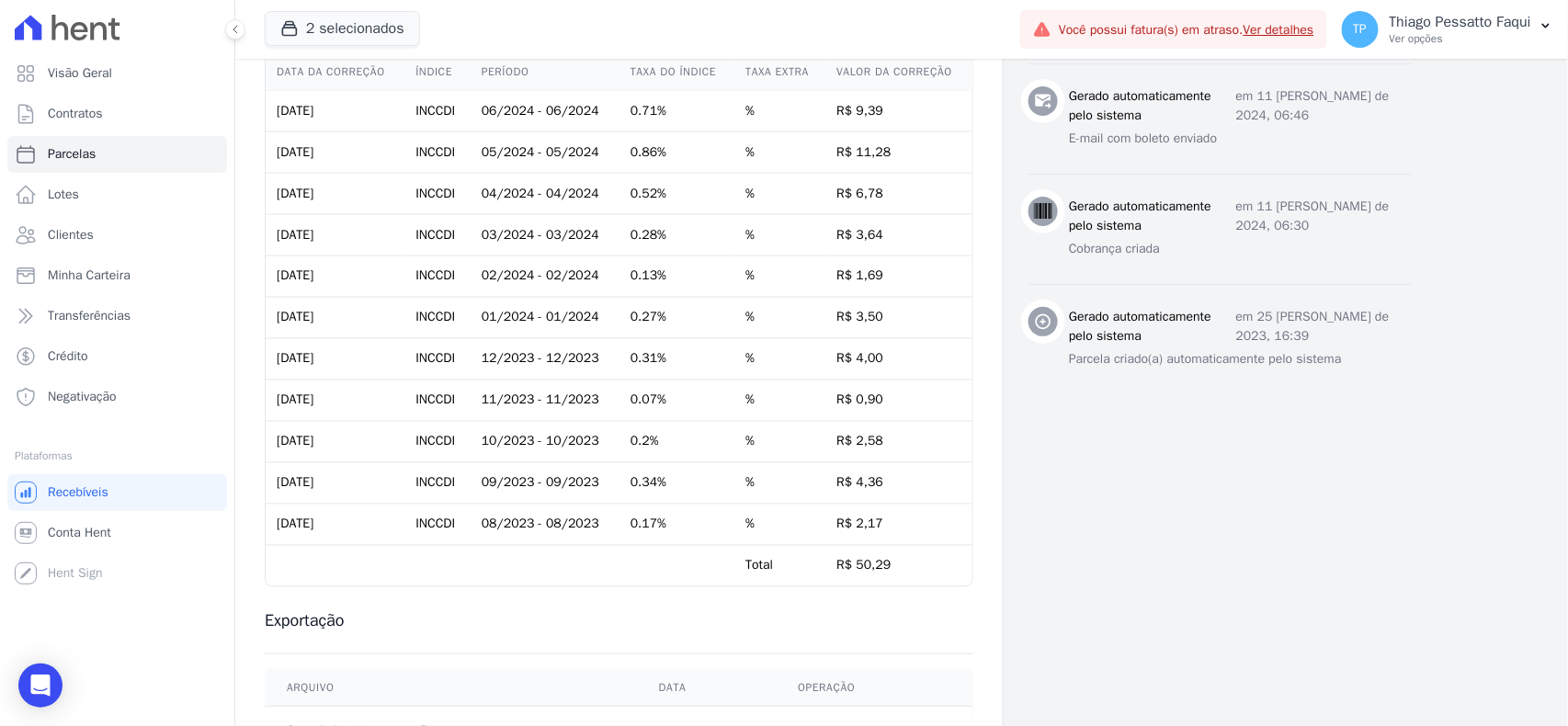click on "0.2%" at bounding box center (676, 442) 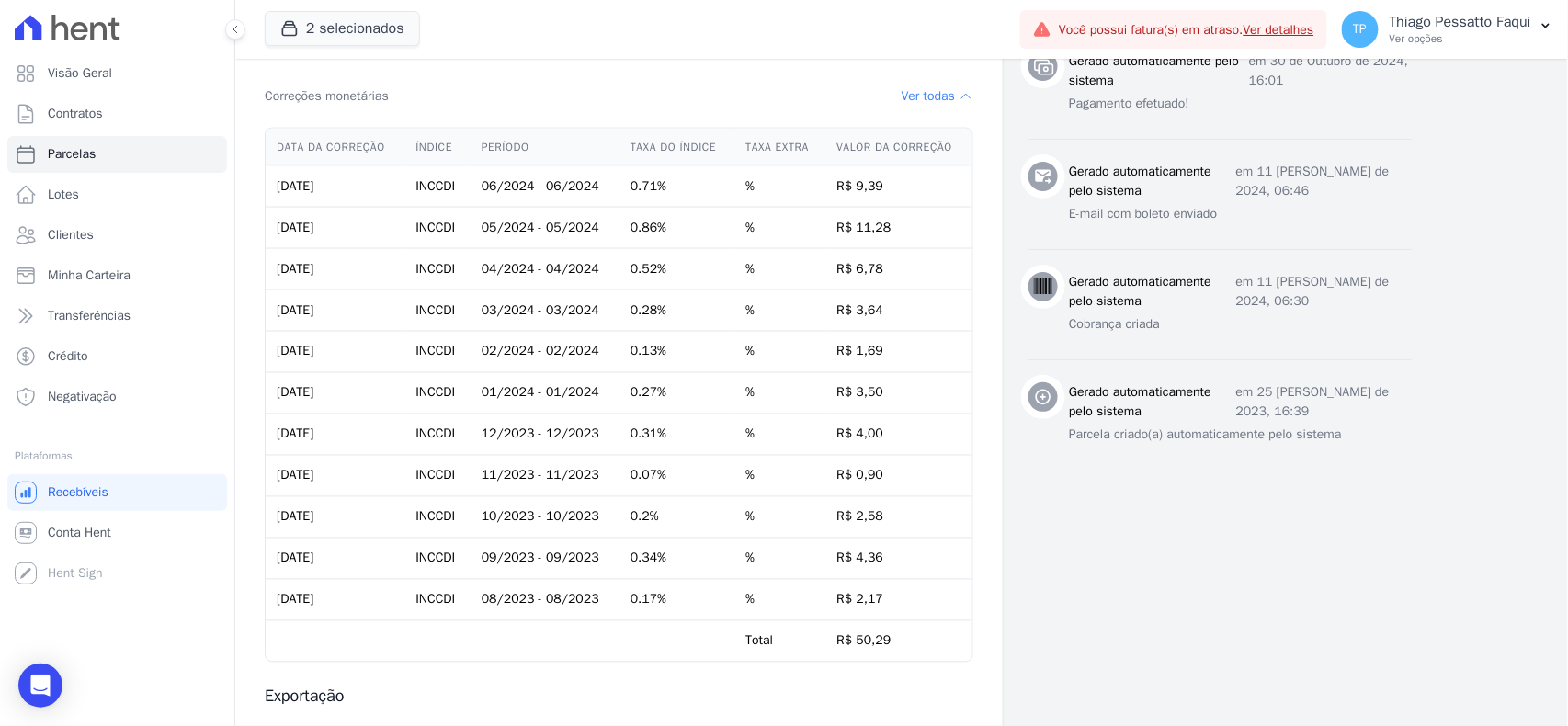 scroll, scrollTop: 857, scrollLeft: 0, axis: vertical 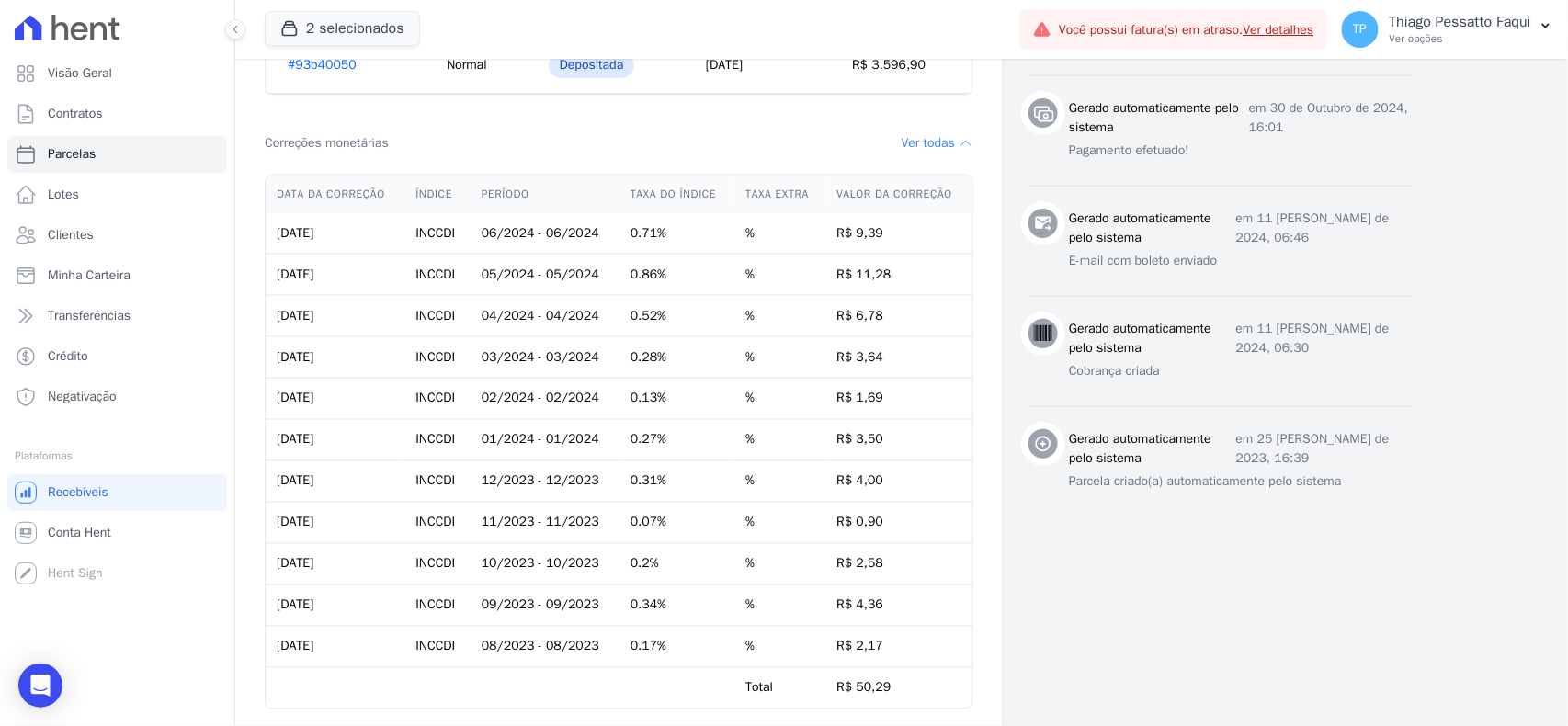 drag, startPoint x: 638, startPoint y: 642, endPoint x: 627, endPoint y: 469, distance: 173.34936 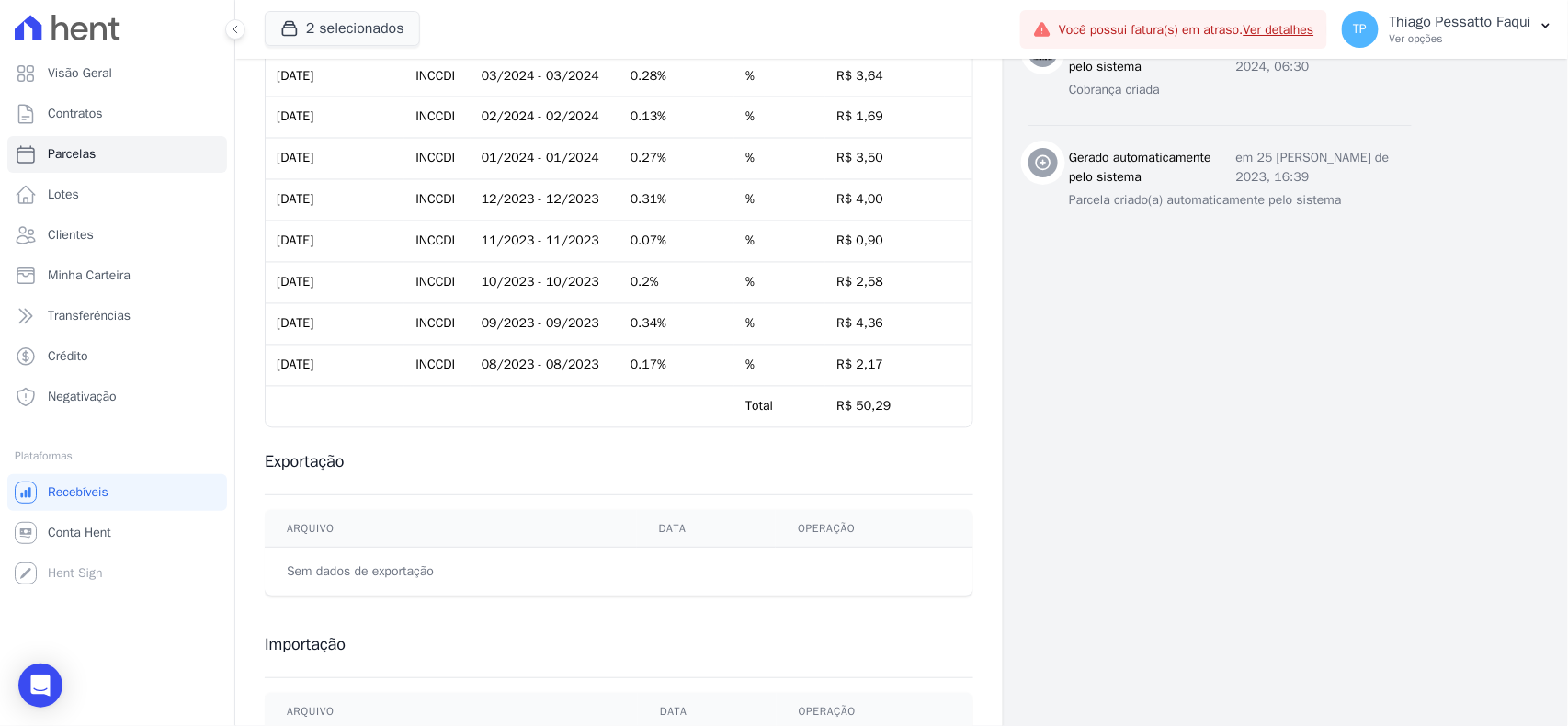 drag, startPoint x: 638, startPoint y: 224, endPoint x: 640, endPoint y: 768, distance: 544.00368 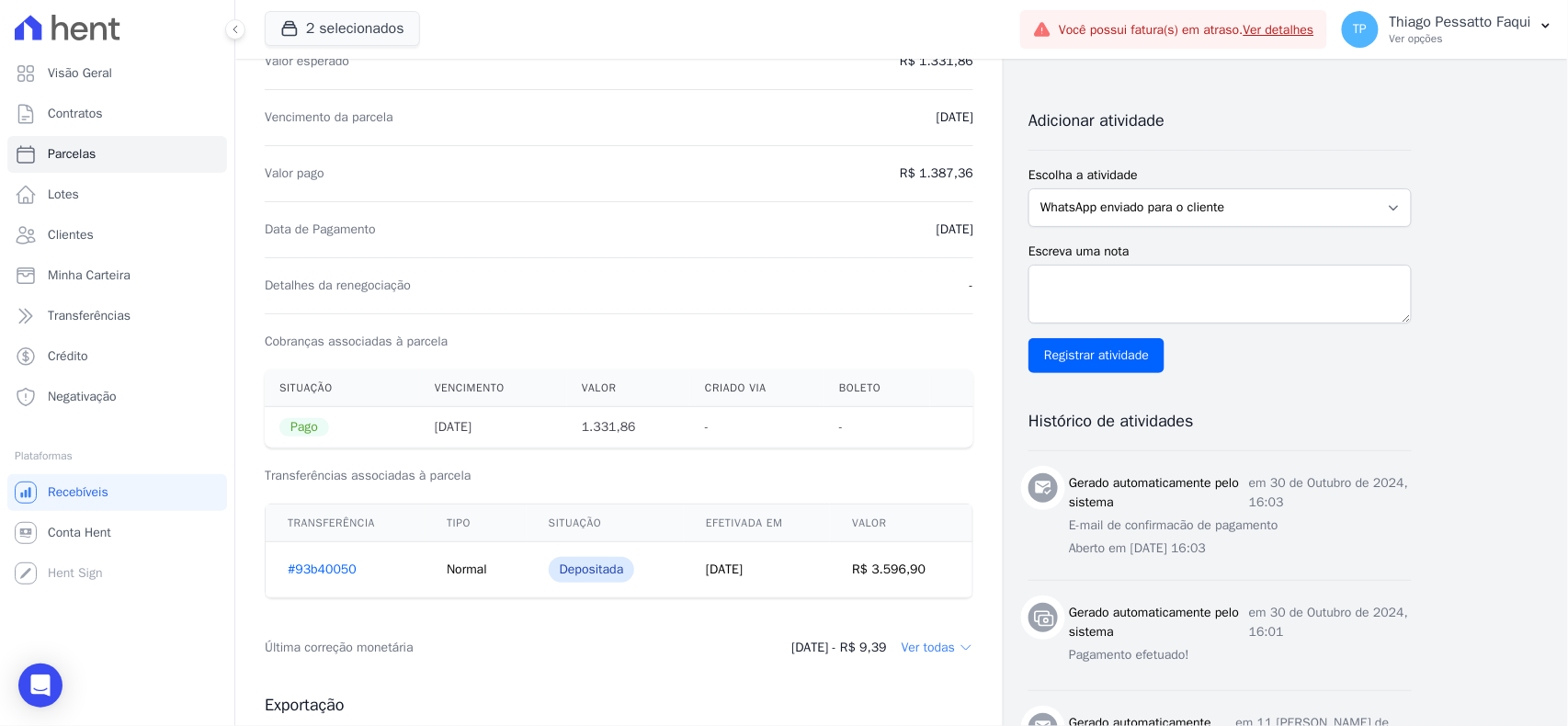 scroll, scrollTop: 490, scrollLeft: 0, axis: vertical 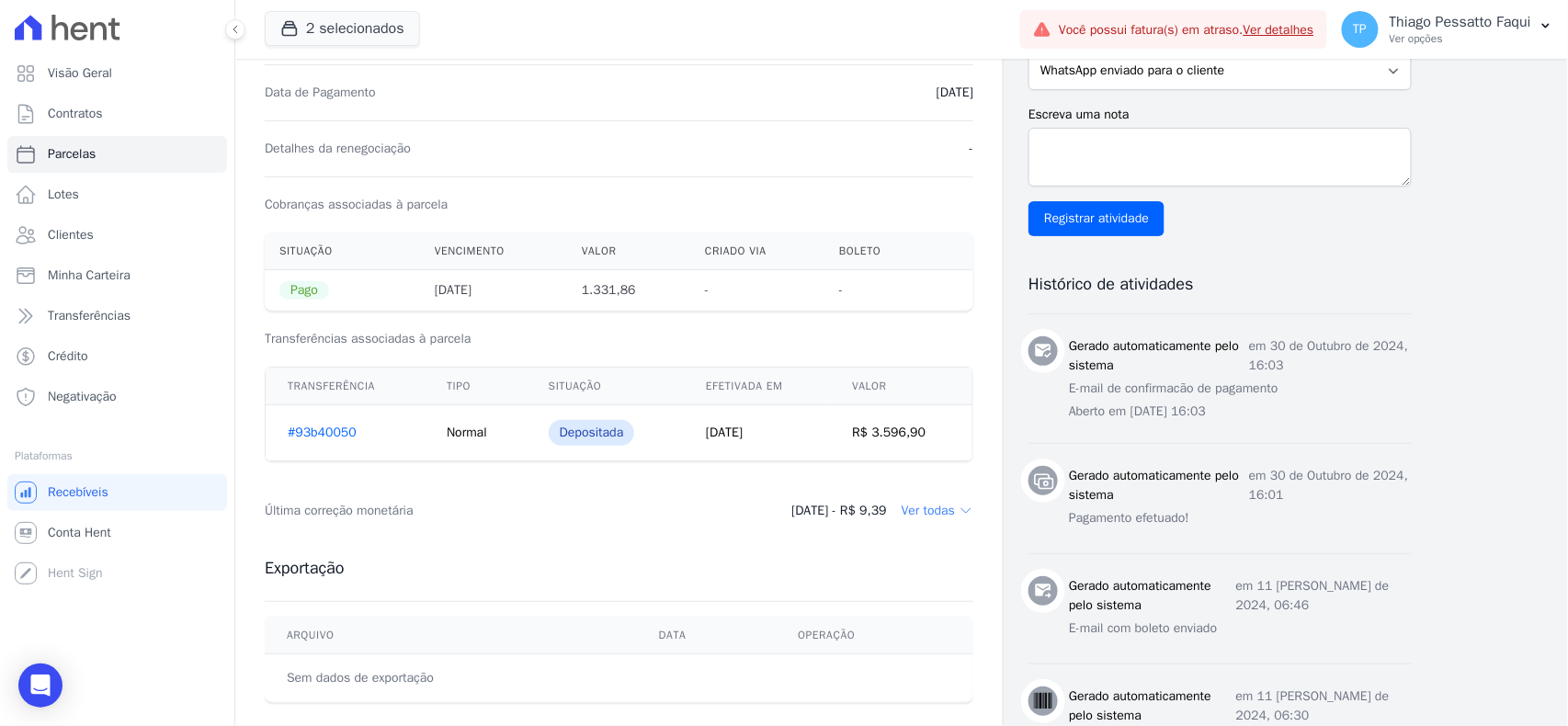 click on "Última correção monetária
09/07/2024 - R$ 9,39
Ver todas" at bounding box center (619, 511) 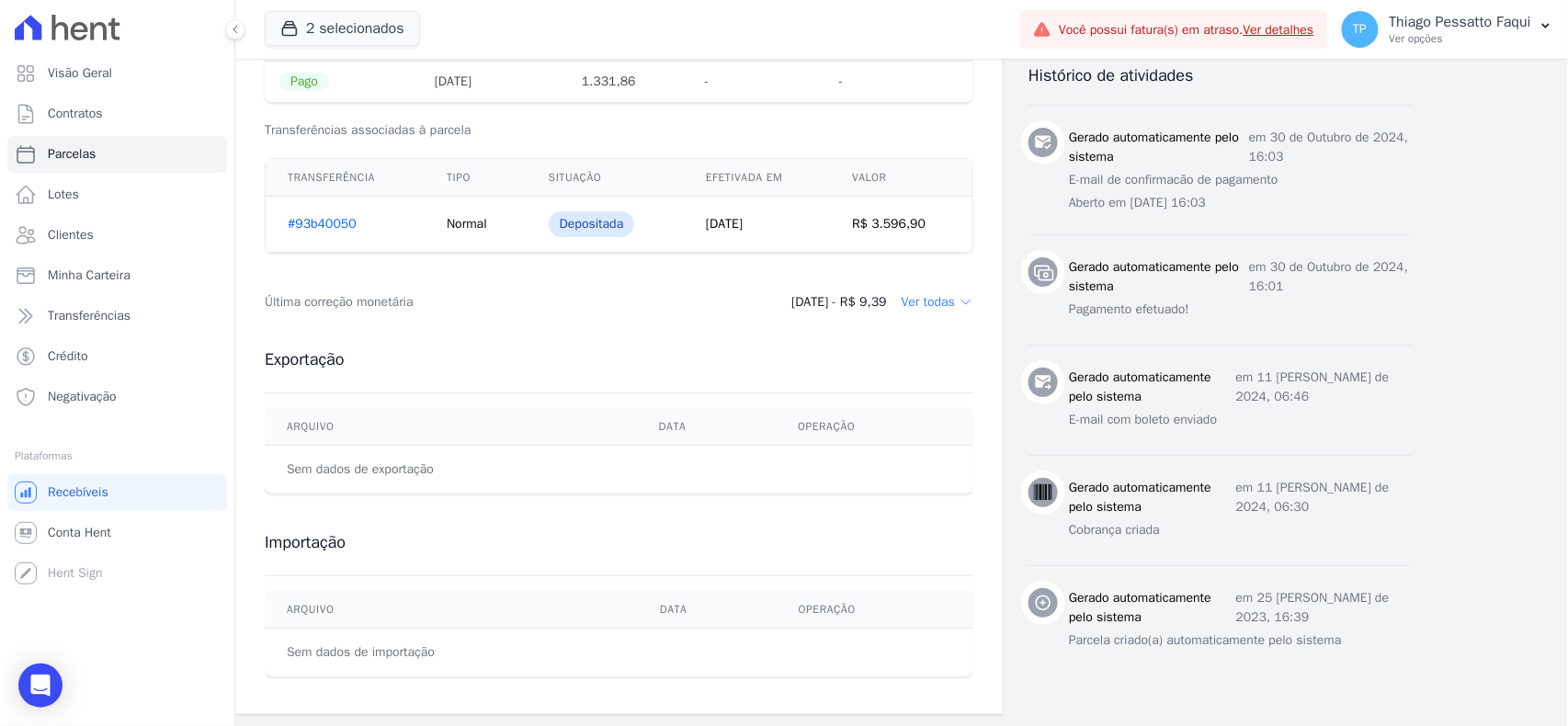 click on "Ver todas" at bounding box center [937, 302] 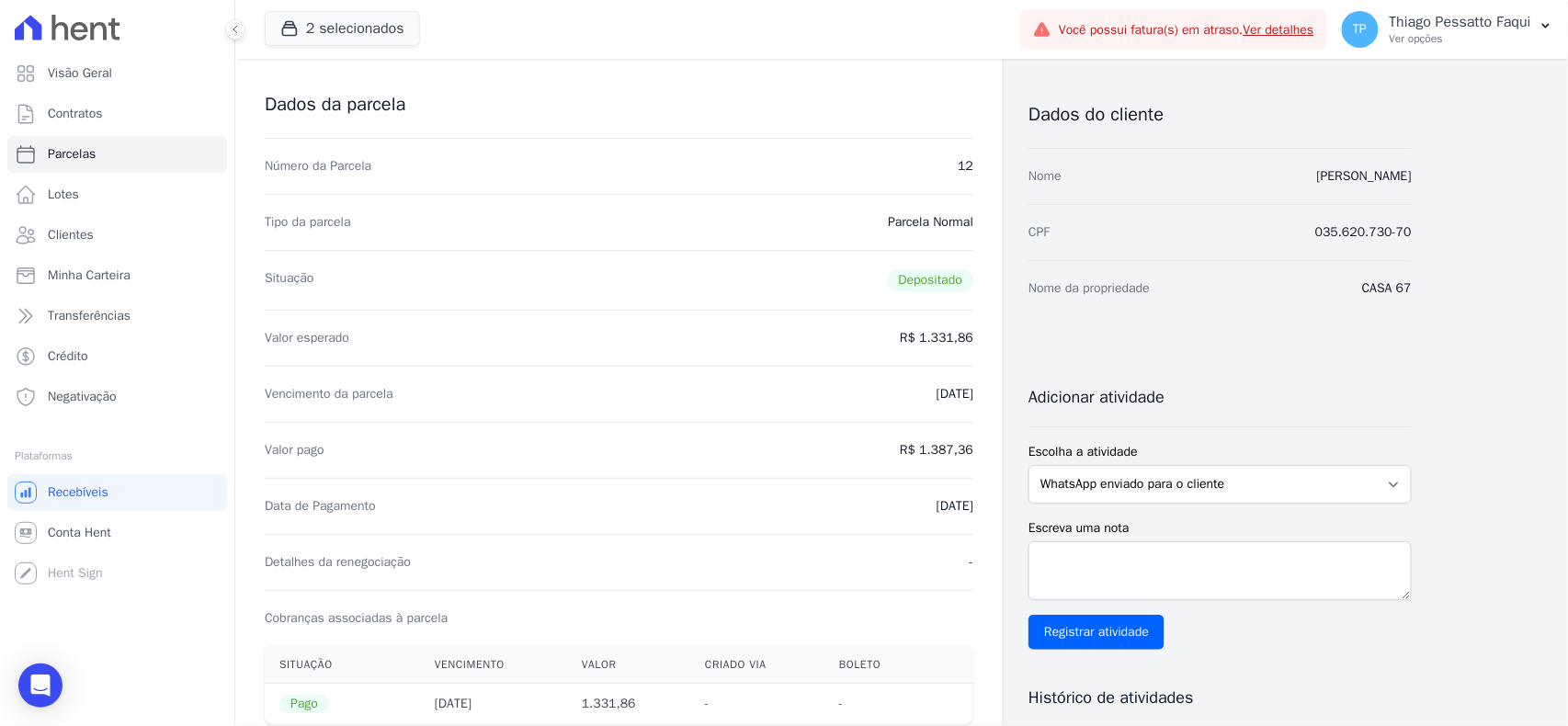 scroll, scrollTop: 0, scrollLeft: 0, axis: both 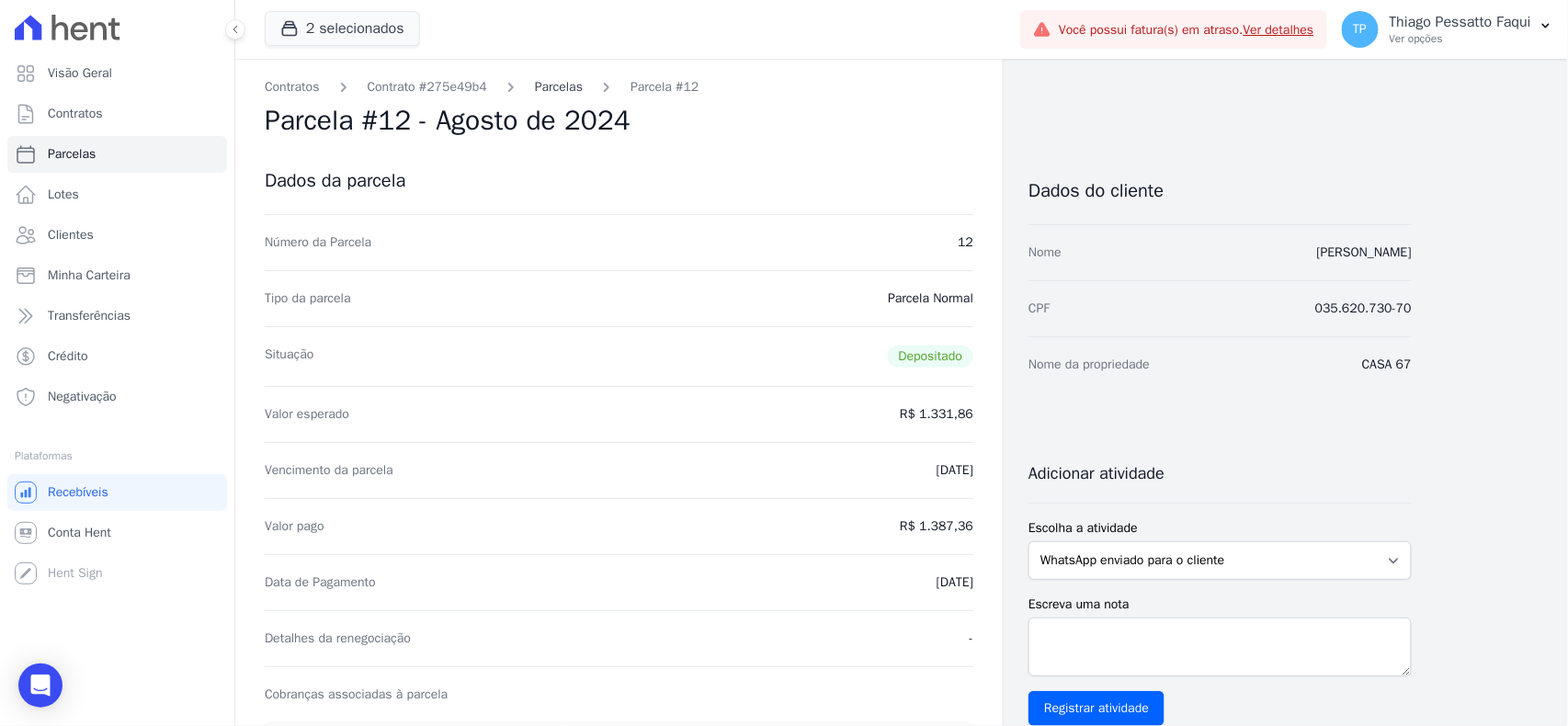 click on "Parcelas" at bounding box center [559, 86] 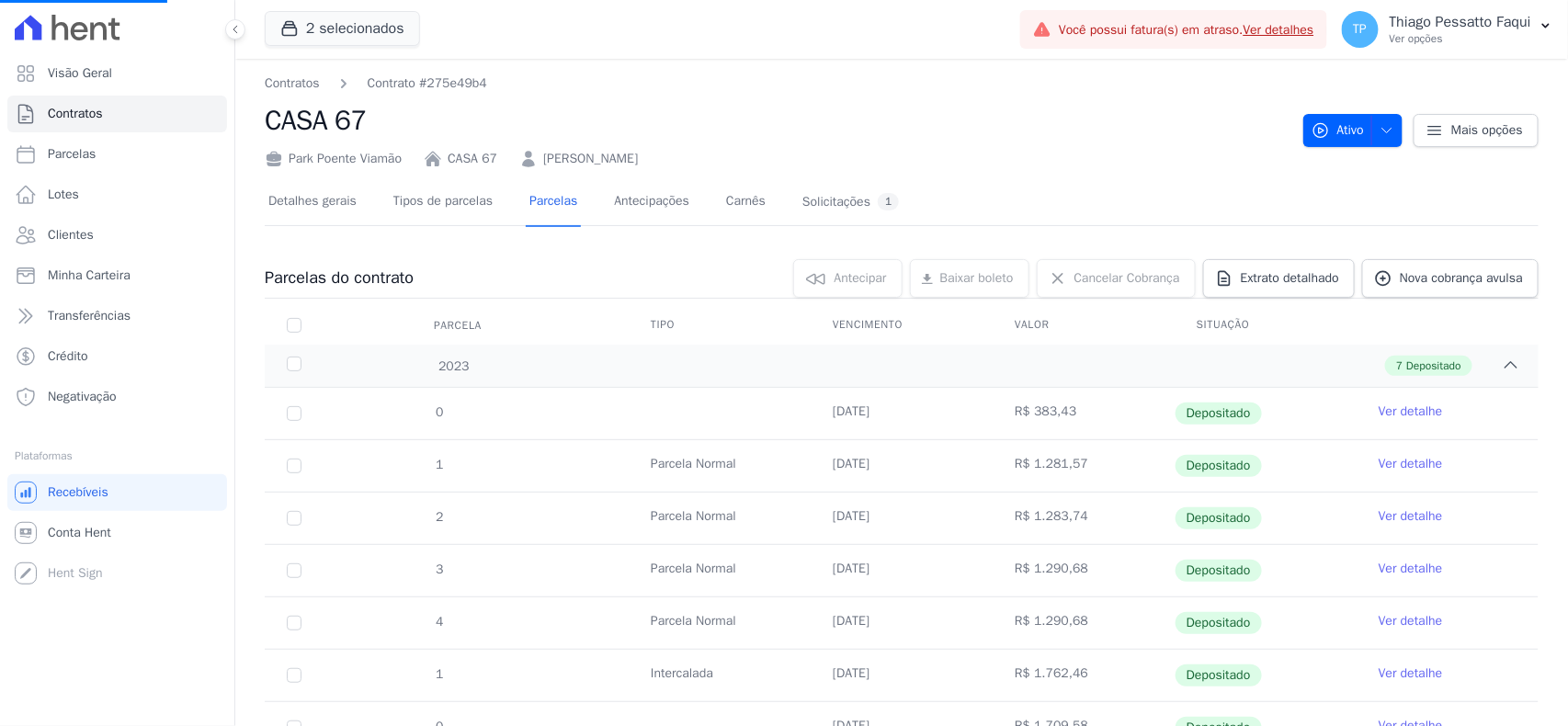 scroll, scrollTop: 378, scrollLeft: 0, axis: vertical 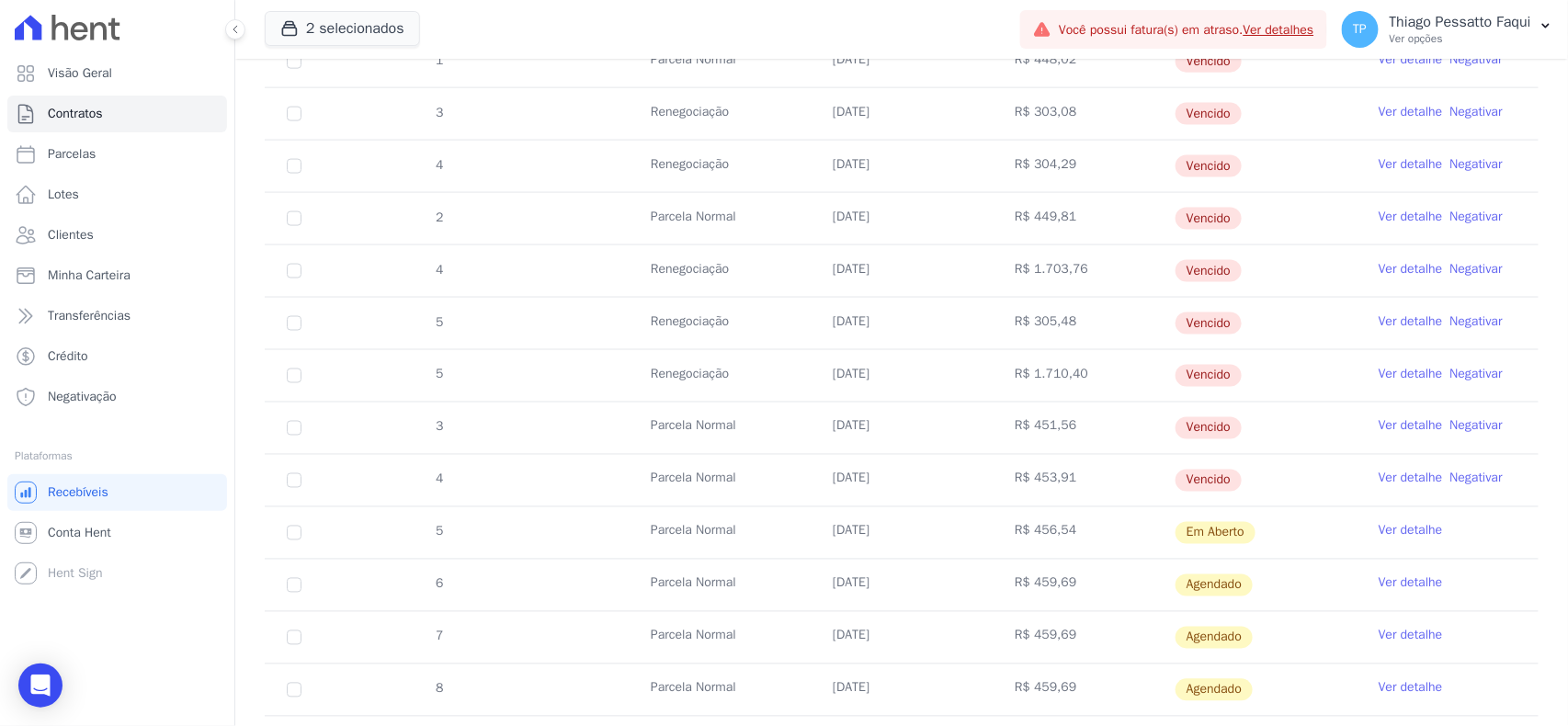 click on "Renegociação" at bounding box center (720, 376) 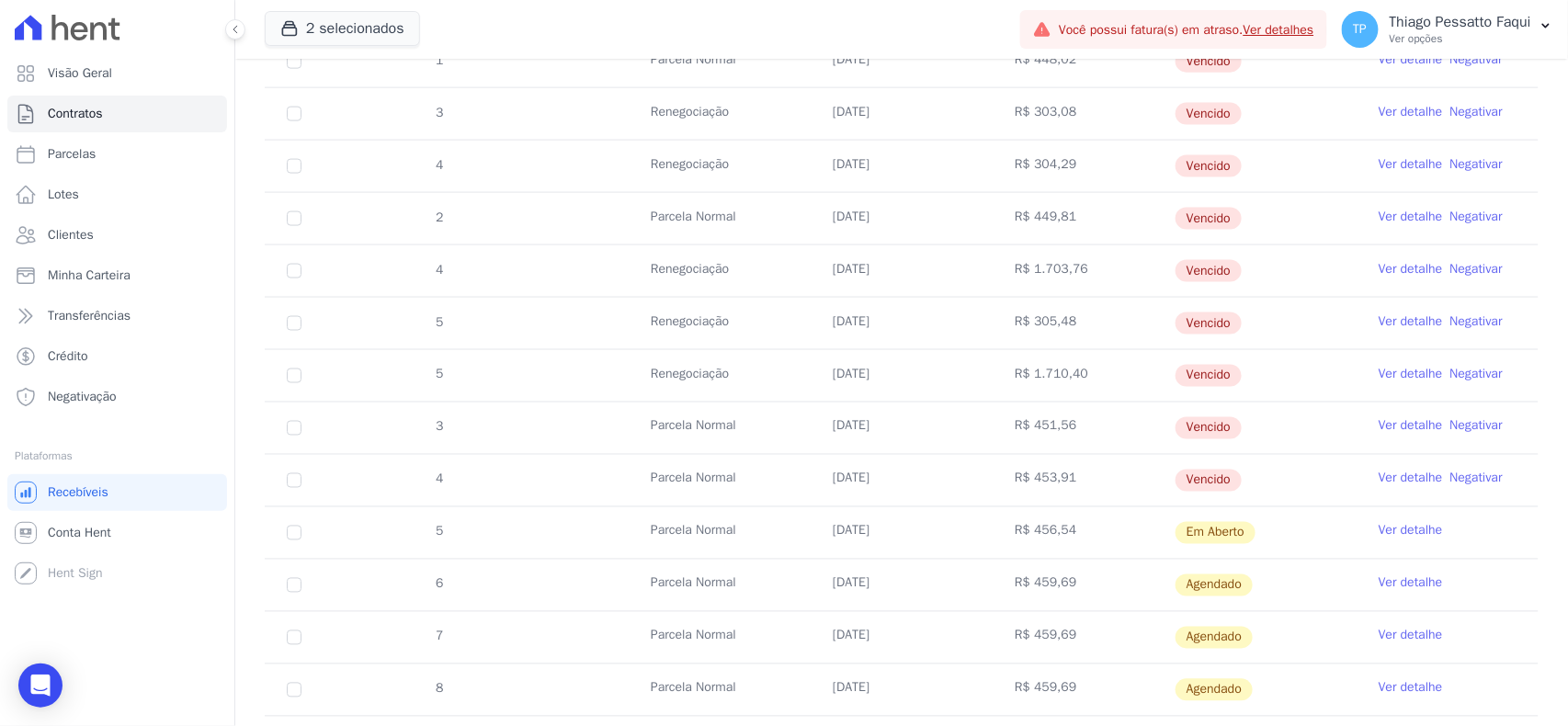 click on "Ver detalhe" at bounding box center [1411, 374] 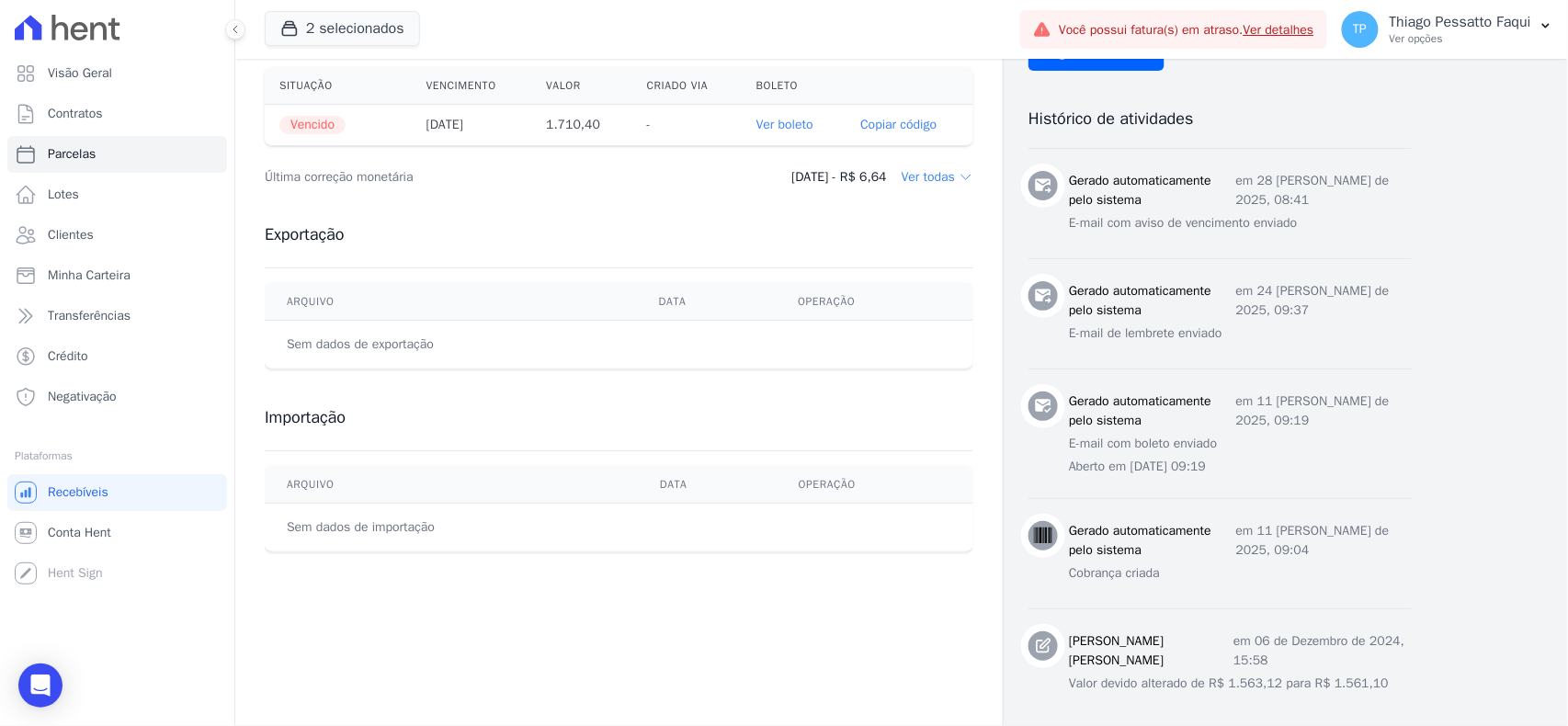 scroll, scrollTop: 675, scrollLeft: 0, axis: vertical 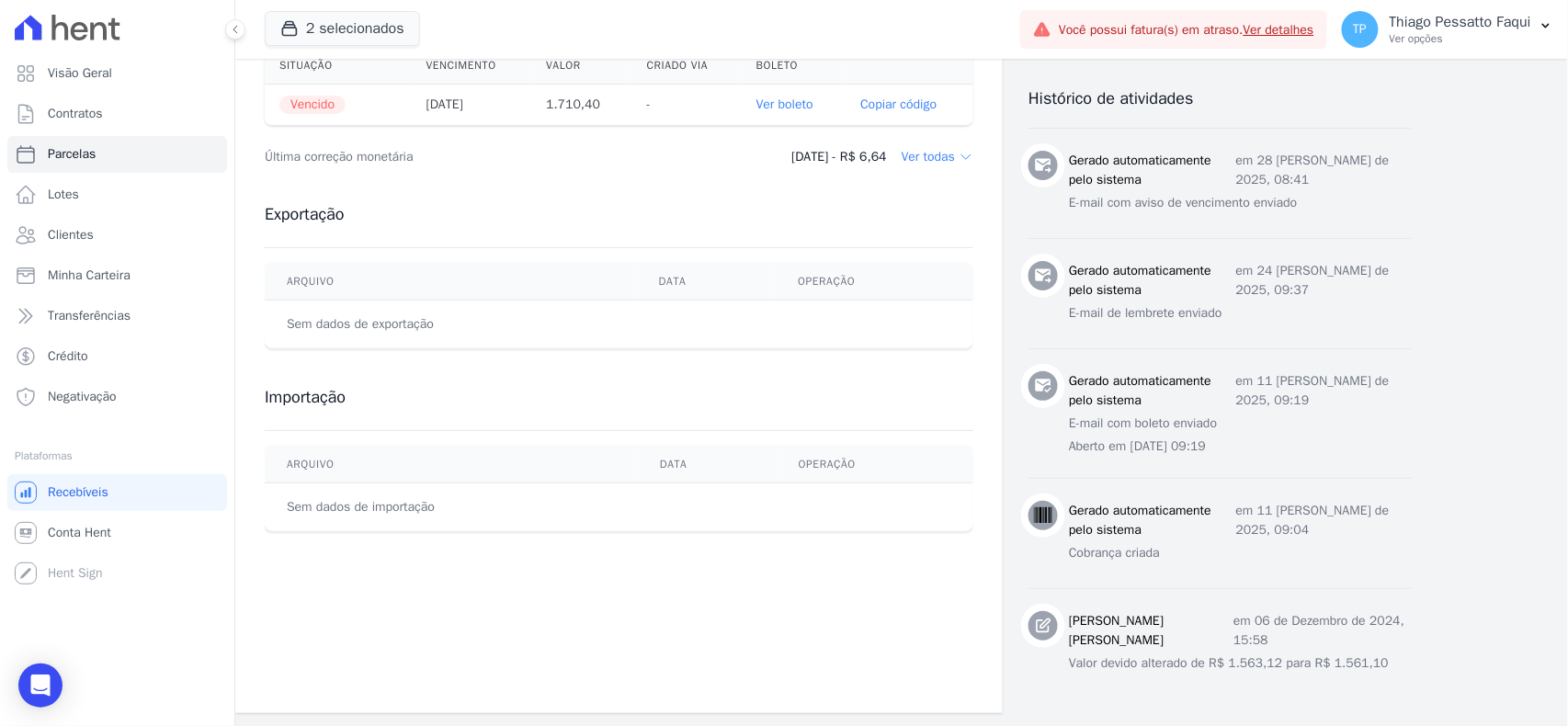 click on "Valor devido alterado de R$ 1.563,12 para R$ 1.561,10" at bounding box center (1240, 663) 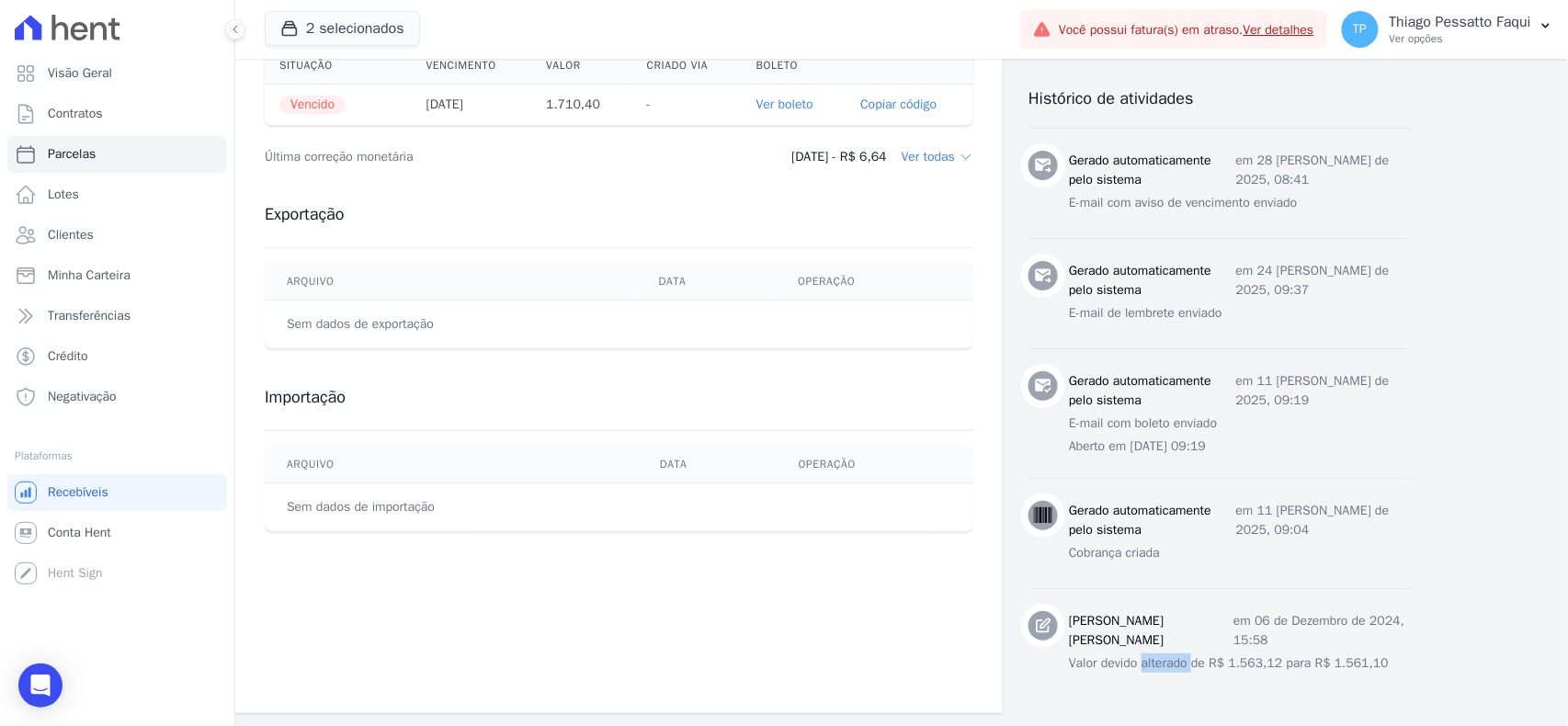 click on "Valor devido alterado de R$ 1.563,12 para R$ 1.561,10" at bounding box center (1240, 663) 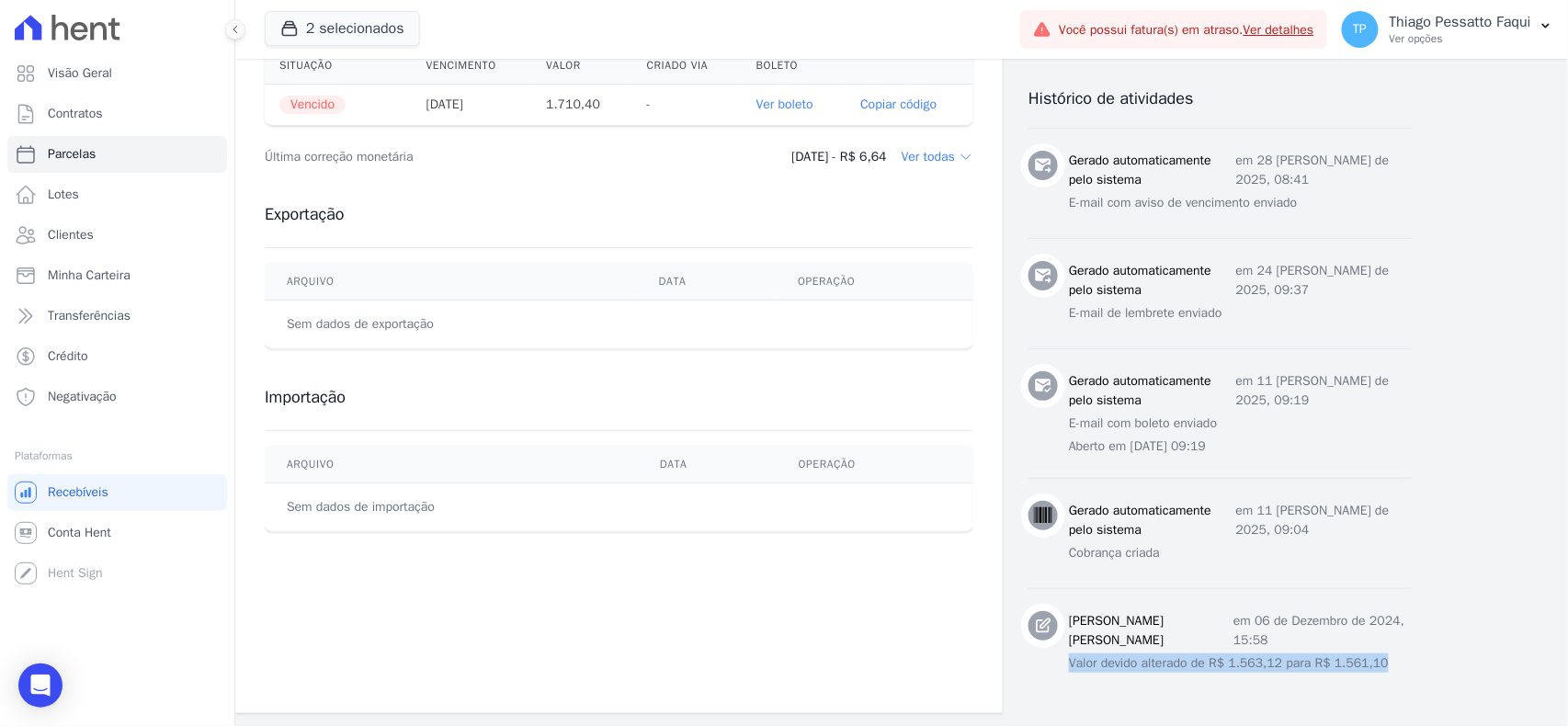 click on "Valor devido alterado de R$ 1.563,12 para R$ 1.561,10" at bounding box center [1240, 663] 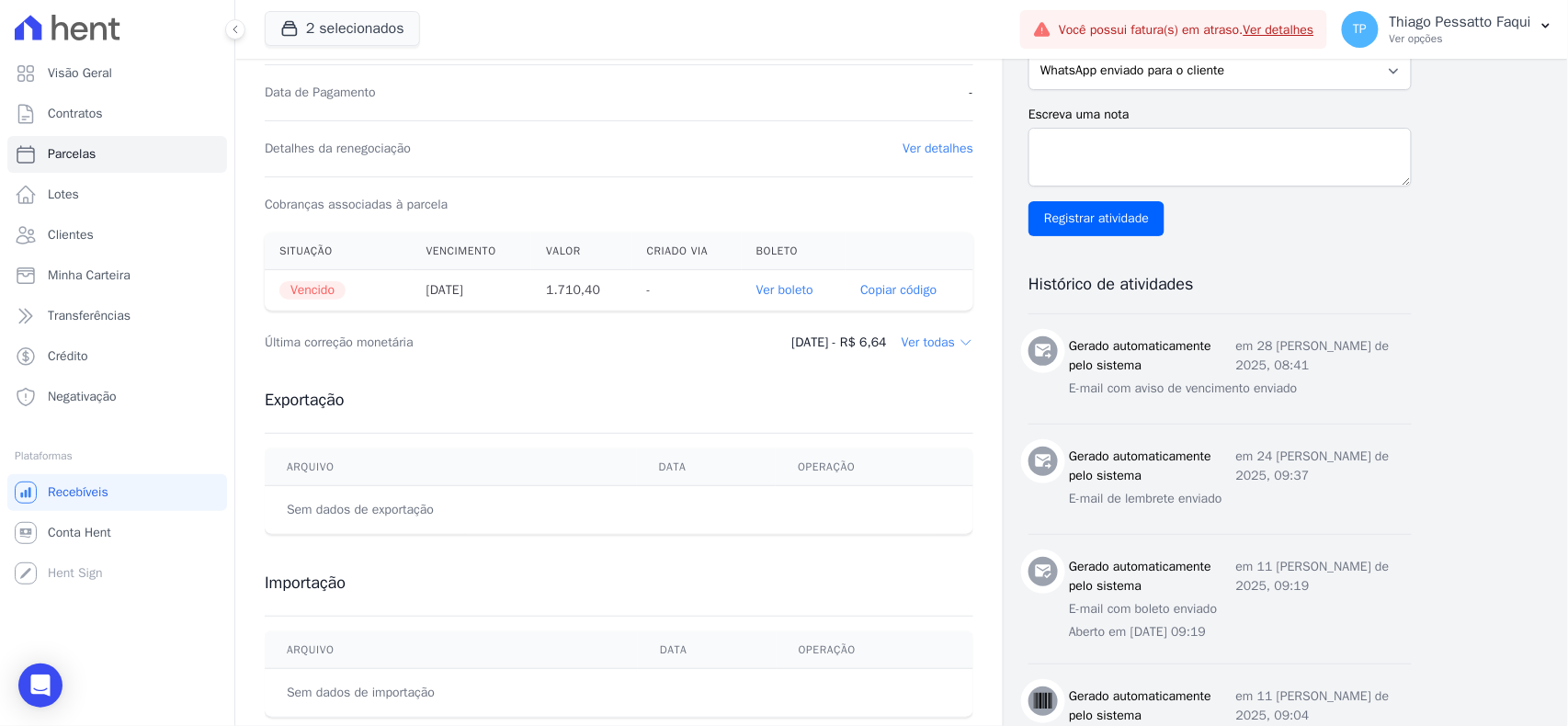scroll, scrollTop: 0, scrollLeft: 0, axis: both 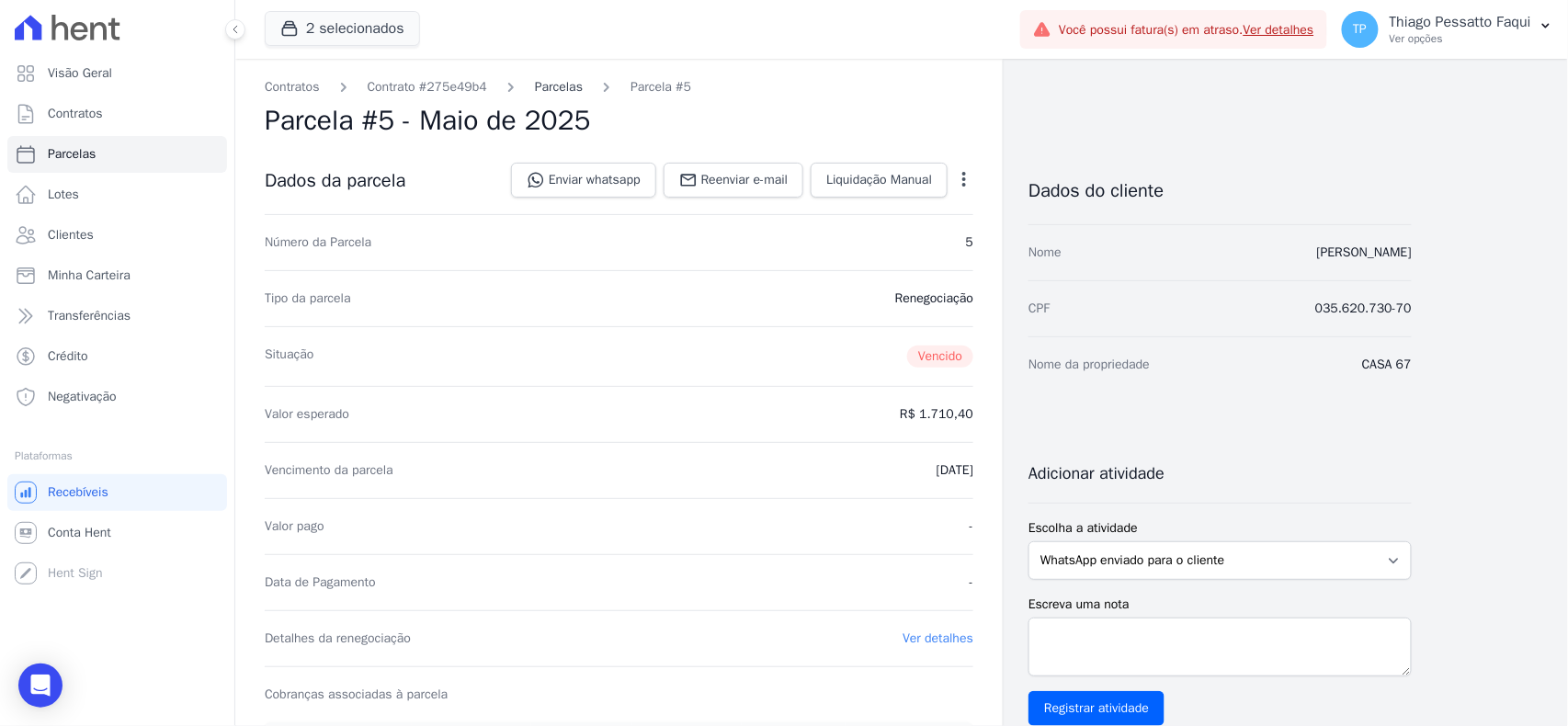click on "Parcelas" at bounding box center (559, 86) 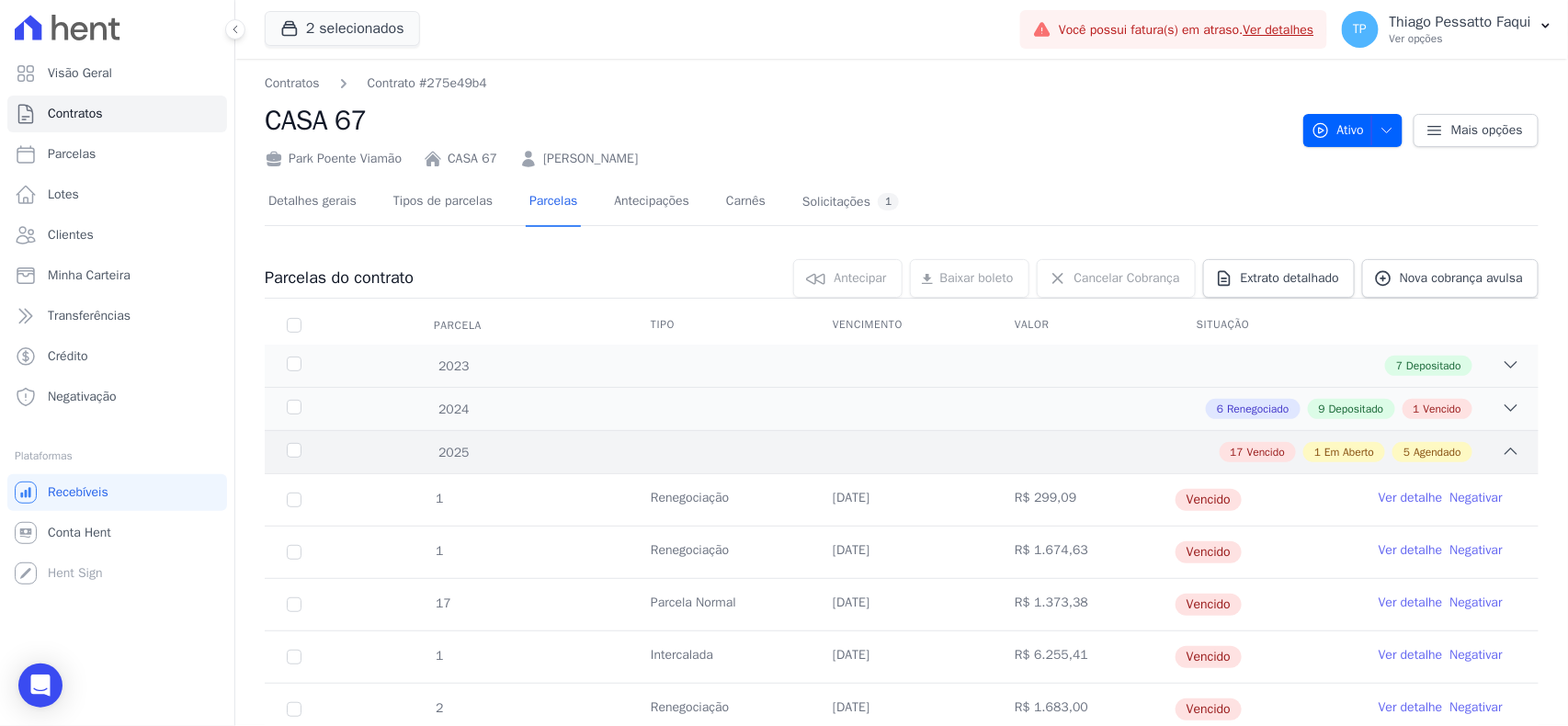 click on "2025
17
Vencido
1
Em Aberto
5
Agendado" at bounding box center [902, 451] 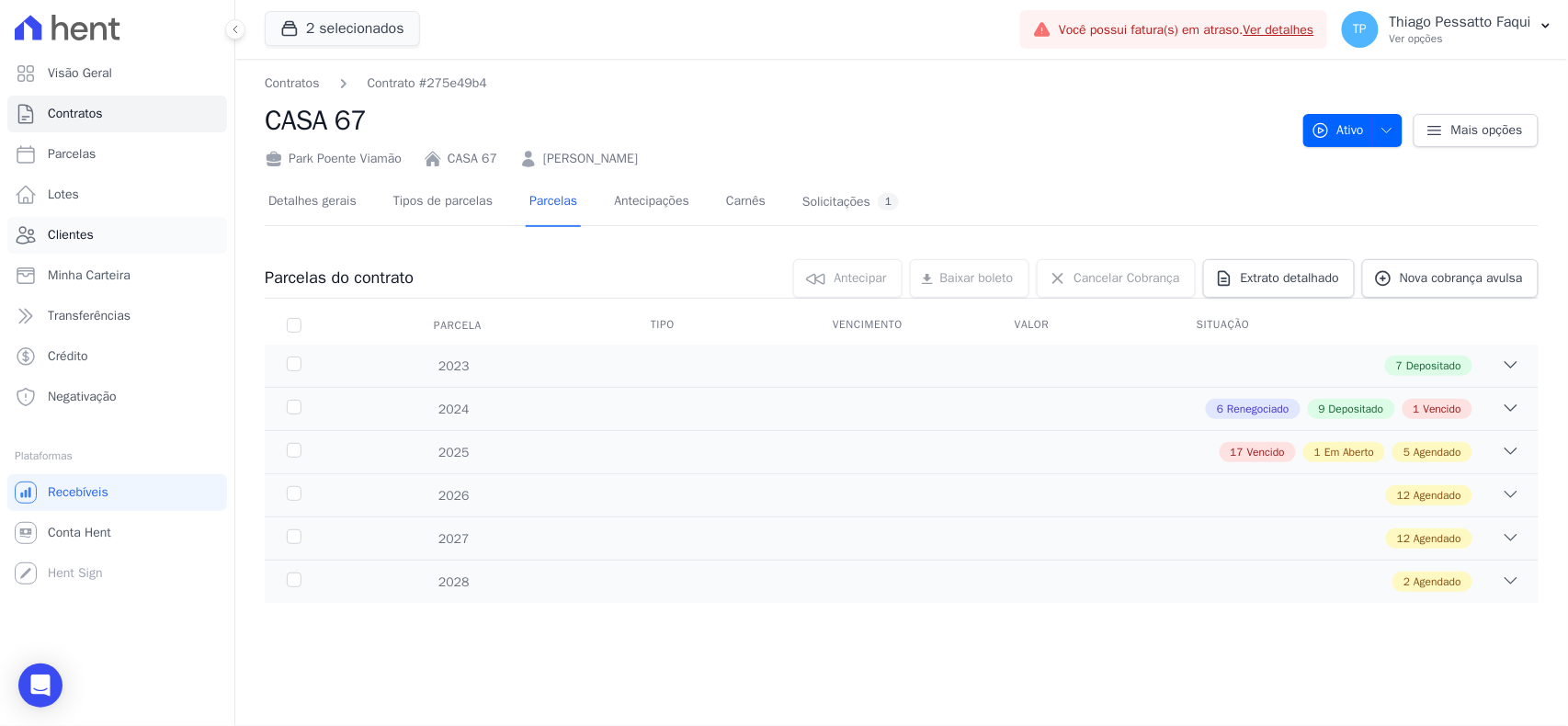 click on "Clientes" at bounding box center [117, 235] 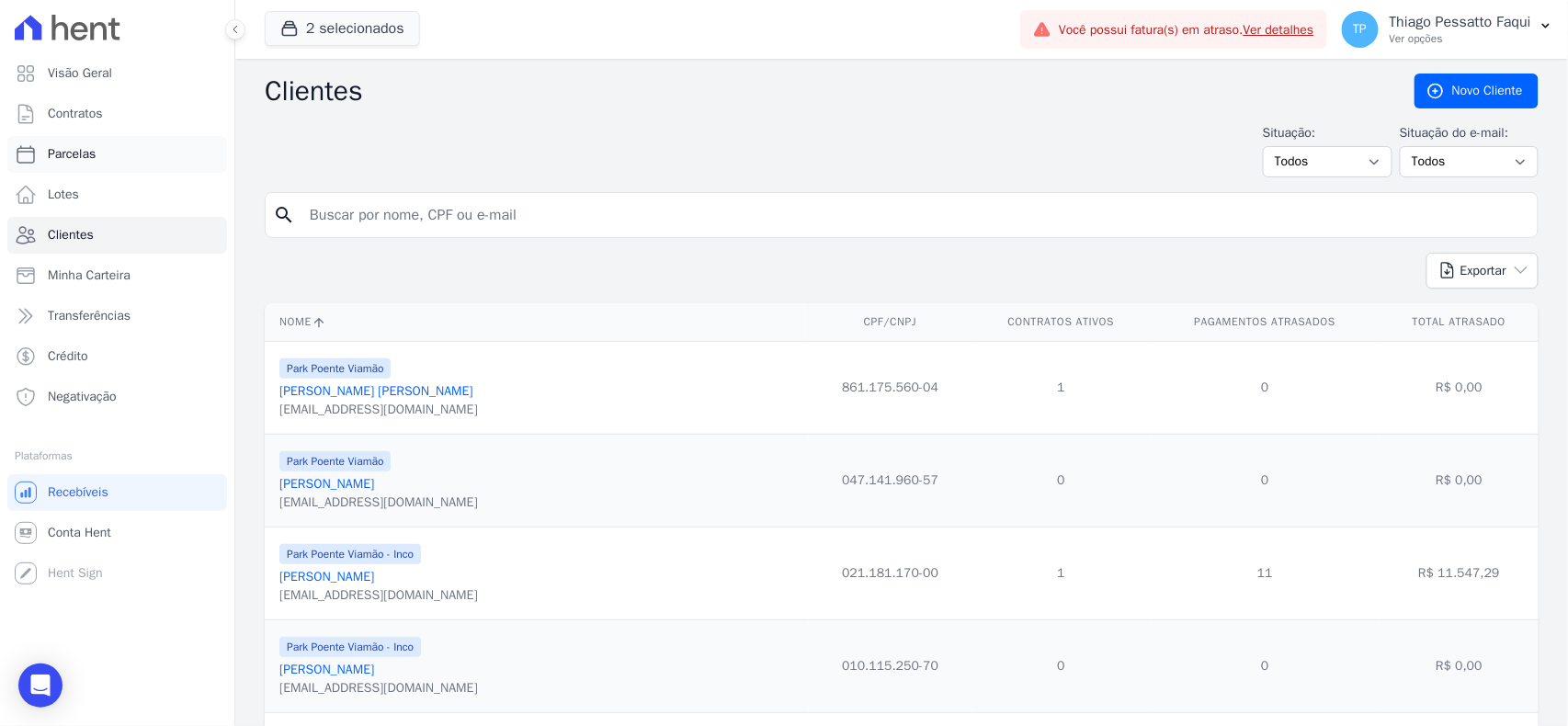 click on "Parcelas" at bounding box center [117, 154] 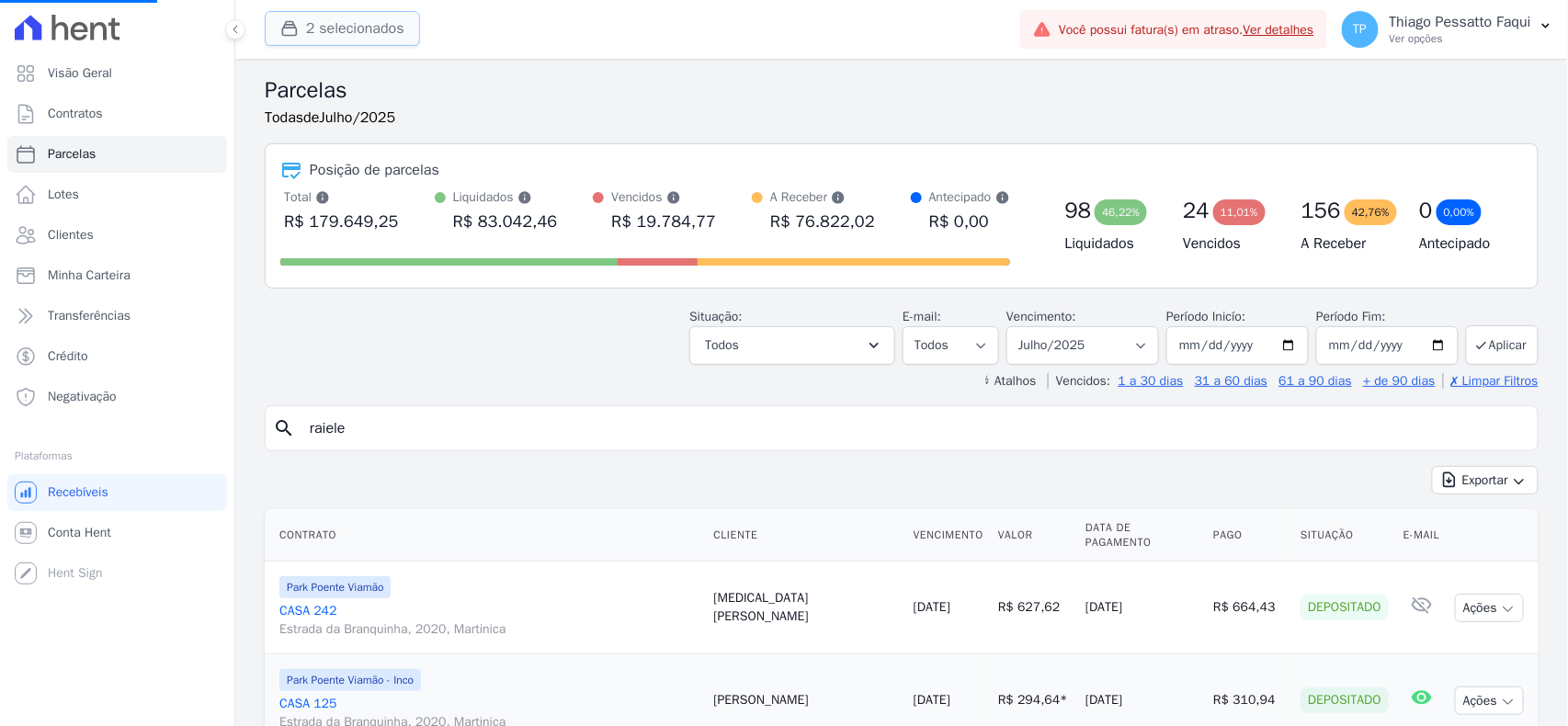 click on "2 selecionados" at bounding box center [342, 28] 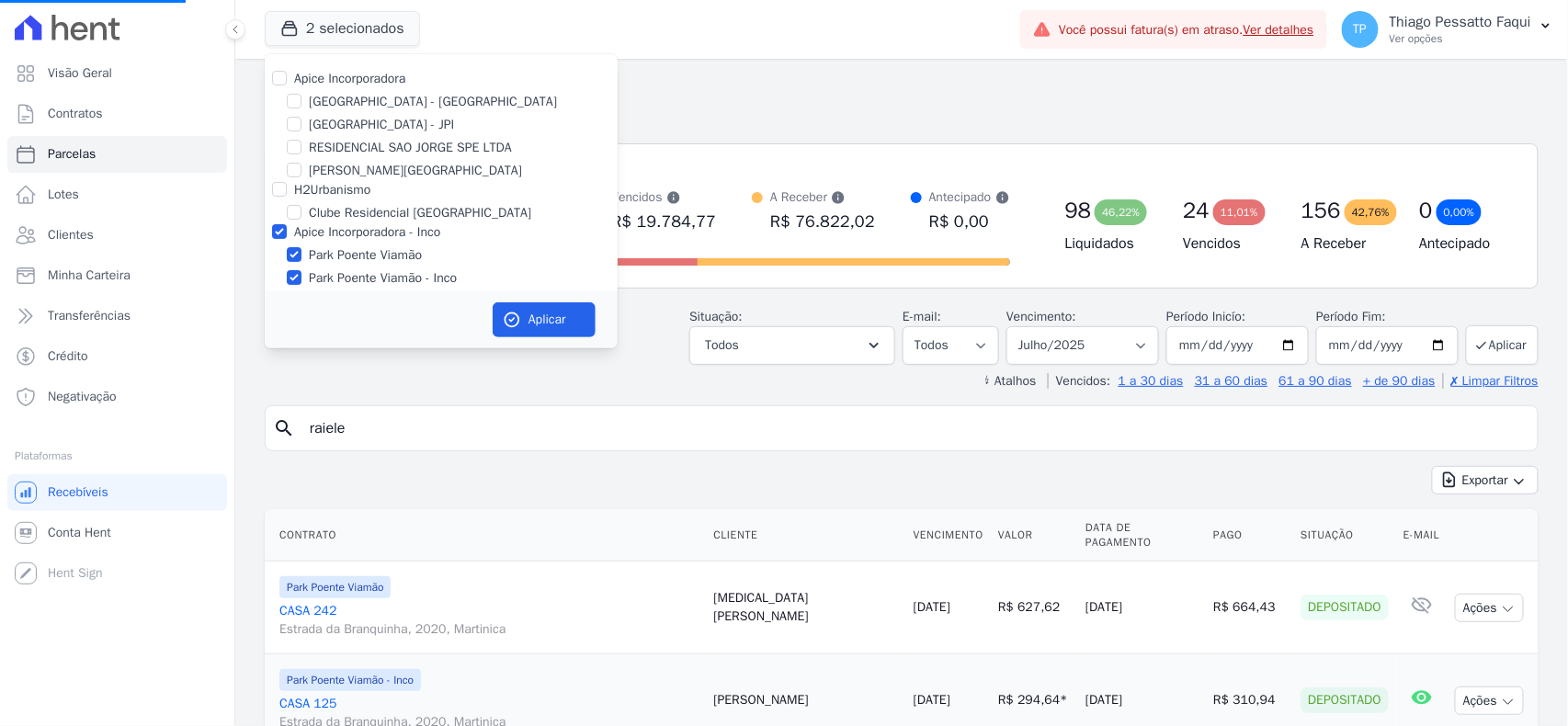 click on "Apice Incorporadora - Inco" at bounding box center (367, 232) 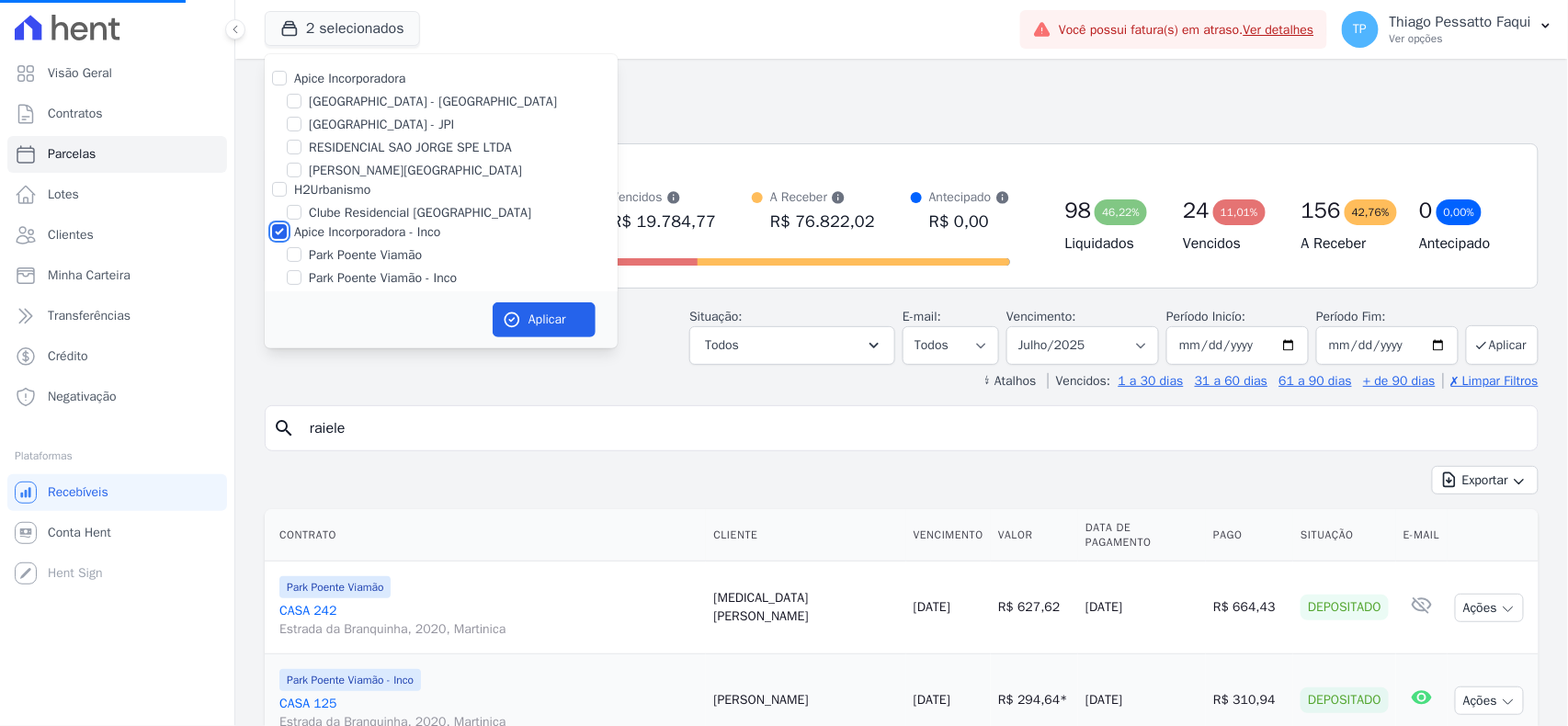 checkbox on "false" 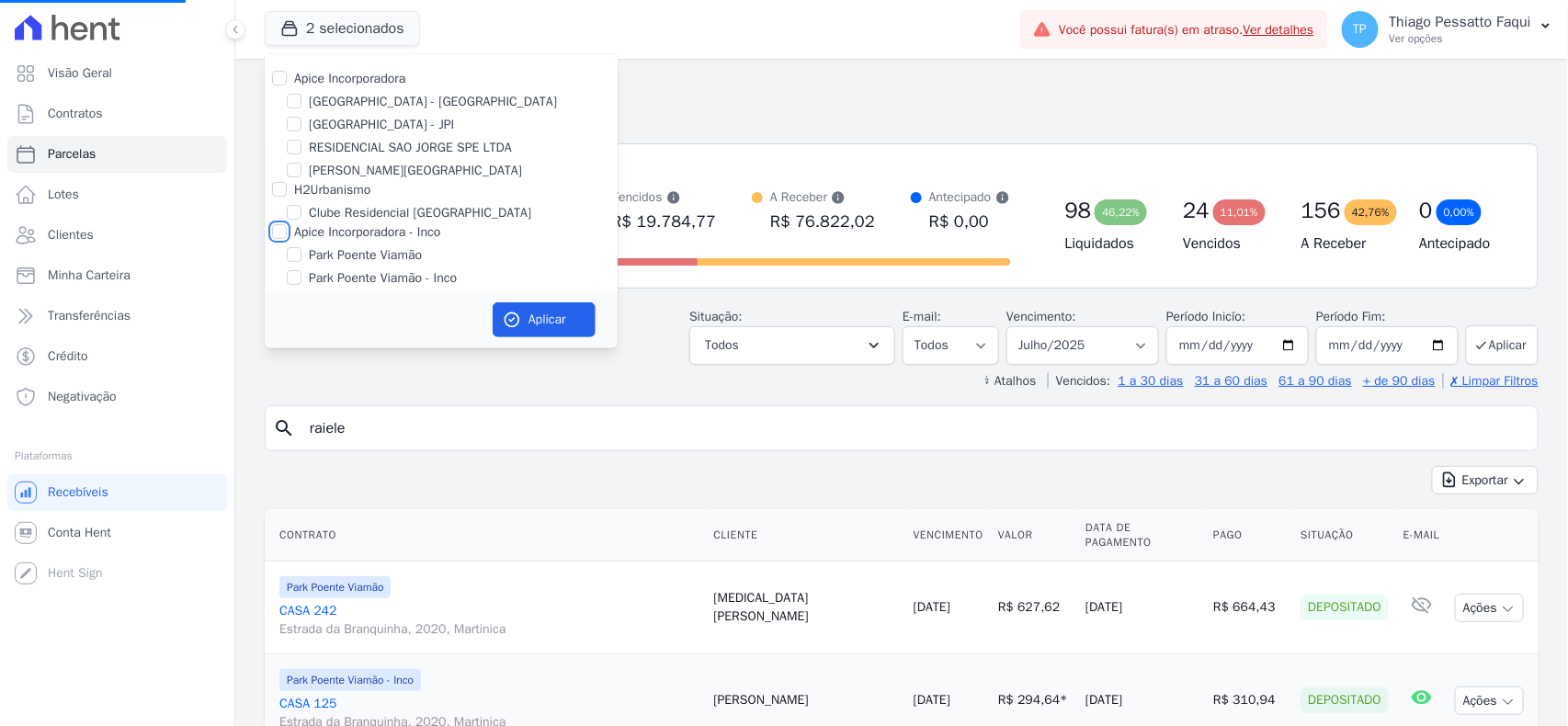 checkbox on "false" 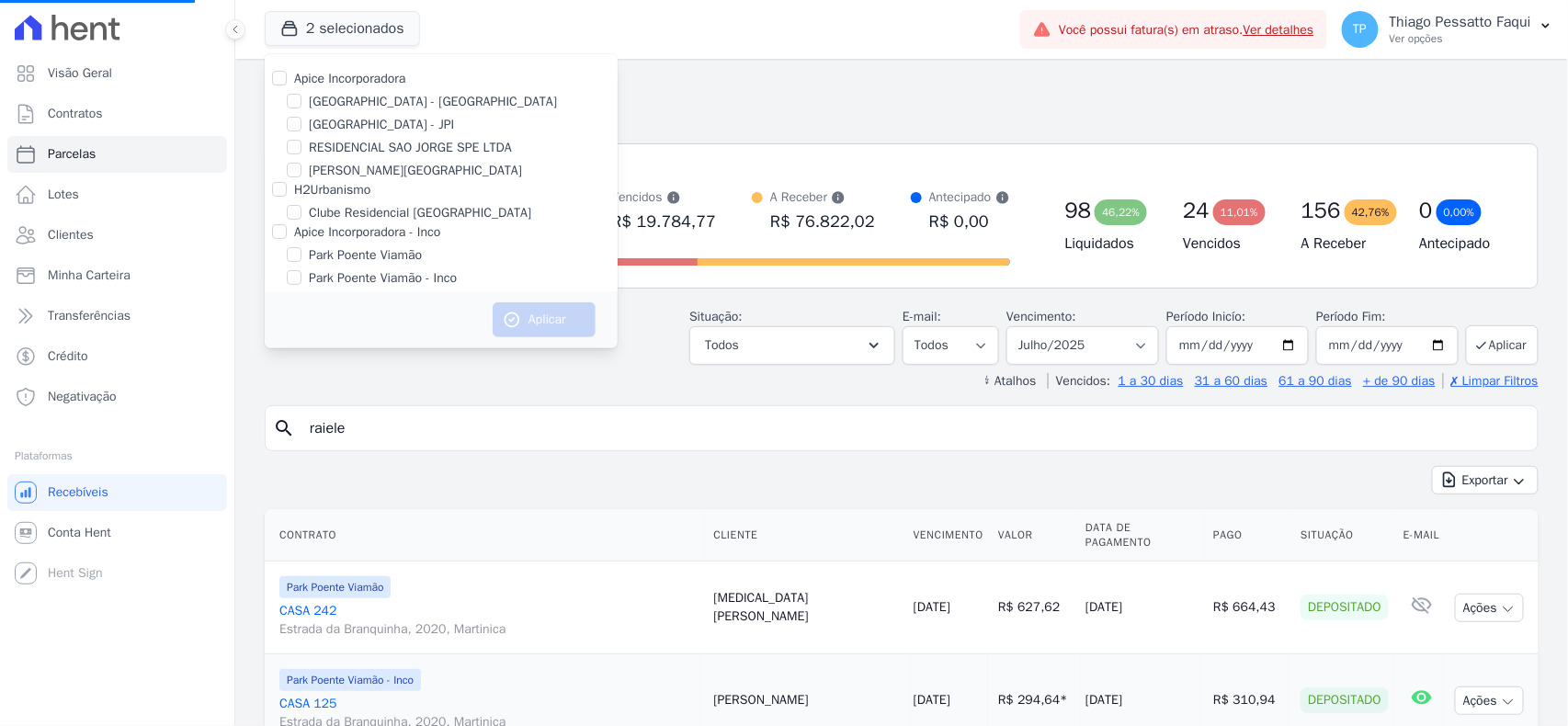 select 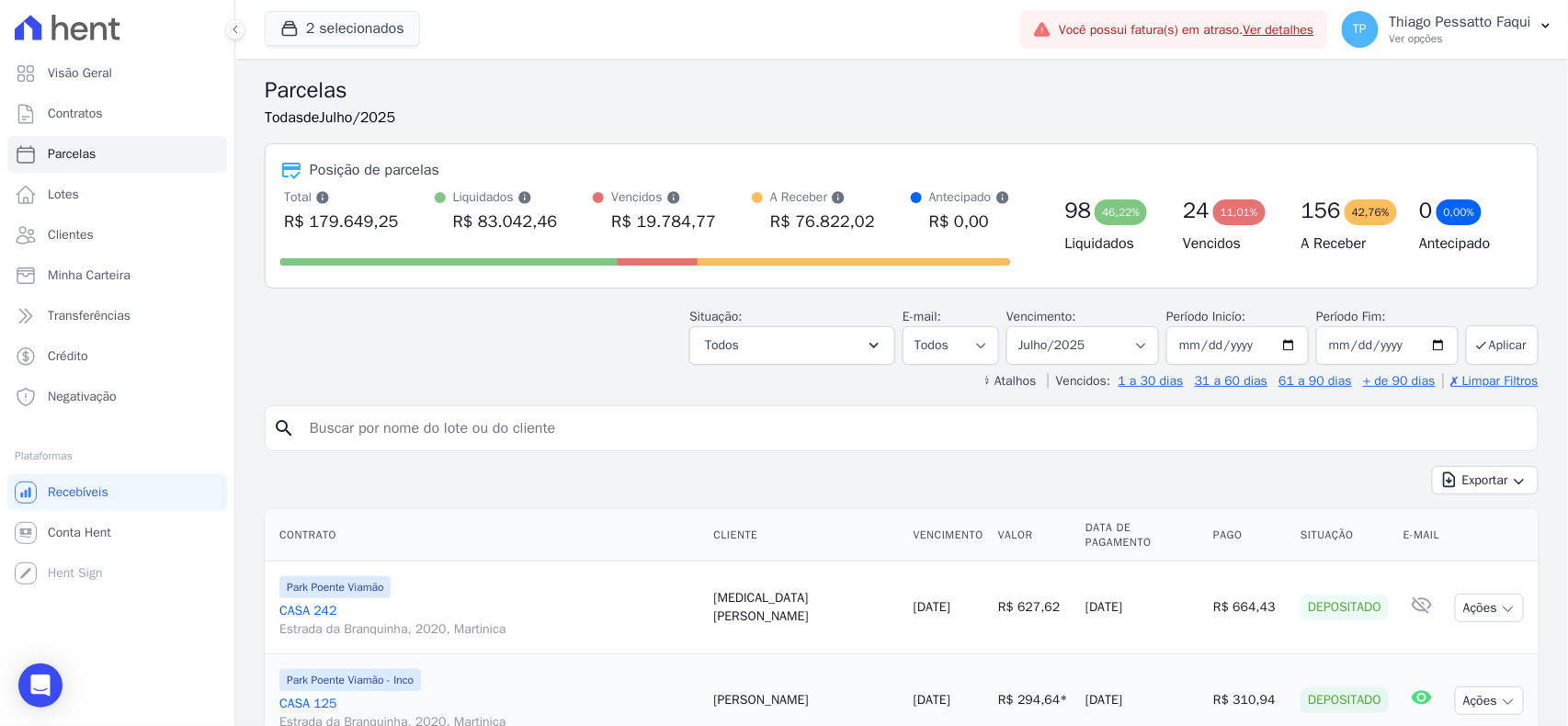 click on "Parcelas" at bounding box center [902, 90] 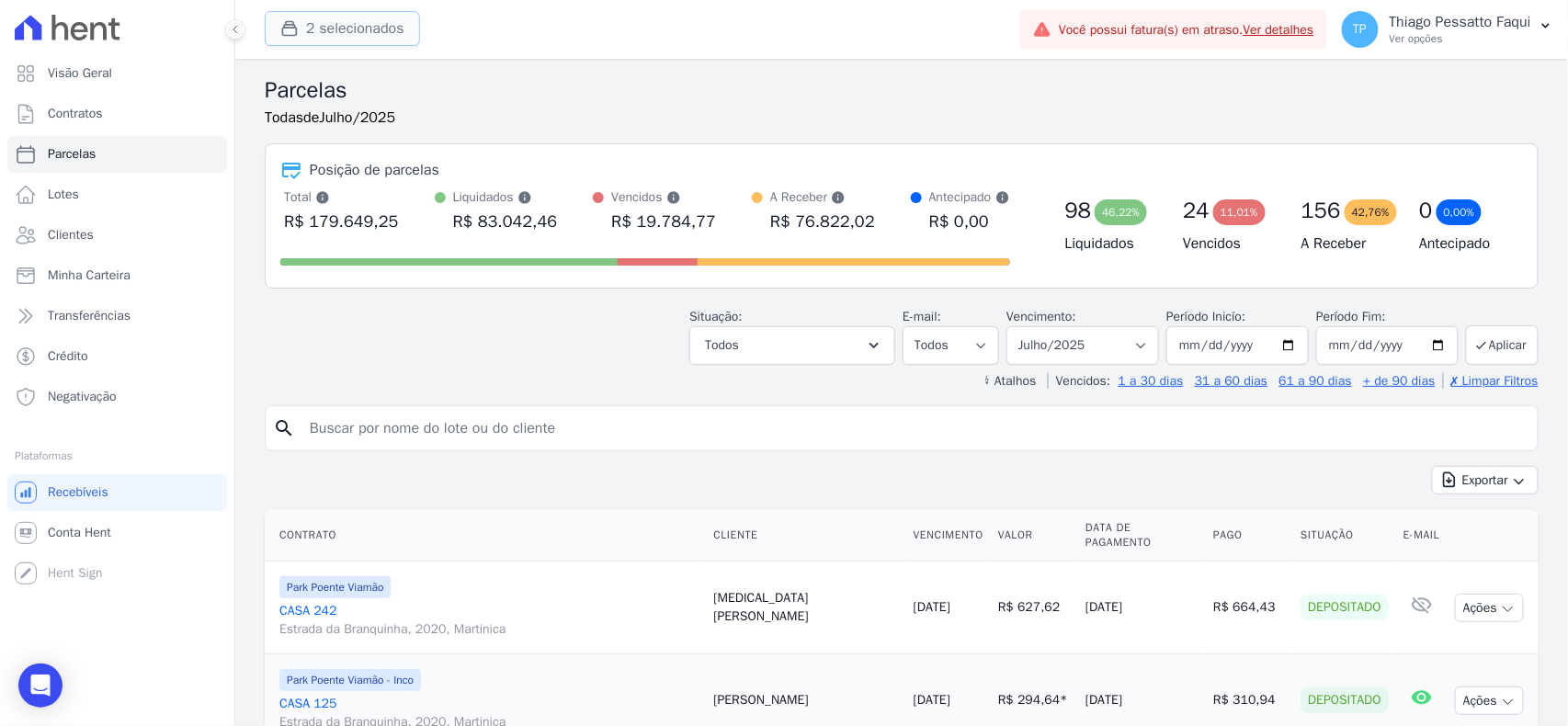 click on "2 selecionados" at bounding box center [342, 28] 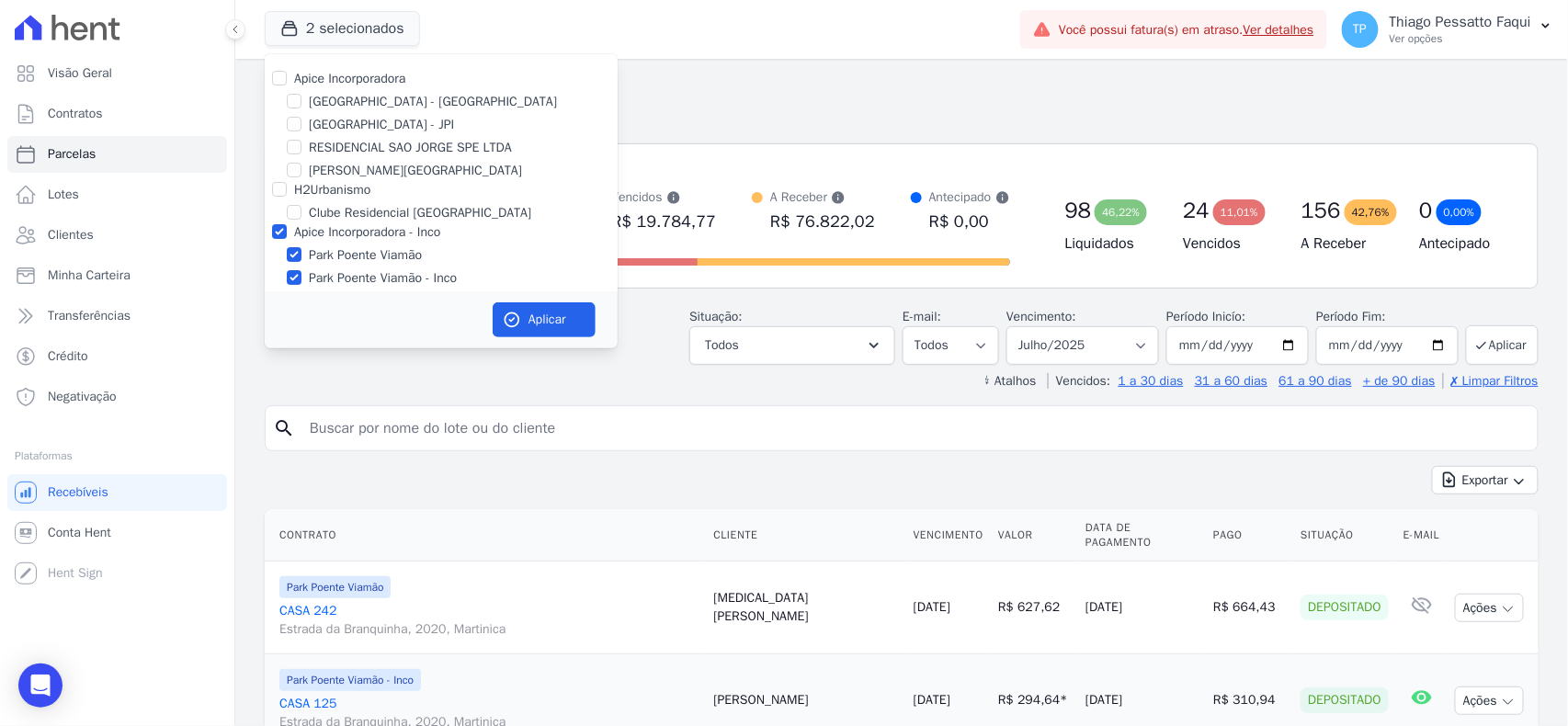 click on "Apice Incorporadora - Inco" at bounding box center (367, 232) 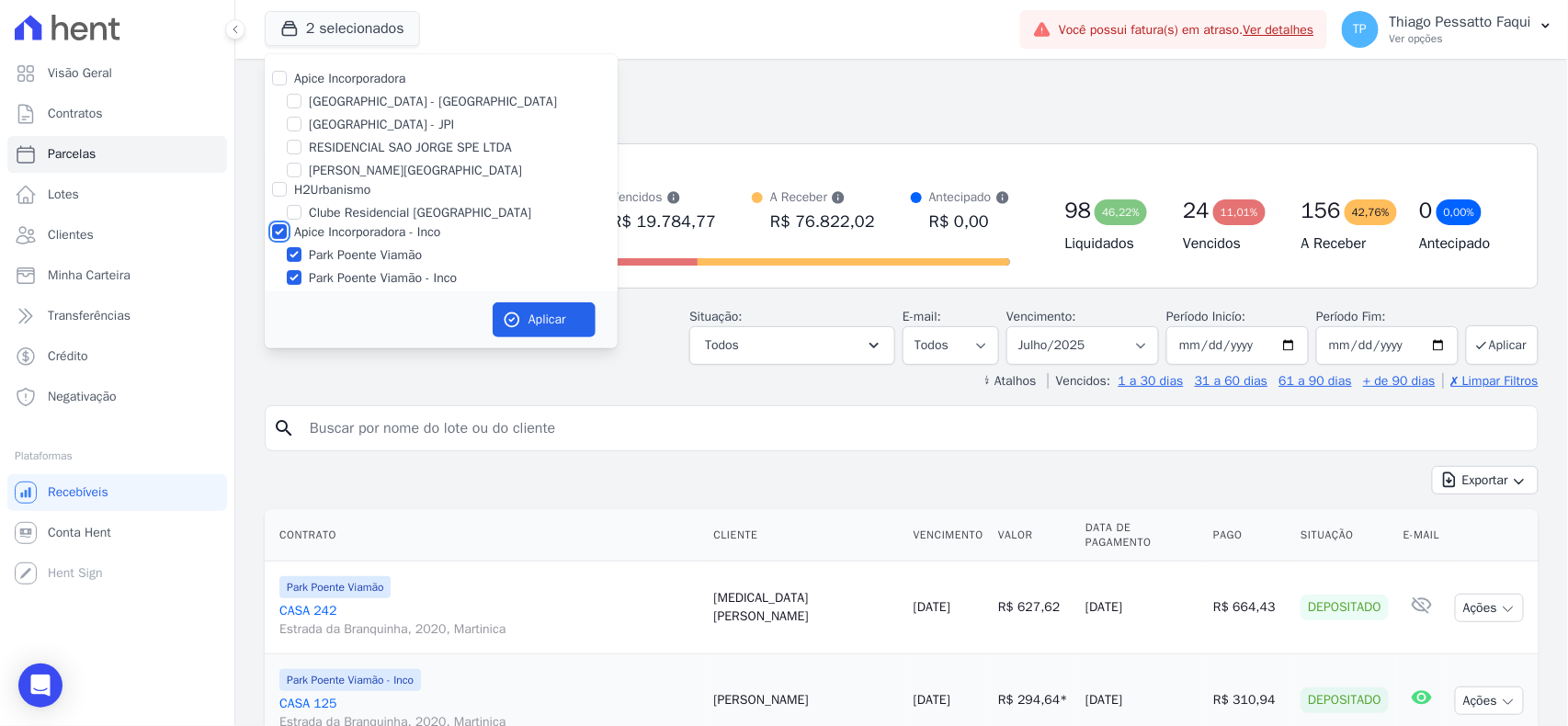 click on "Apice Incorporadora - Inco" at bounding box center (279, 232) 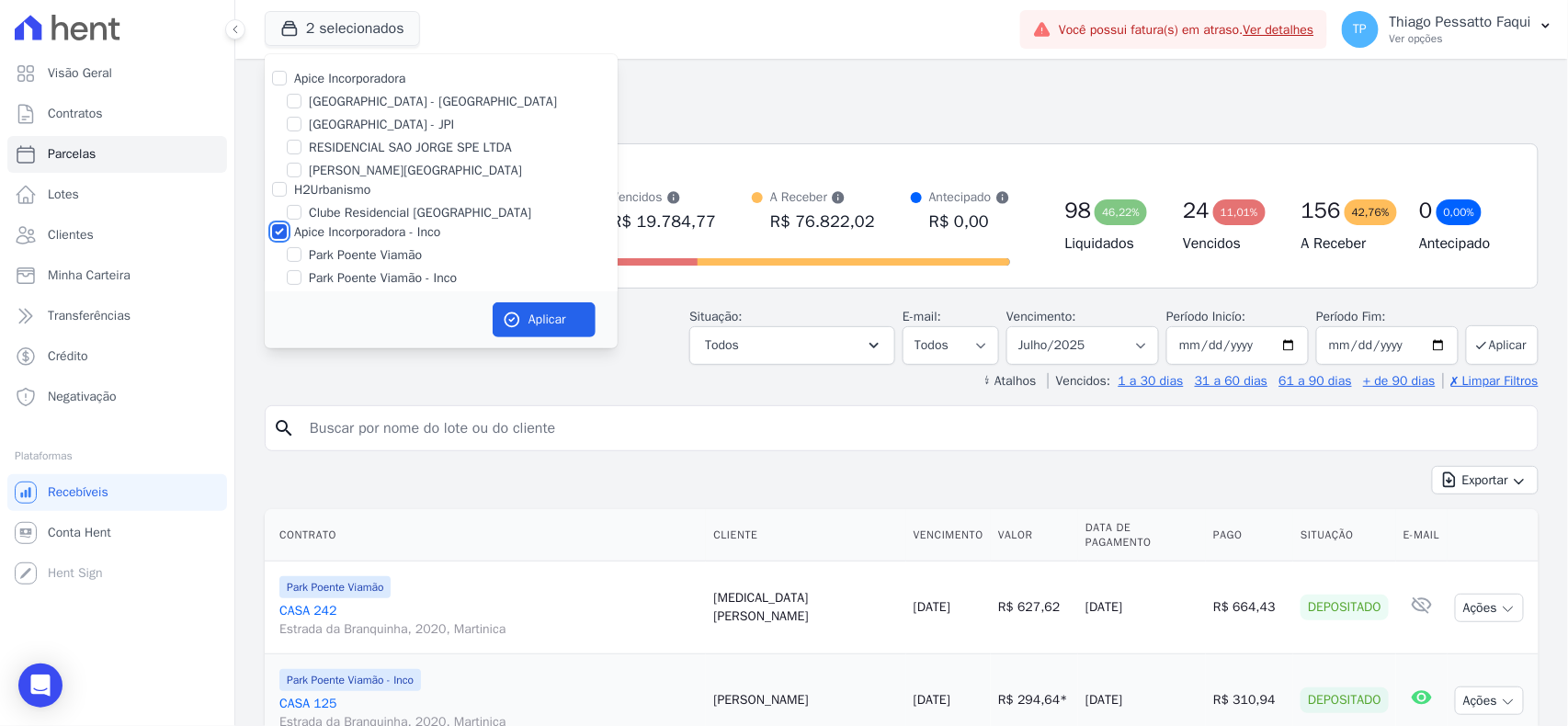 checkbox on "false" 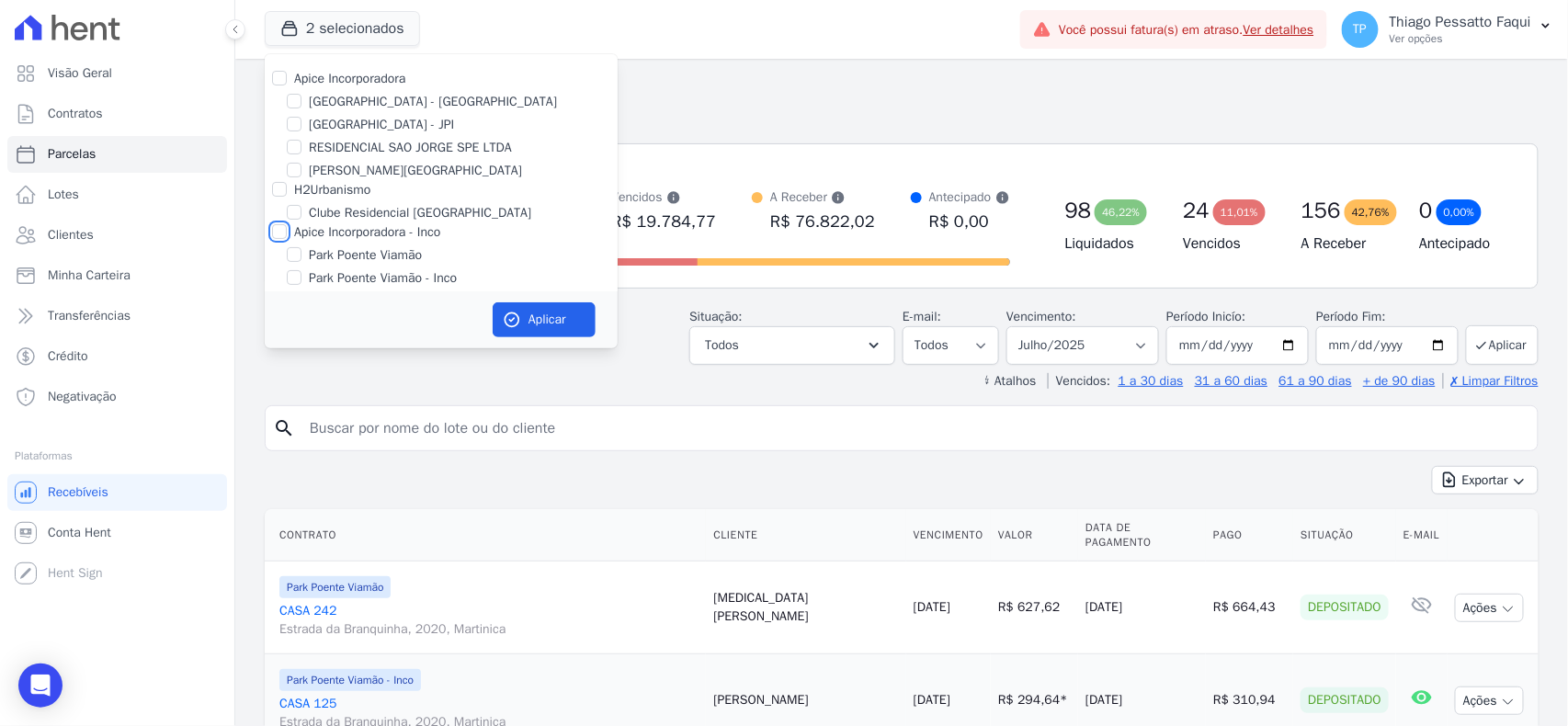 checkbox on "false" 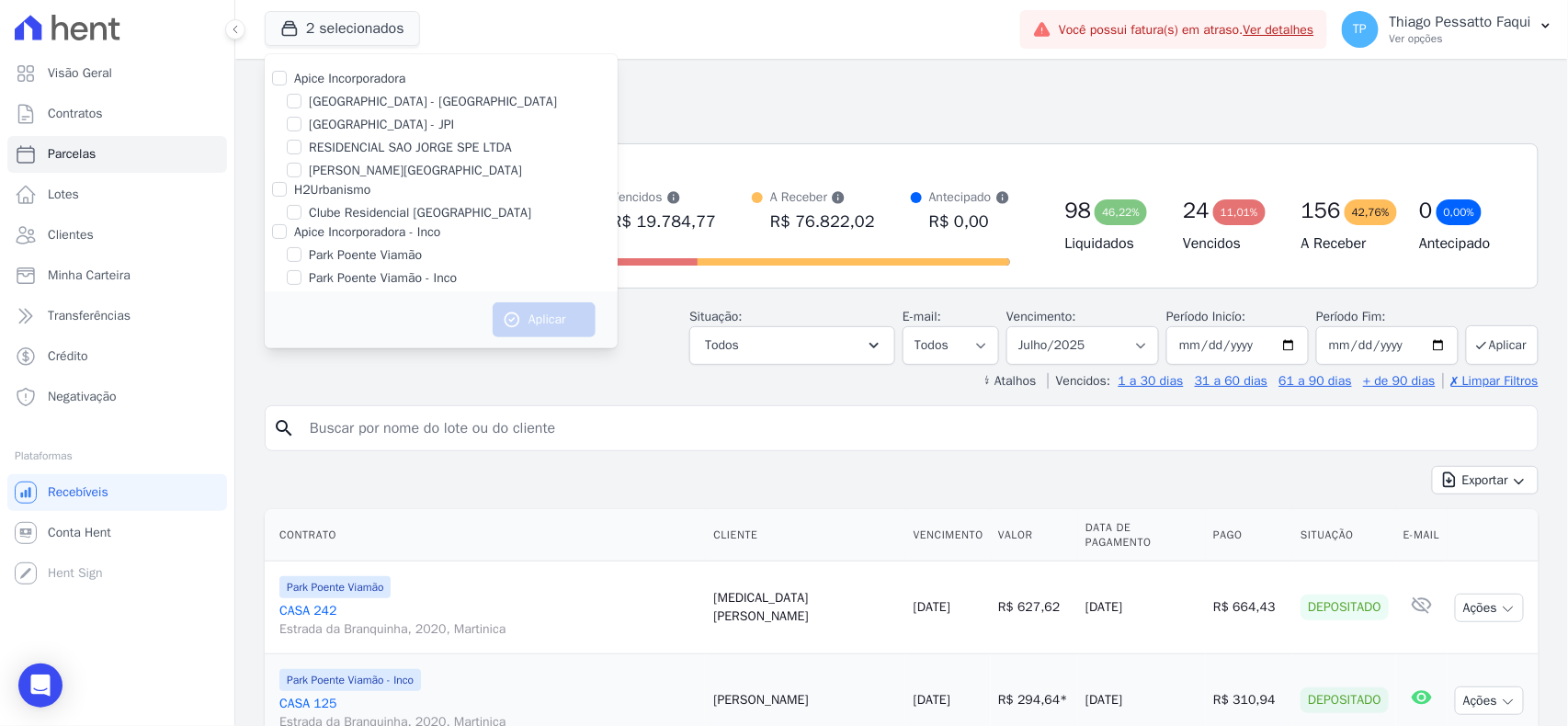click on "[GEOGRAPHIC_DATA] - [GEOGRAPHIC_DATA]" at bounding box center (433, 101) 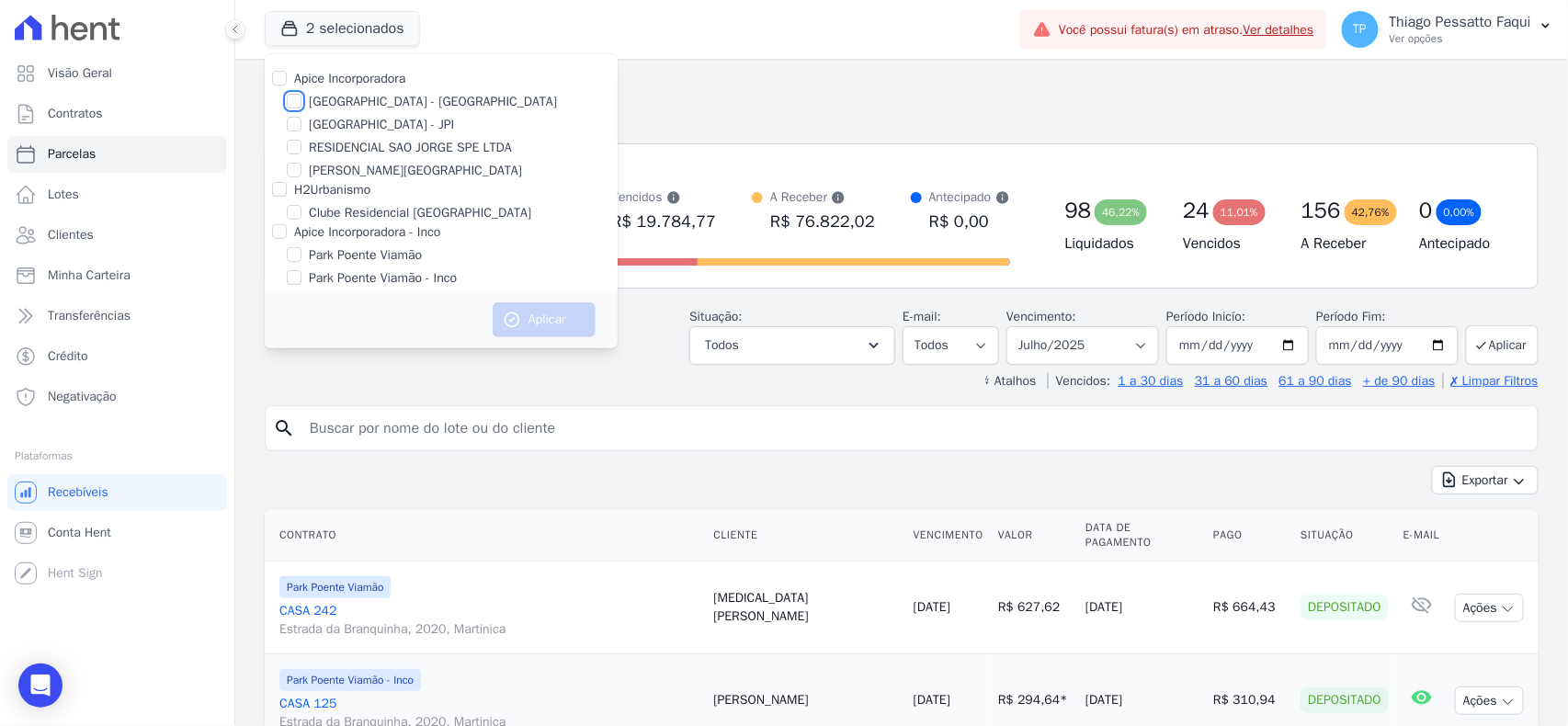 click on "[GEOGRAPHIC_DATA] - [GEOGRAPHIC_DATA]" at bounding box center [294, 101] 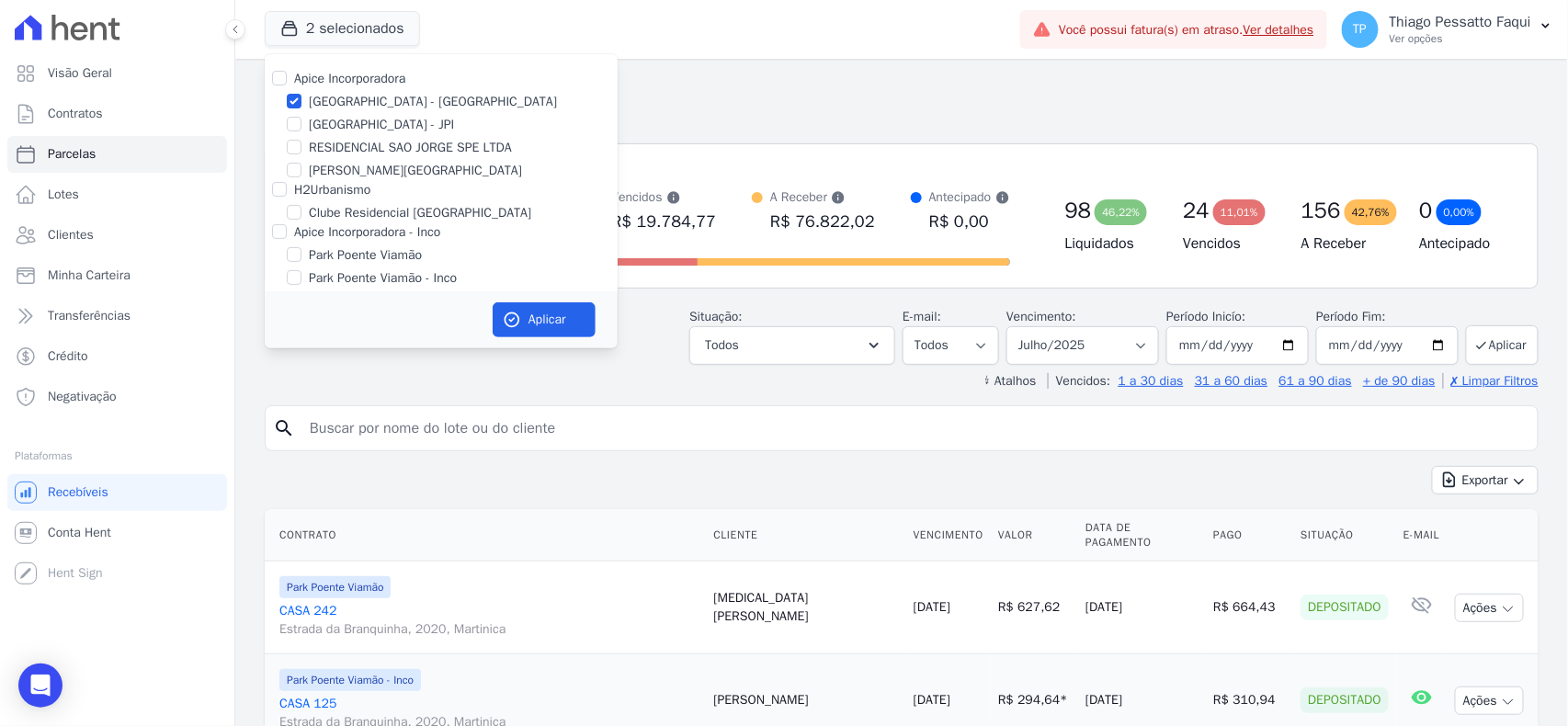 click on "[GEOGRAPHIC_DATA] - JPI" at bounding box center [381, 124] 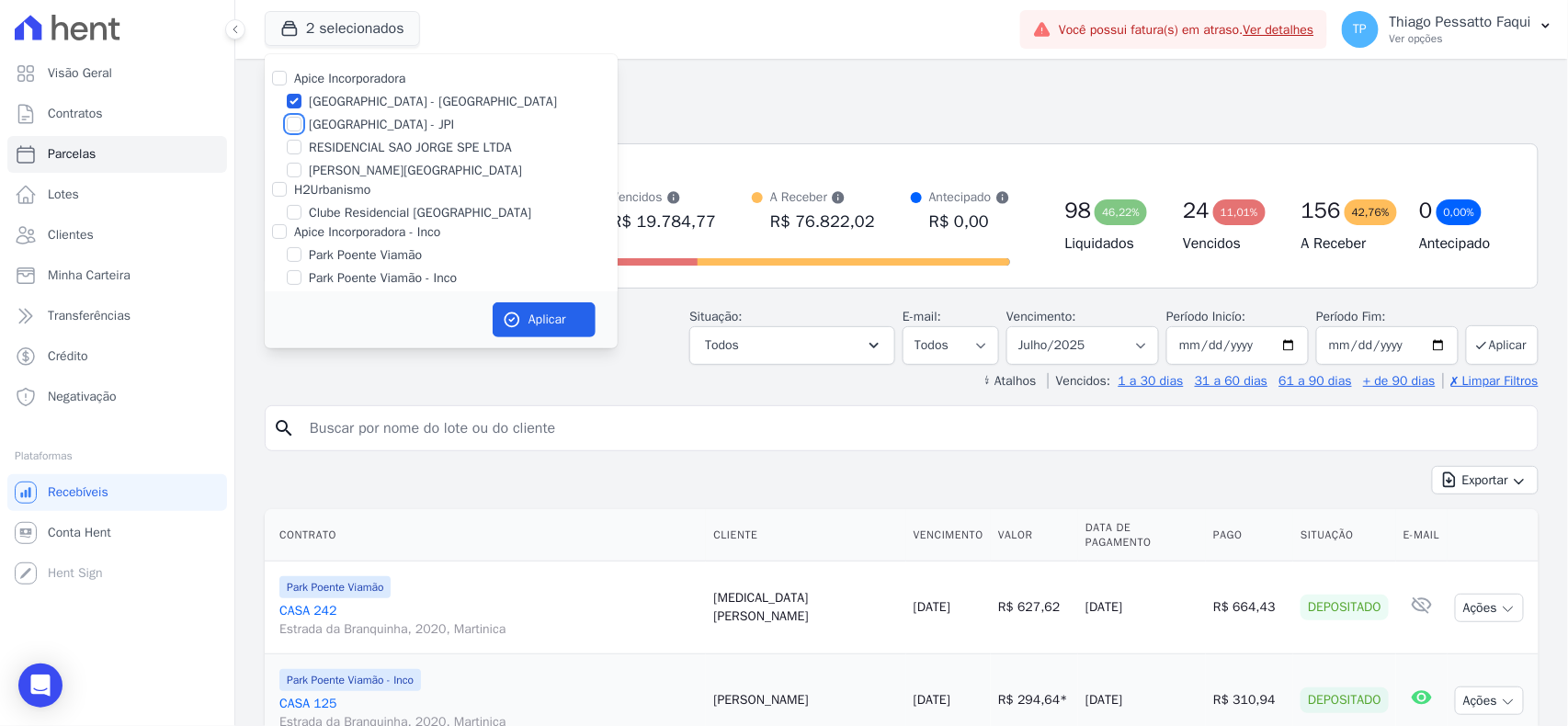 click on "[GEOGRAPHIC_DATA] - JPI" at bounding box center (294, 124) 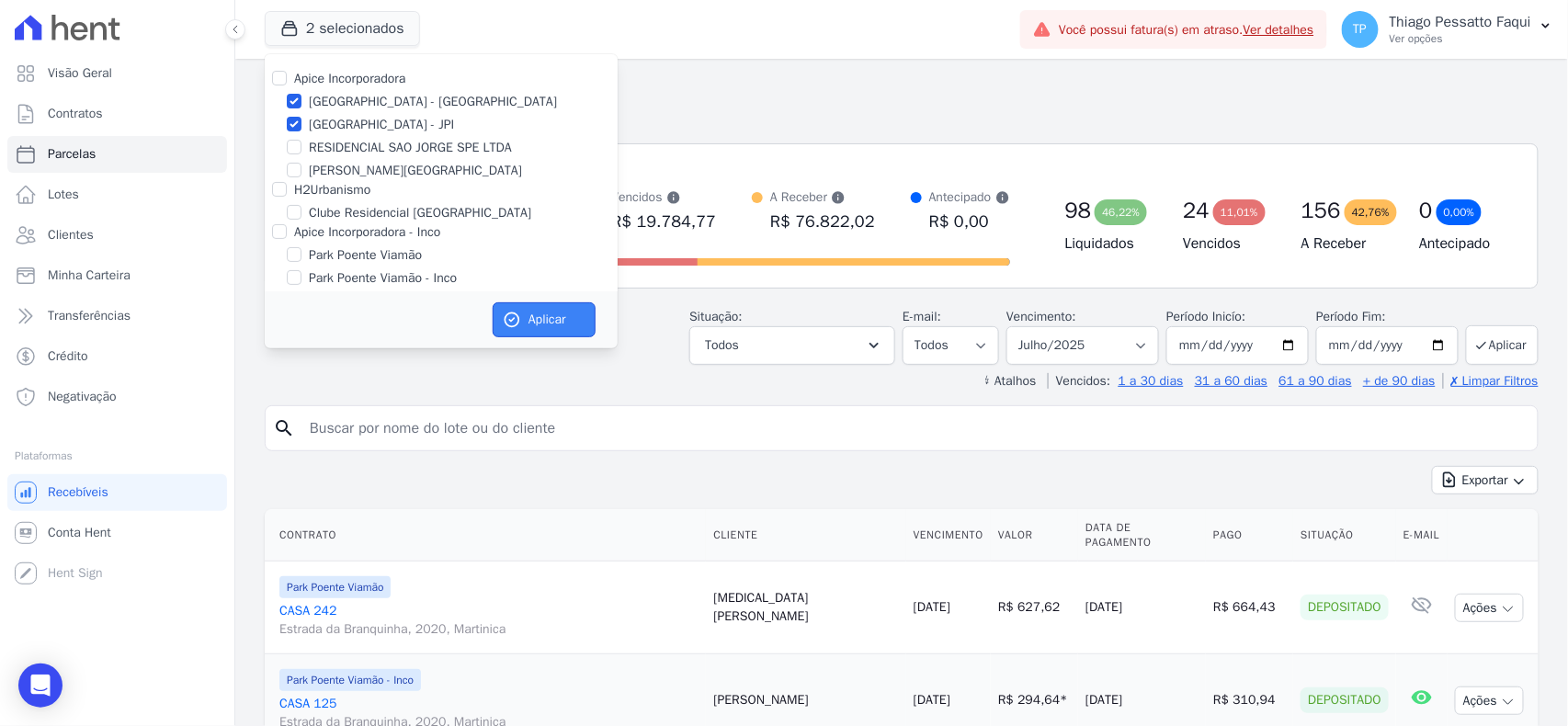 click 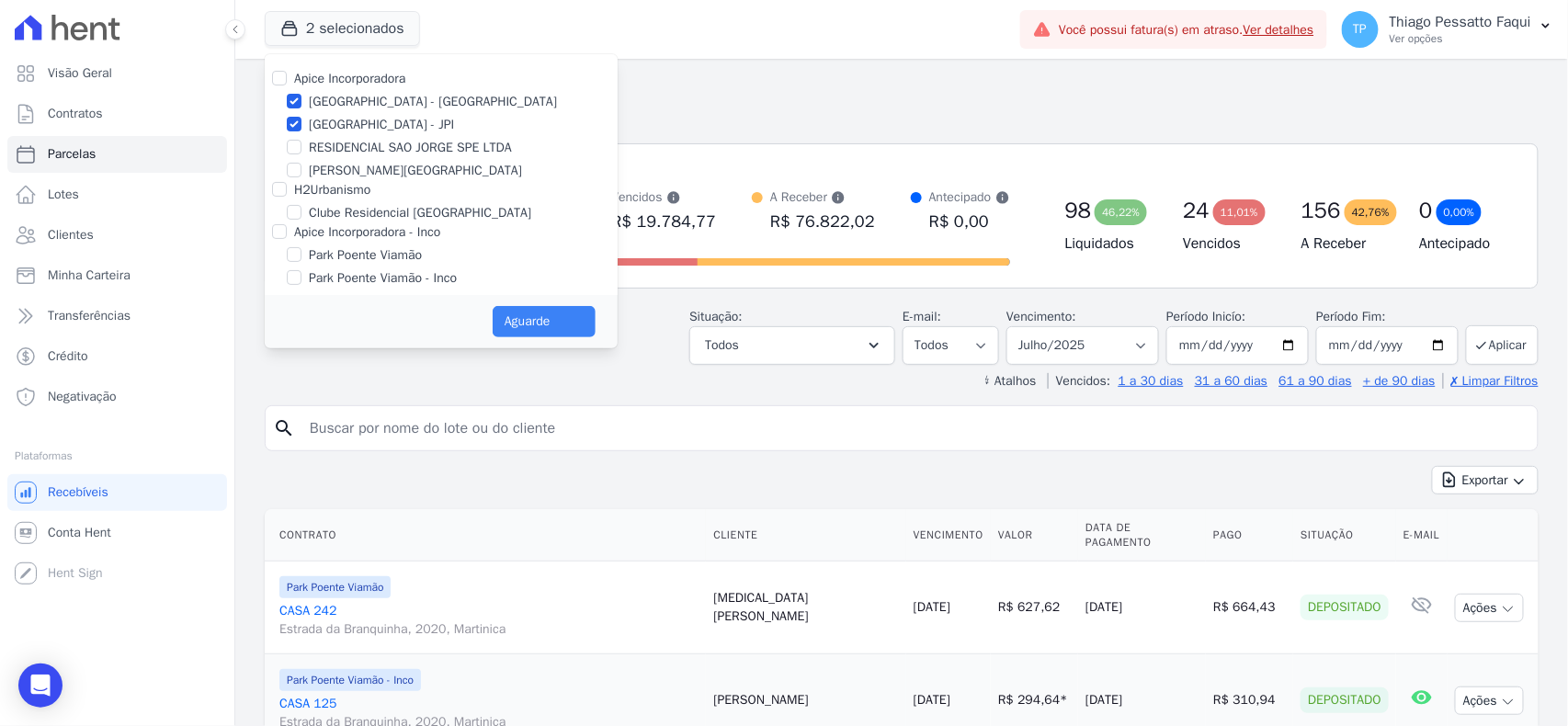 select 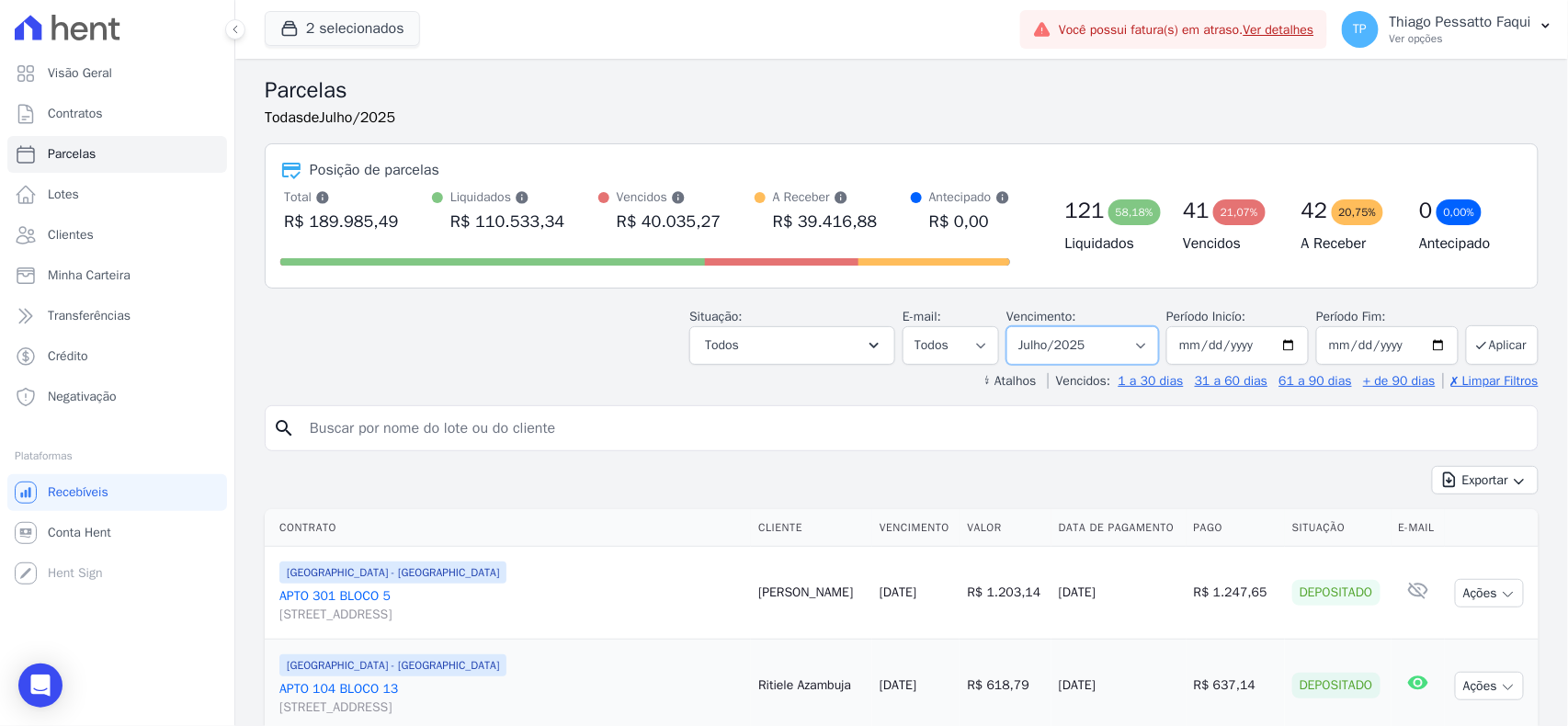 click on "Filtrar por período
────────
Todos os meses
Dezembro/2023
Janeiro/2024
Fevereiro/2024
Março/2024
Abril/2024
Maio/2024
Junho/2024
Julho/2024
Agosto/2024
Setembro/2024
Outubro/2024
Novembro/2024
Dezembro/2024
Janeiro/2025
Fevereiro/2025
Março/2025
Abril/2025
Maio/2025
Junho/2025
Julho/2025
Agosto/2025
Setembro/2025
Outubro/2025
Novembro/2025
Dezembro/2025
Janeiro/2026
Fevereiro/2026
Março/2026
Abril/2026
Maio/2026
Junho/2026
Julho/2026
Agosto/2026
Setembro/2026
Outubro/2026
Novembro/2026
Dezembro/2026
Janeiro/2027
Fevereiro/2027
Março/2027
Abril/2027
Maio/2027
Junho/2027
Julho/2027
Agosto/2027
Setembro/2027
Outubro/2027
Novembro/2027
Dezembro/2027
Janeiro/2028
Fevereiro/2028
Março/2028
Abril/2028
Maio/2028
Junho/2028
Julho/2028
Agosto/2028
Setembro/2028
Outubro/2028
Novembro/2028
Dezembro/2028
Janeiro/2029
Fevereiro/2029
Março/2029
Abril/2029" at bounding box center (1083, 346) 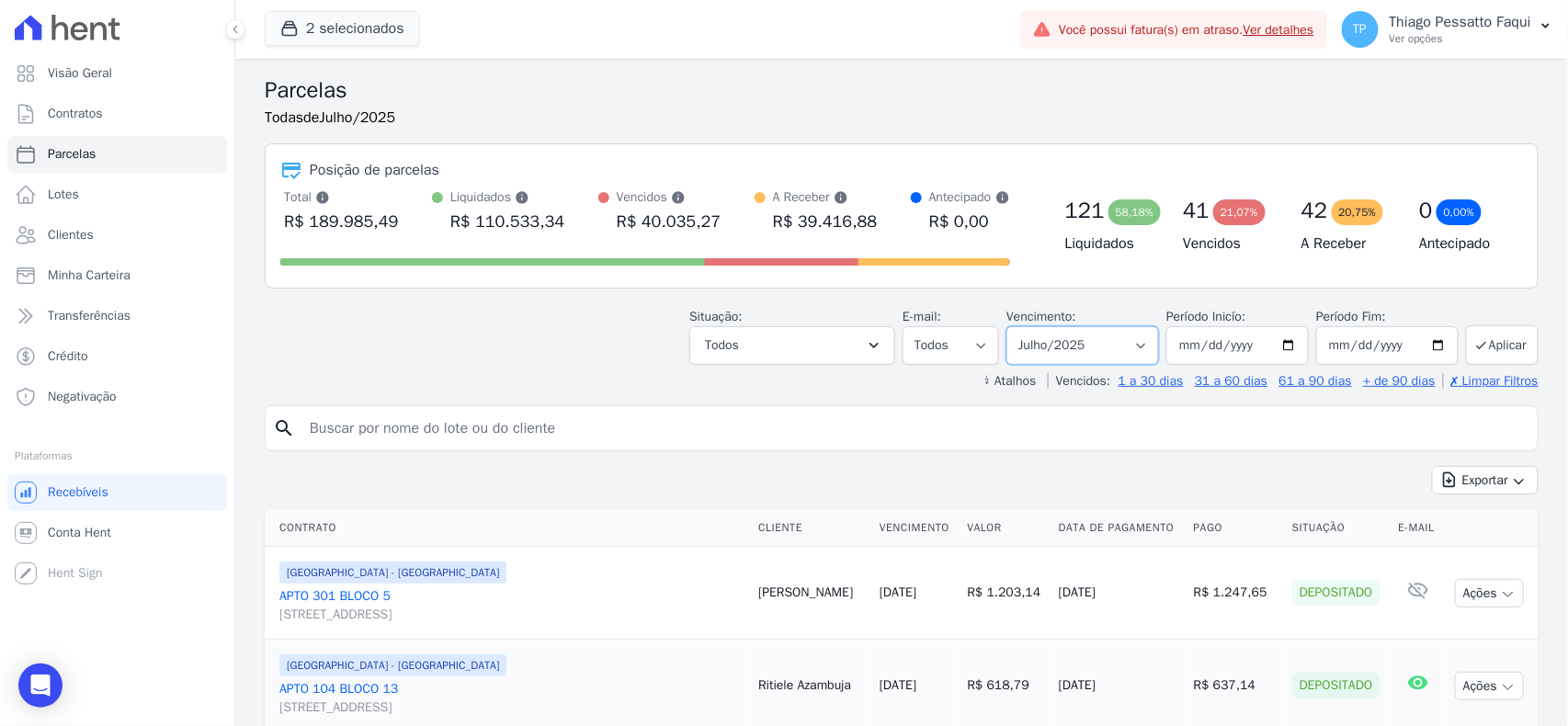 select on "all" 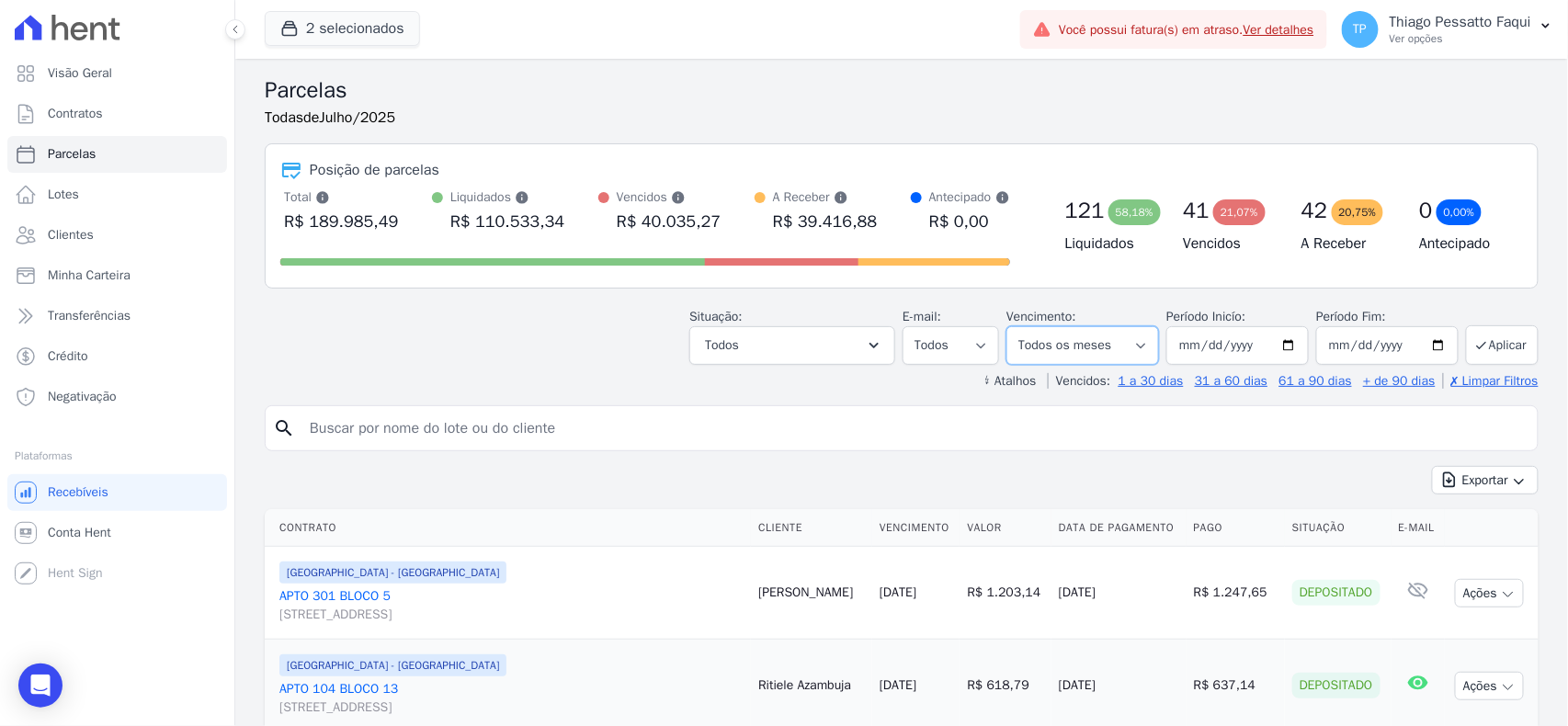 click on "Filtrar por período
────────
Todos os meses
Dezembro/2023
Janeiro/2024
Fevereiro/2024
Março/2024
Abril/2024
Maio/2024
Junho/2024
Julho/2024
Agosto/2024
Setembro/2024
Outubro/2024
Novembro/2024
Dezembro/2024
Janeiro/2025
Fevereiro/2025
Março/2025
Abril/2025
Maio/2025
Junho/2025
Julho/2025
Agosto/2025
Setembro/2025
Outubro/2025
Novembro/2025
Dezembro/2025
Janeiro/2026
Fevereiro/2026
Março/2026
Abril/2026
Maio/2026
Junho/2026
Julho/2026
Agosto/2026
Setembro/2026
Outubro/2026
Novembro/2026
Dezembro/2026
Janeiro/2027
Fevereiro/2027
Março/2027
Abril/2027
Maio/2027
Junho/2027
Julho/2027
Agosto/2027
Setembro/2027
Outubro/2027
Novembro/2027
Dezembro/2027
Janeiro/2028
Fevereiro/2028
Março/2028
Abril/2028
Maio/2028
Junho/2028
Julho/2028
Agosto/2028
Setembro/2028
Outubro/2028
Novembro/2028
Dezembro/2028
Janeiro/2029
Fevereiro/2029
Março/2029
Abril/2029" at bounding box center [1083, 346] 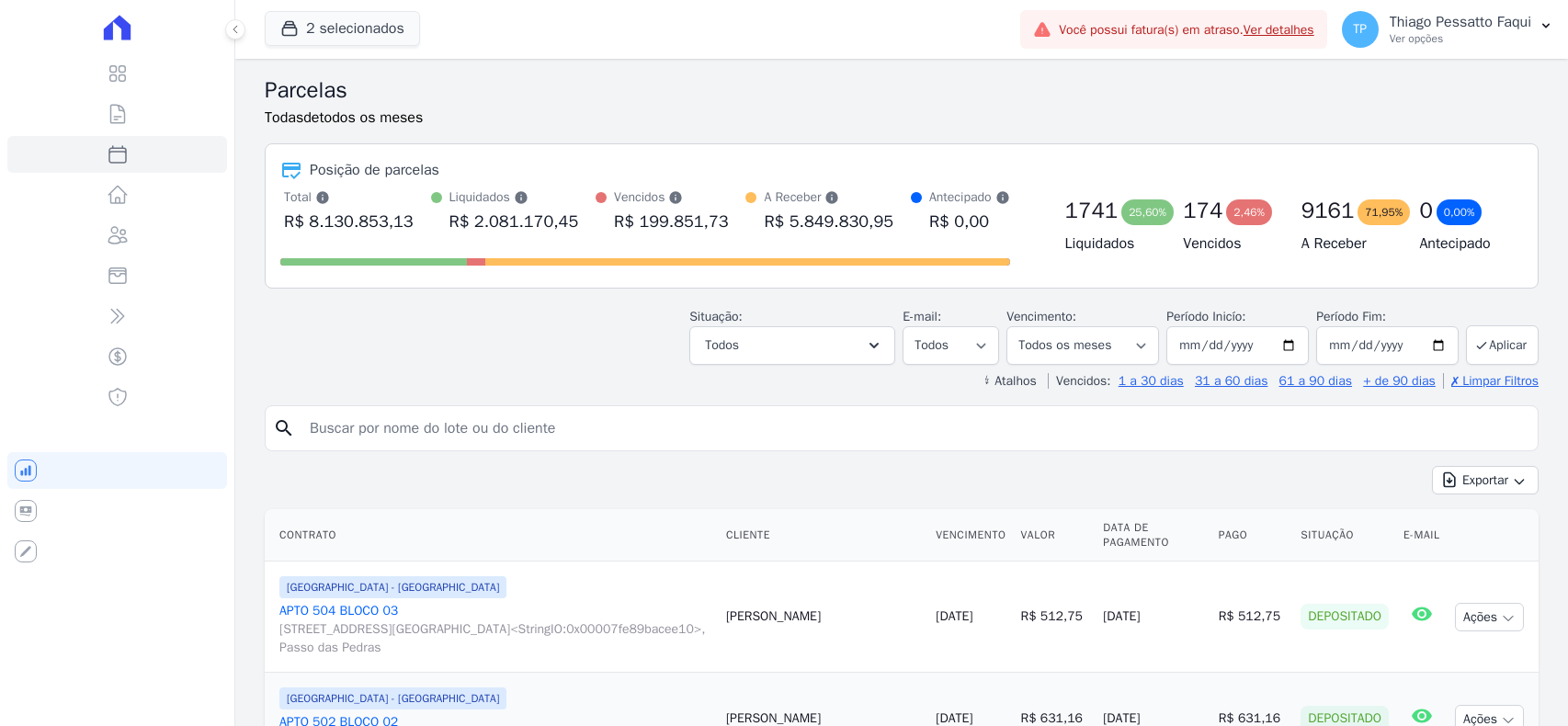 select 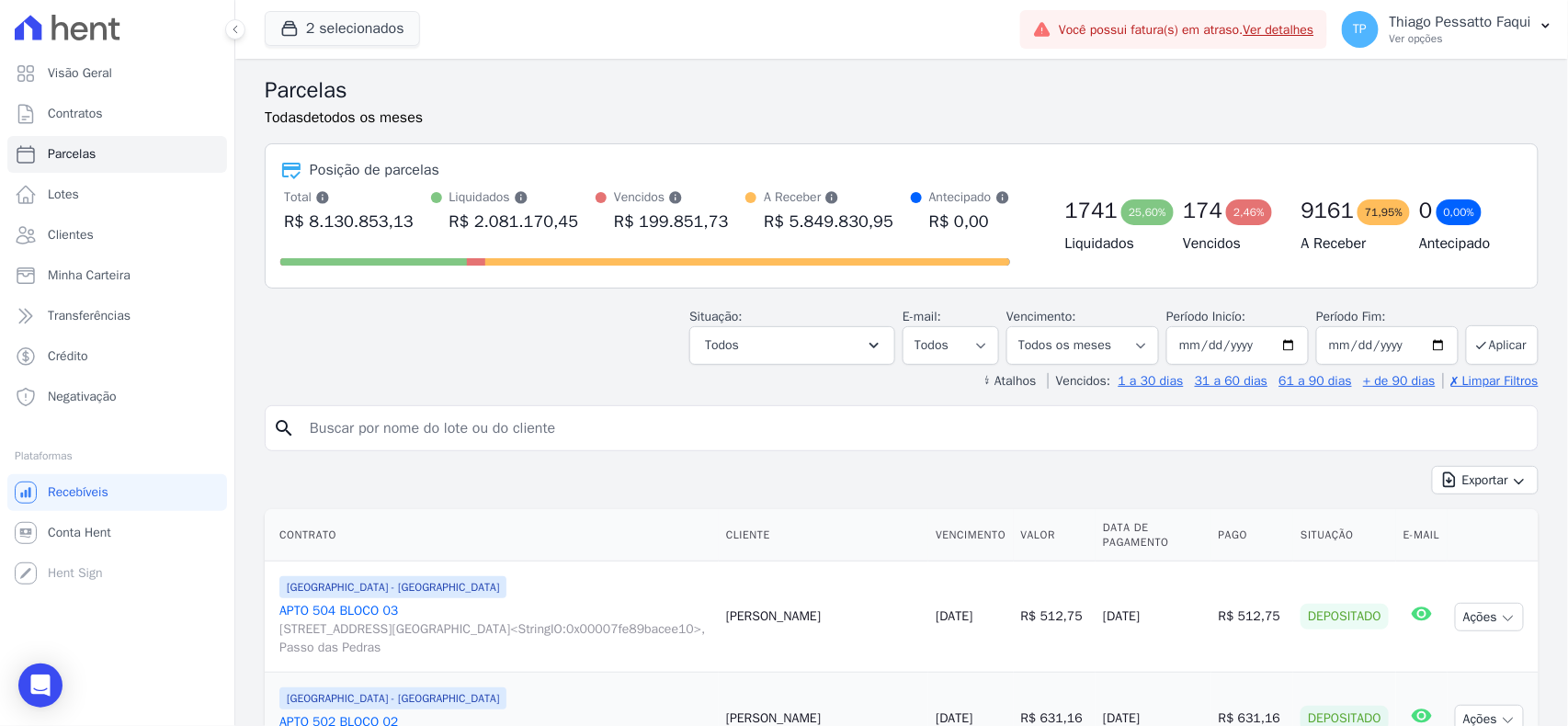 click at bounding box center (645, 258) 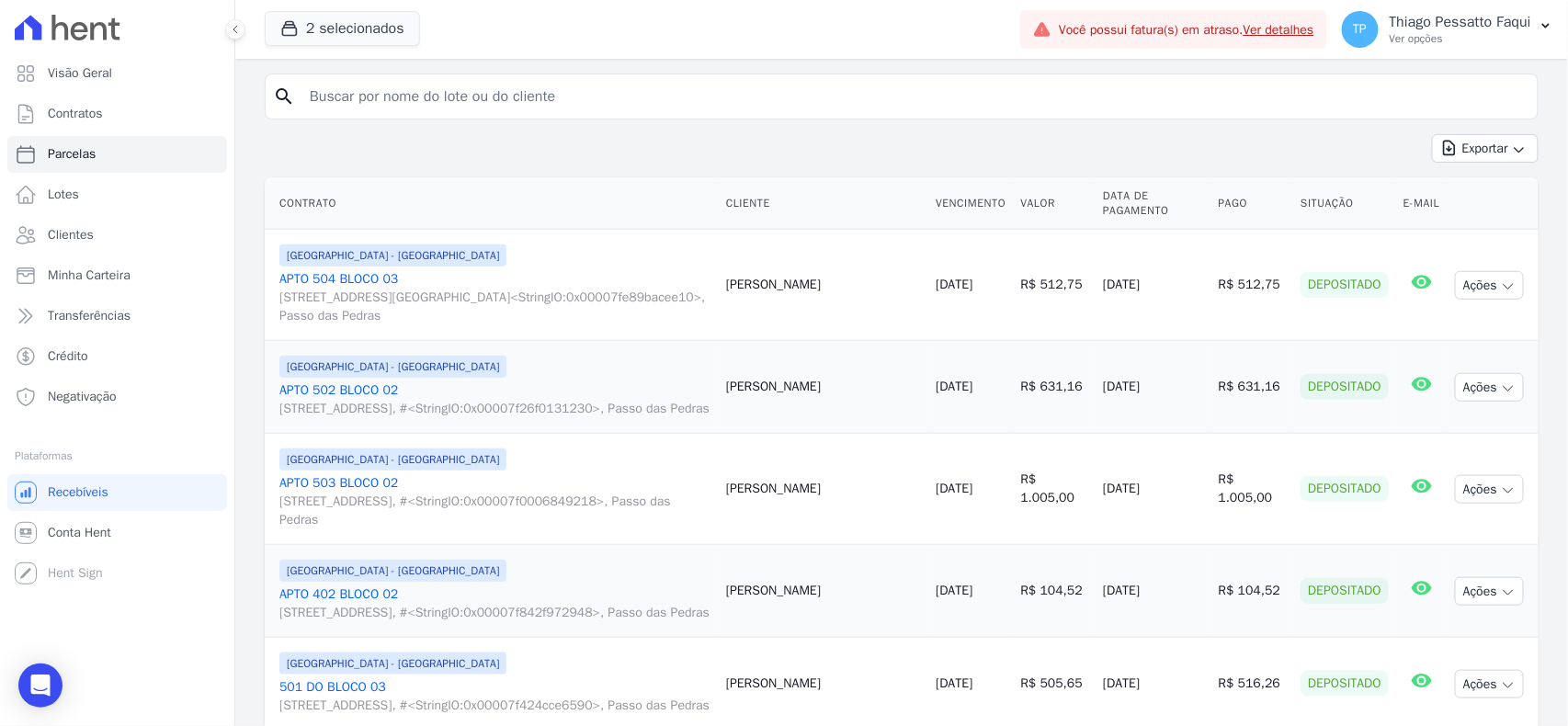 scroll, scrollTop: 0, scrollLeft: 0, axis: both 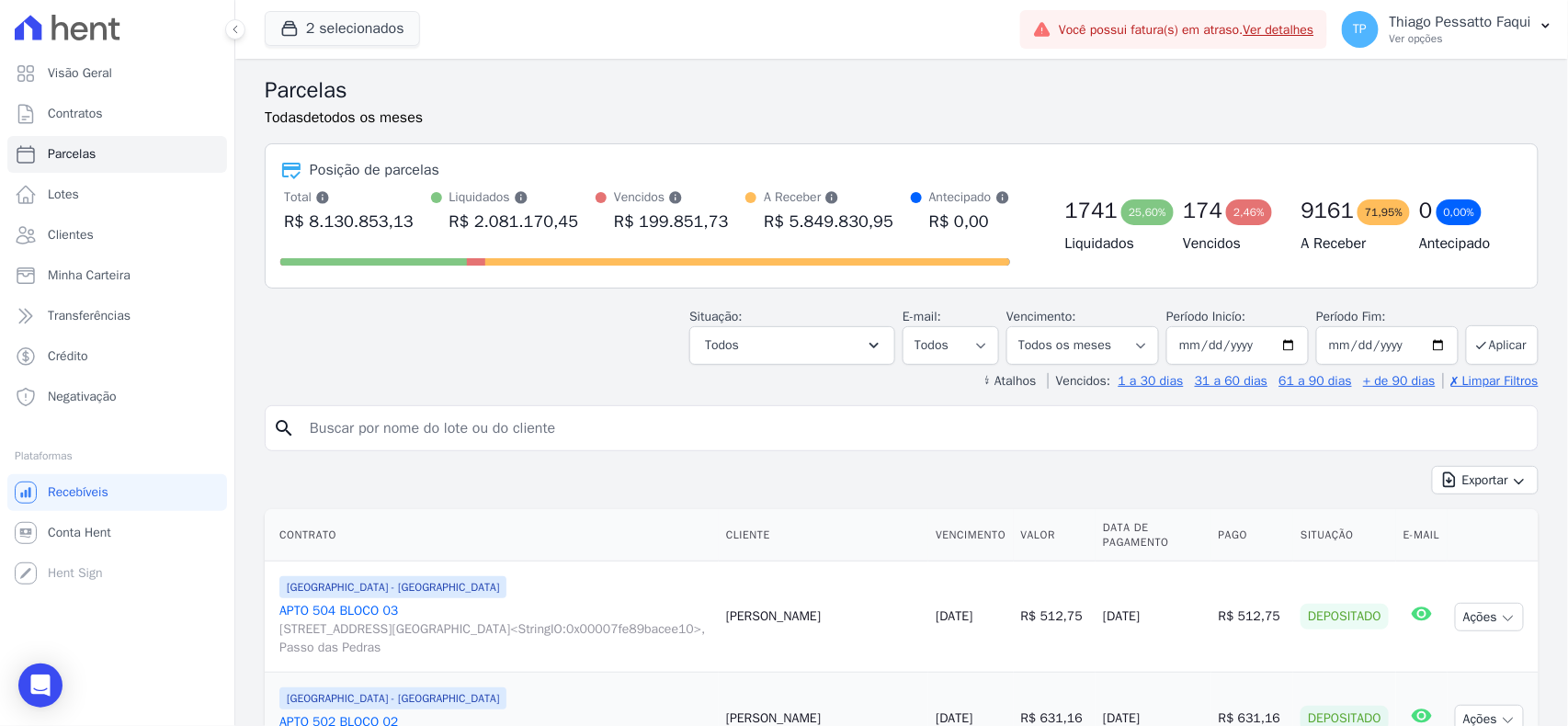 click on "R$ 199.851,73" at bounding box center [671, 221] 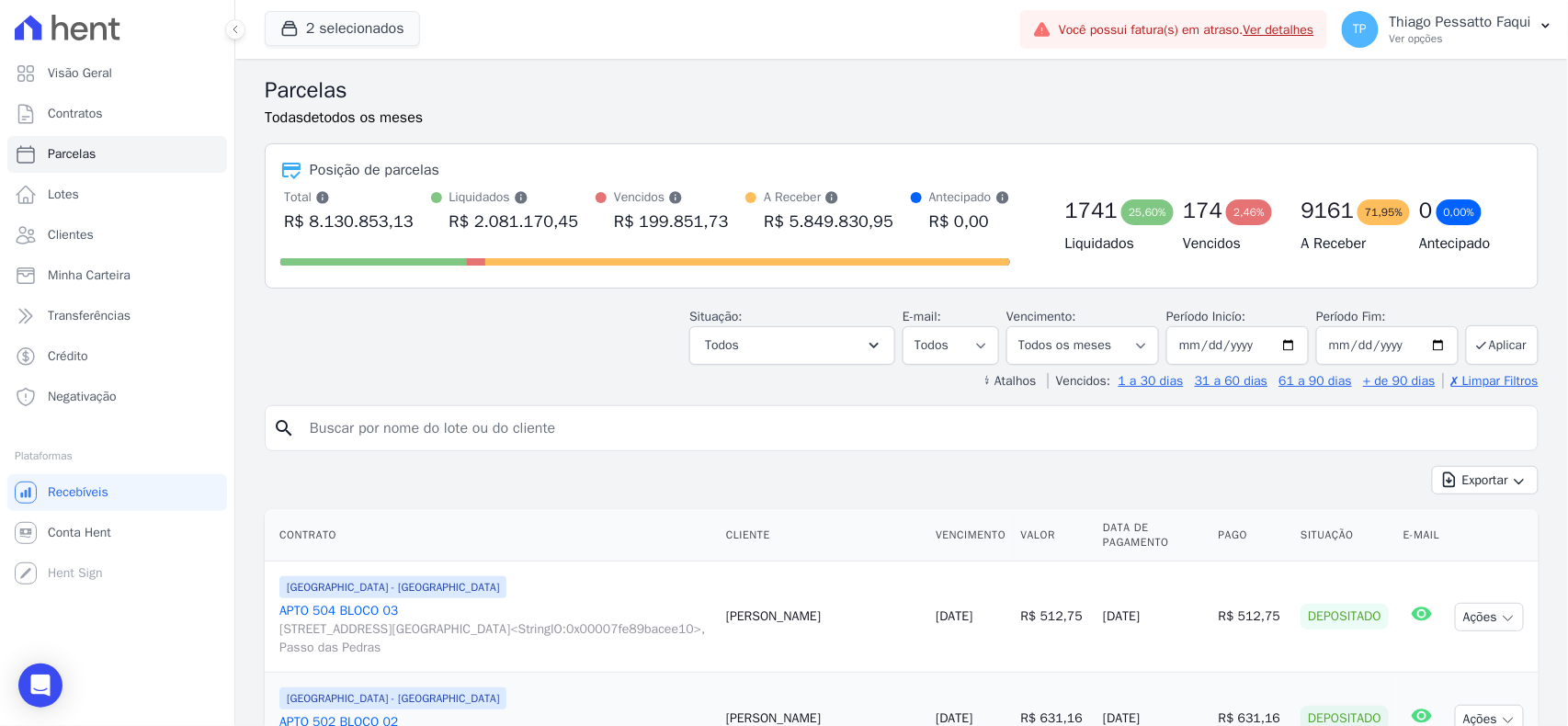 click on "Situação:
Agendado
Em Aberto
Pago
Processando
Cancelado
Vencido
Transferindo
Depositado
Pago por fora
Retido
Todos
Selecionar todos
[GEOGRAPHIC_DATA]
Em [GEOGRAPHIC_DATA]
Pago
Processando
Cancelado" at bounding box center (902, 332) 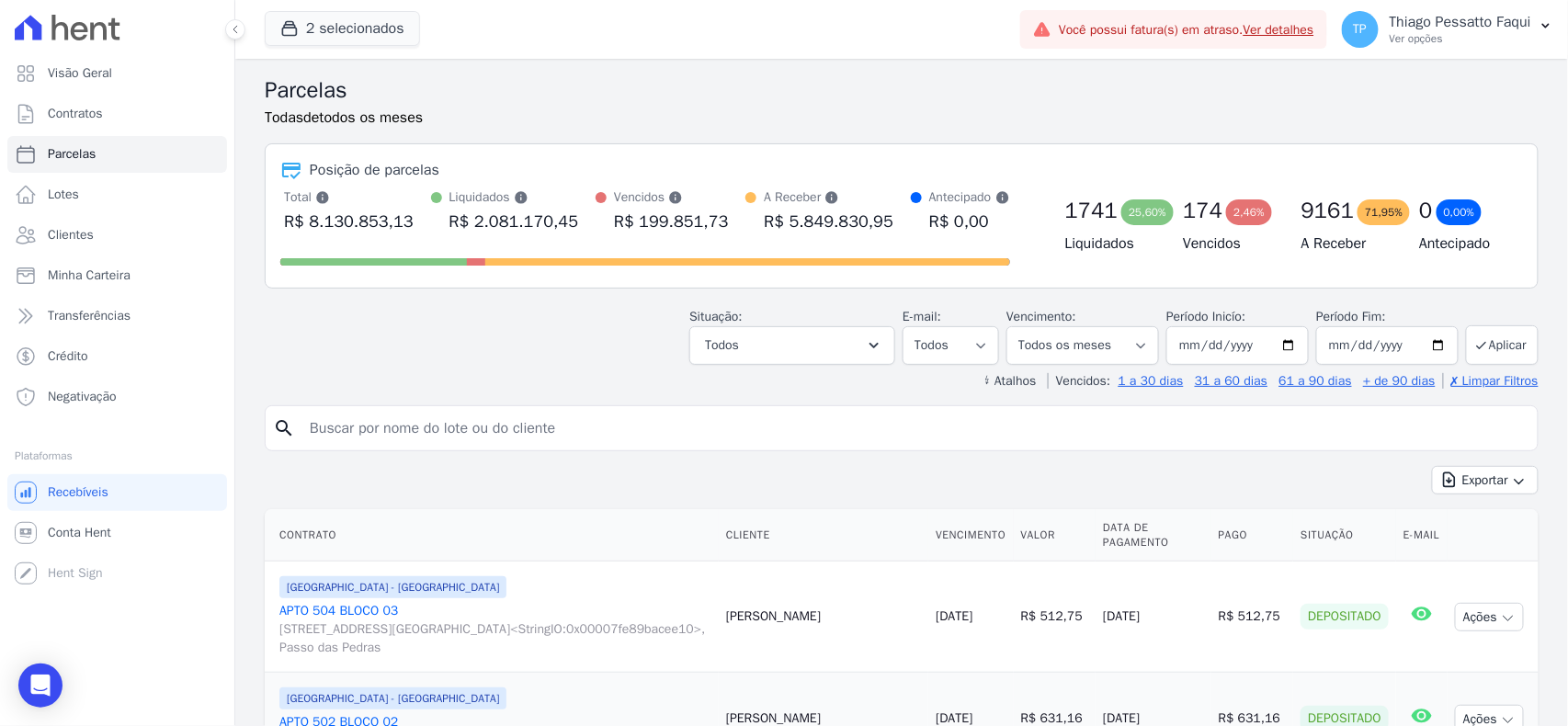 click on "Situação:
Agendado
Em Aberto
Pago
Processando
Cancelado
Vencido
Transferindo
Depositado
Pago por fora
Retido
Todos
Selecionar todos
[GEOGRAPHIC_DATA]
Em [GEOGRAPHIC_DATA]
Pago
Processando
Cancelado" at bounding box center (902, 332) 